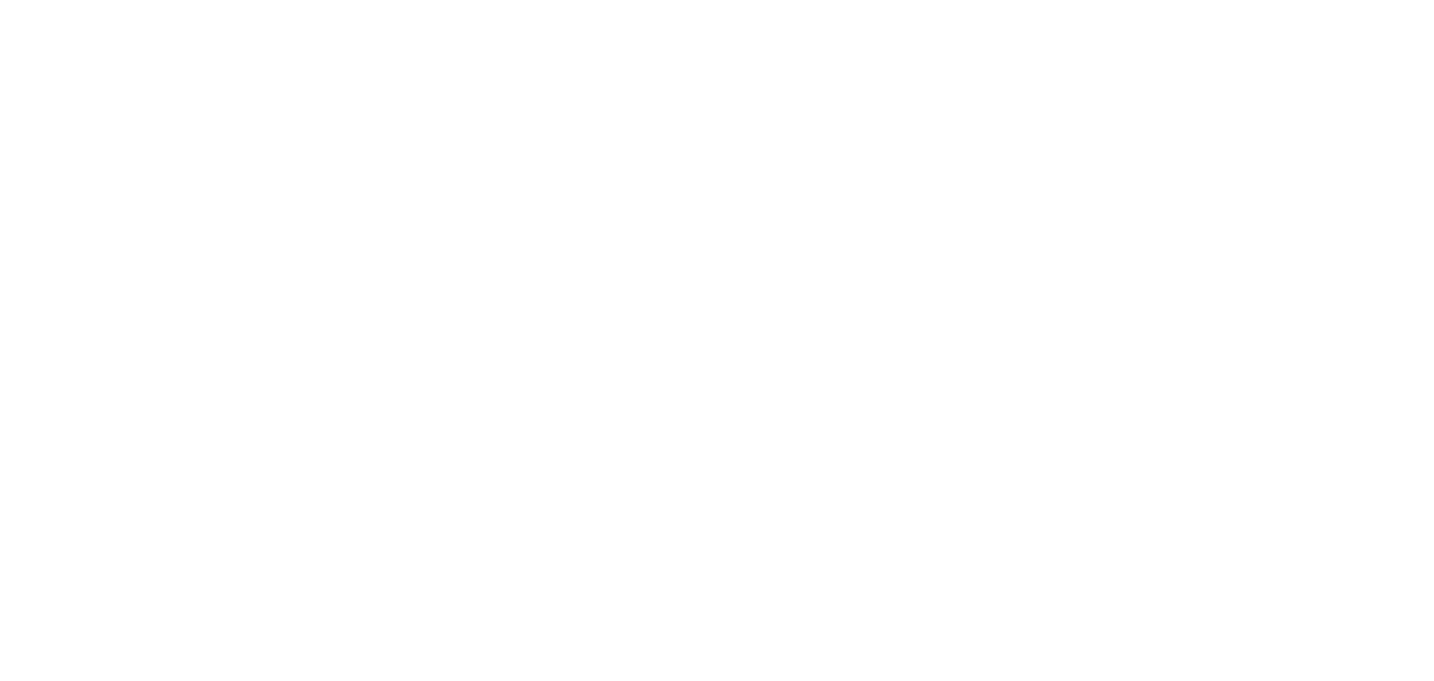 scroll, scrollTop: 0, scrollLeft: 0, axis: both 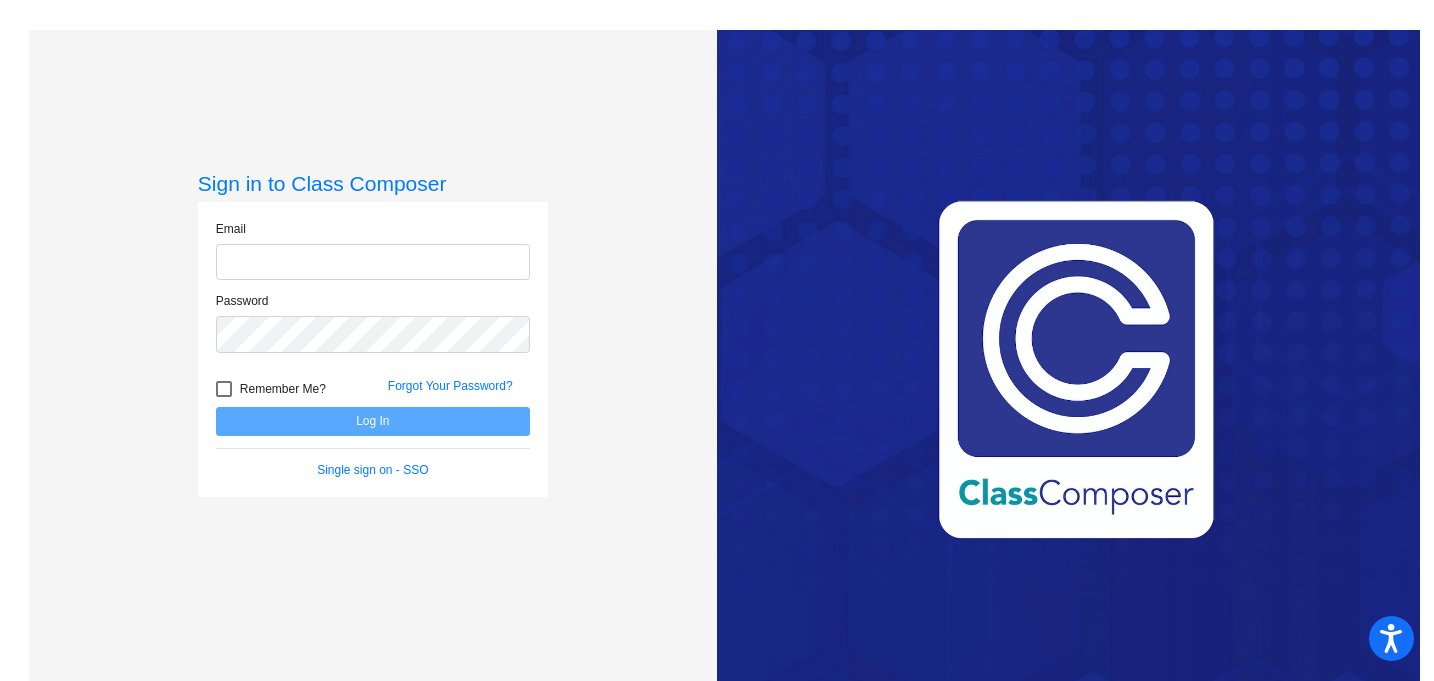 type on "[EMAIL_ADDRESS][DOMAIN_NAME]" 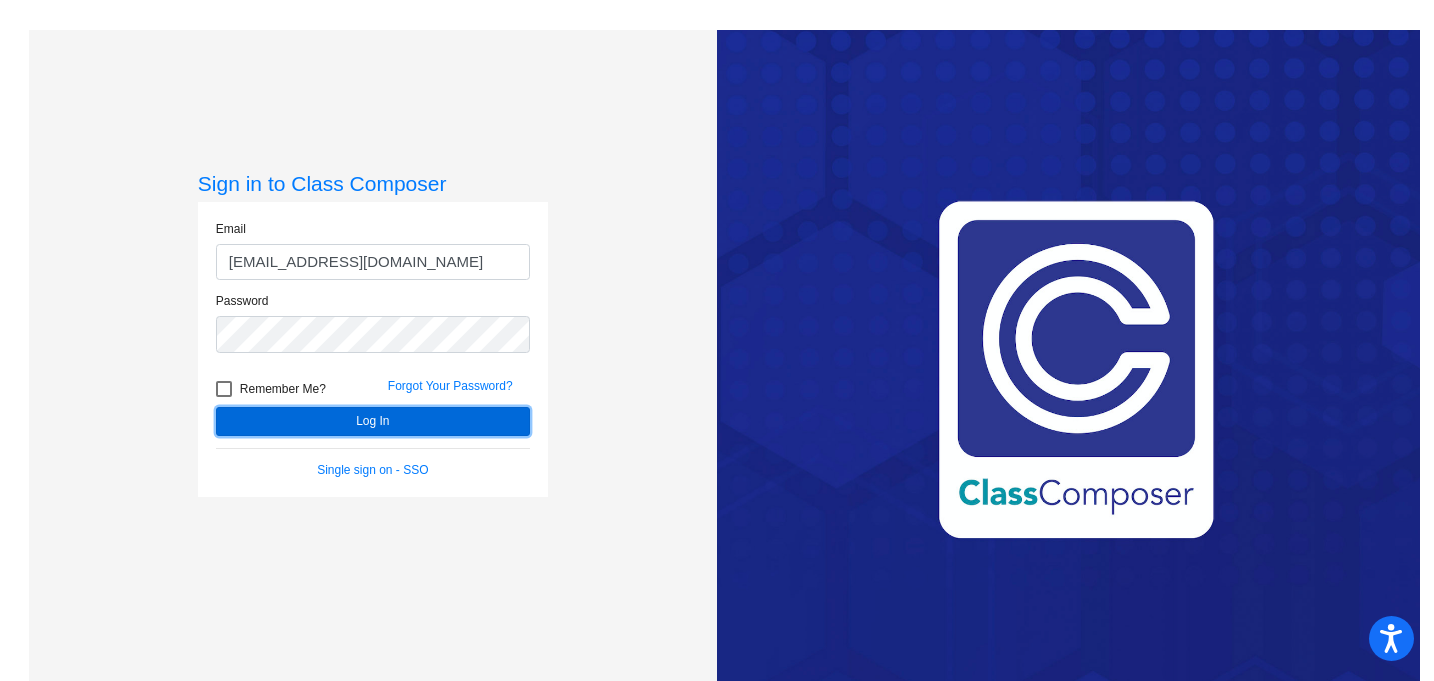 click on "Log In" 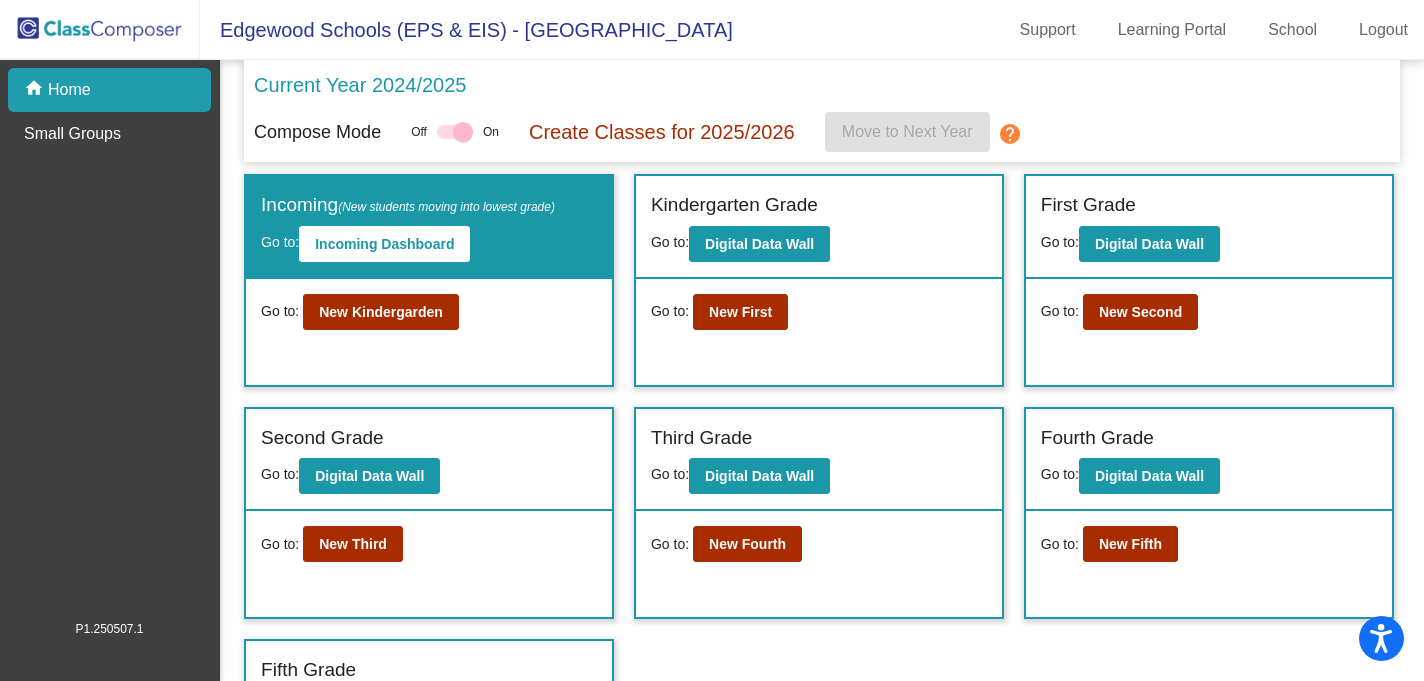 scroll, scrollTop: 65, scrollLeft: 0, axis: vertical 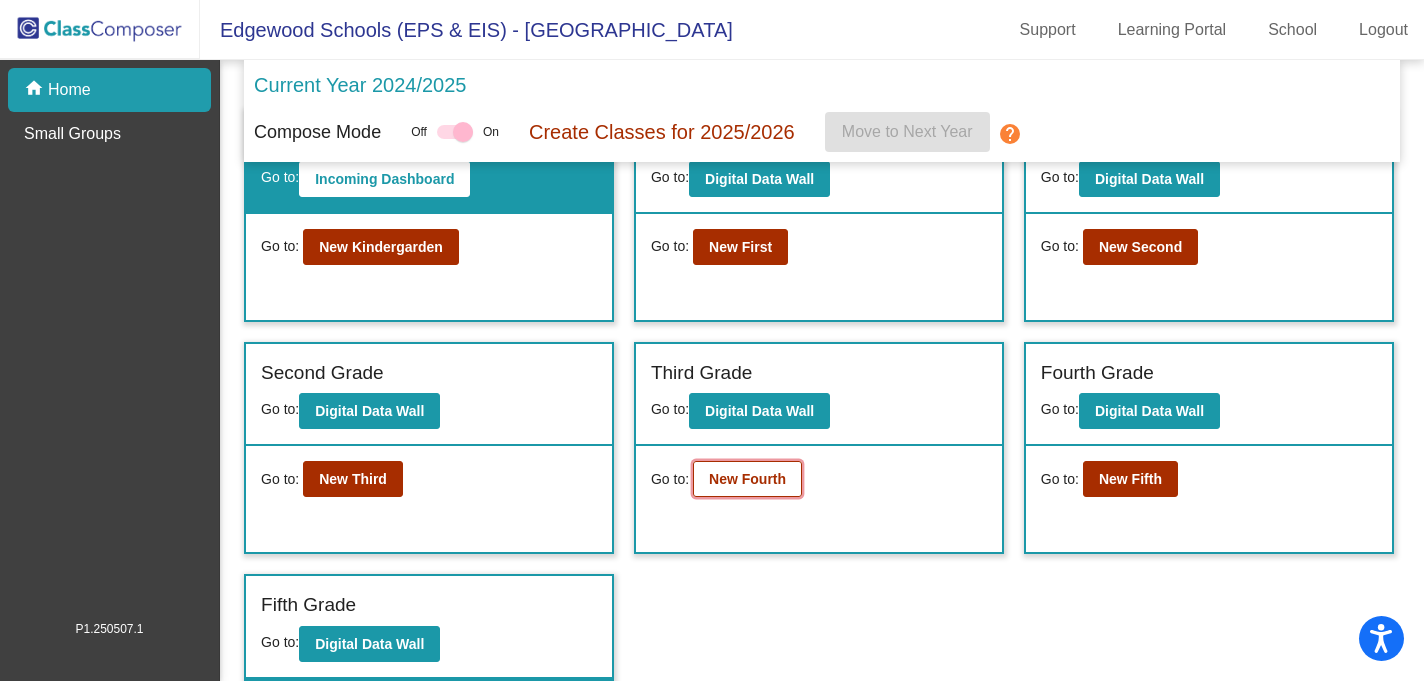 click on "New Fourth" 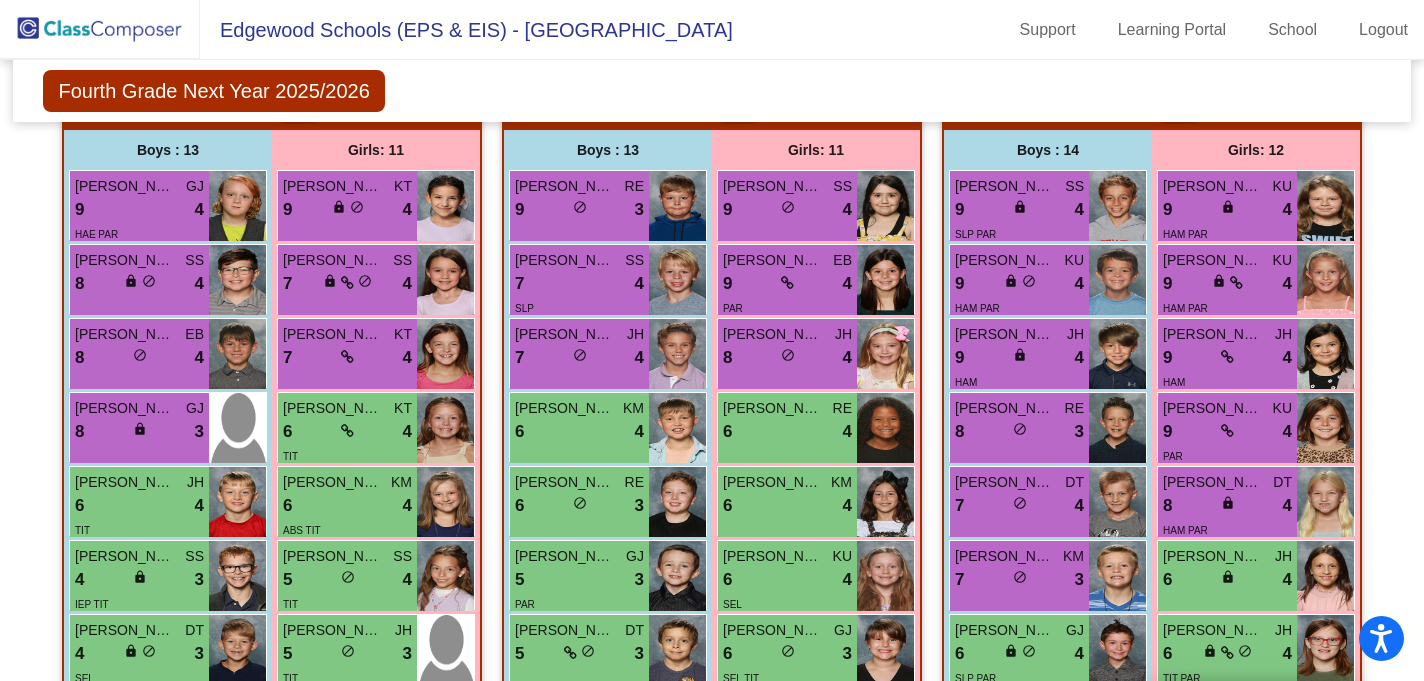 scroll, scrollTop: 592, scrollLeft: 0, axis: vertical 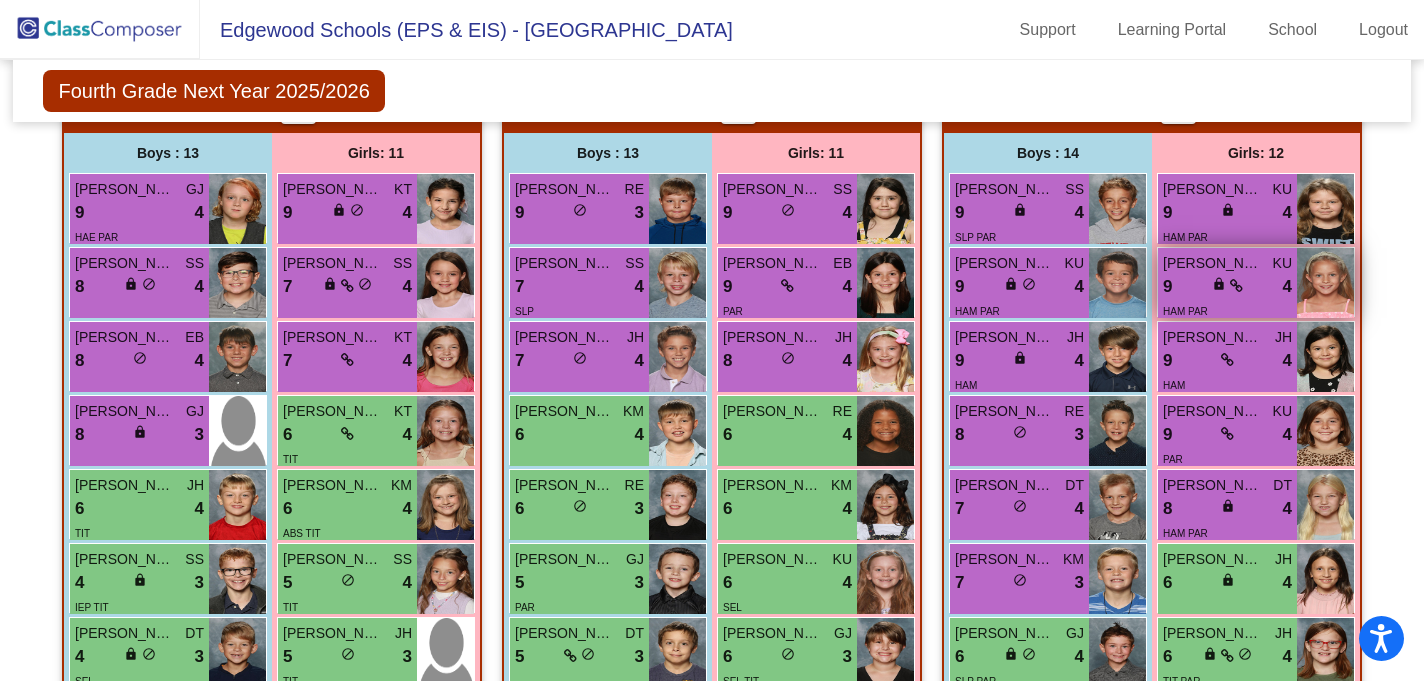 click at bounding box center (1236, 286) 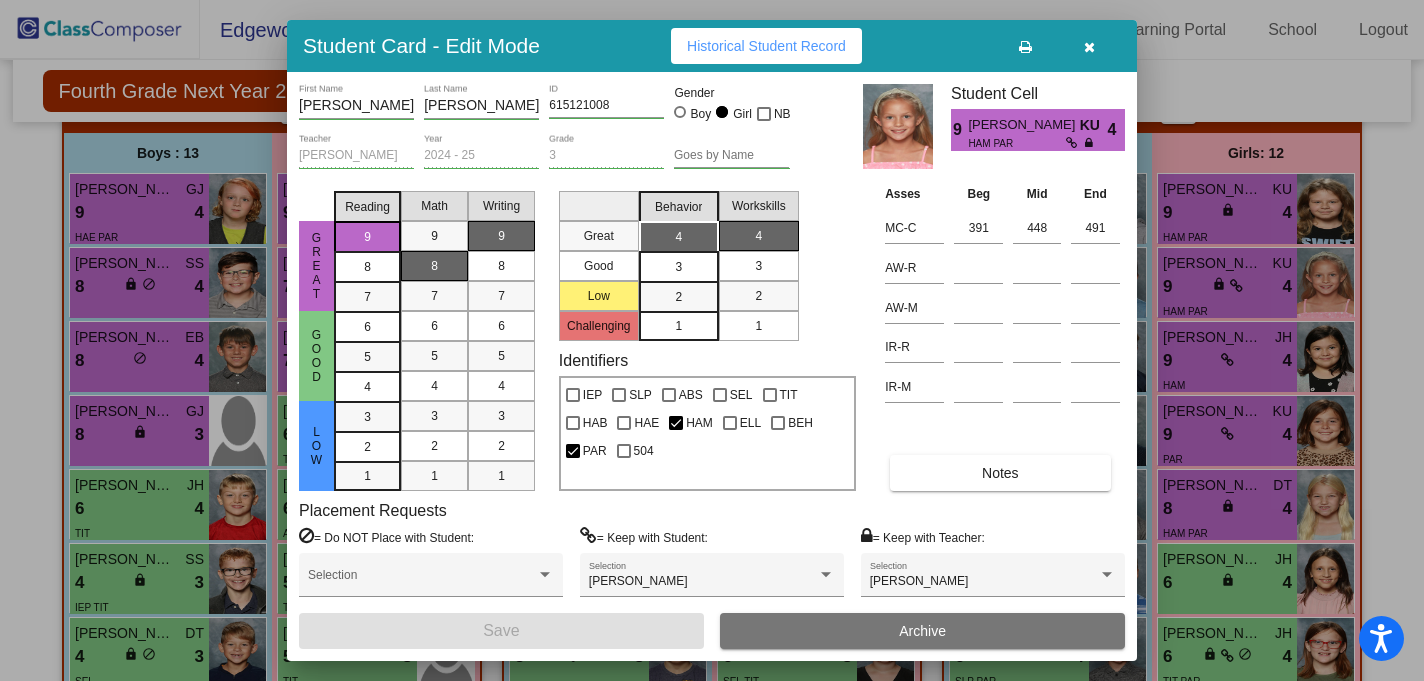 click at bounding box center (1089, 47) 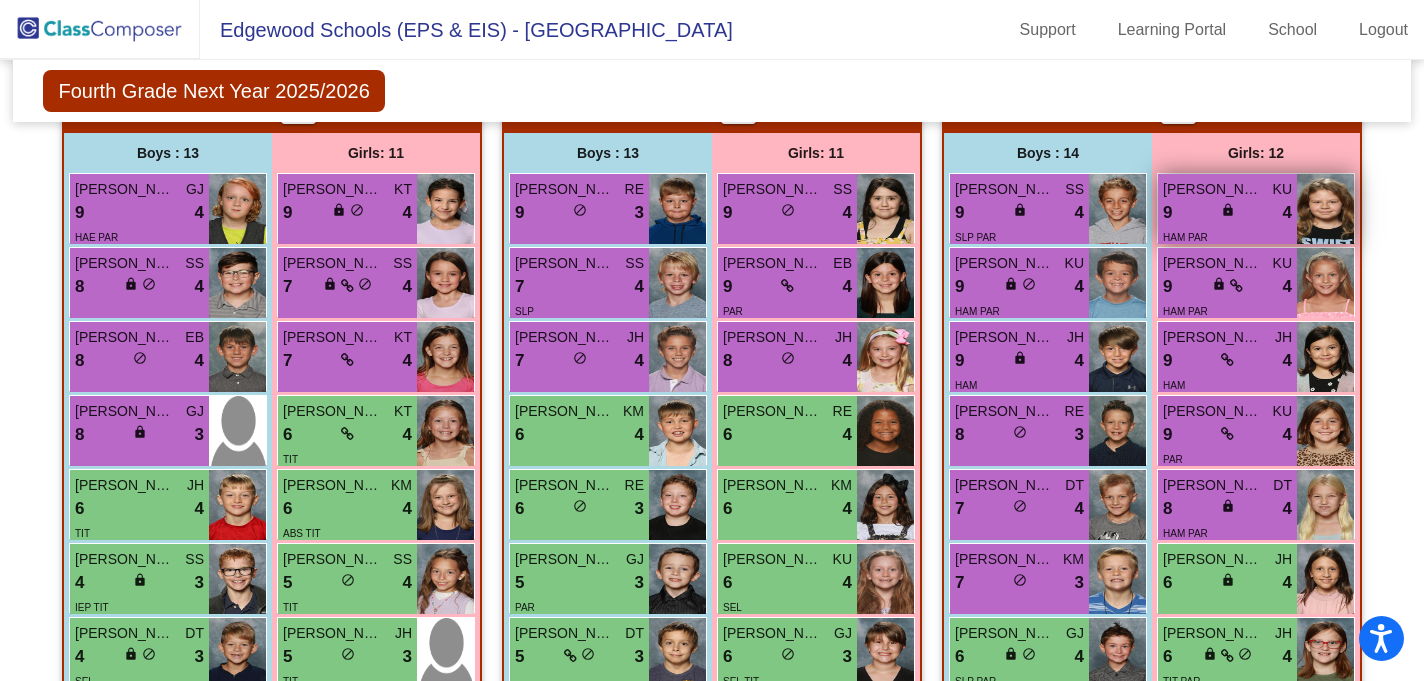 click on "lock do_not_disturb_alt" at bounding box center [1228, 212] 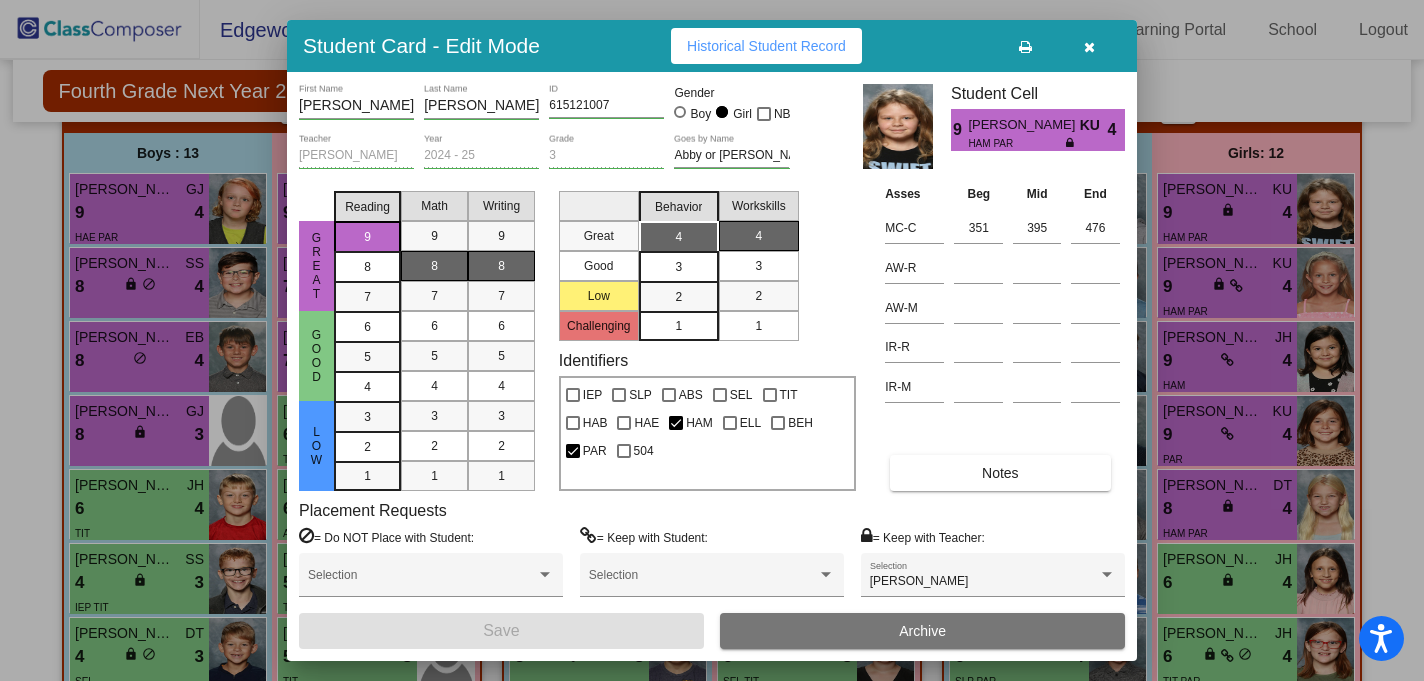 click at bounding box center [1089, 47] 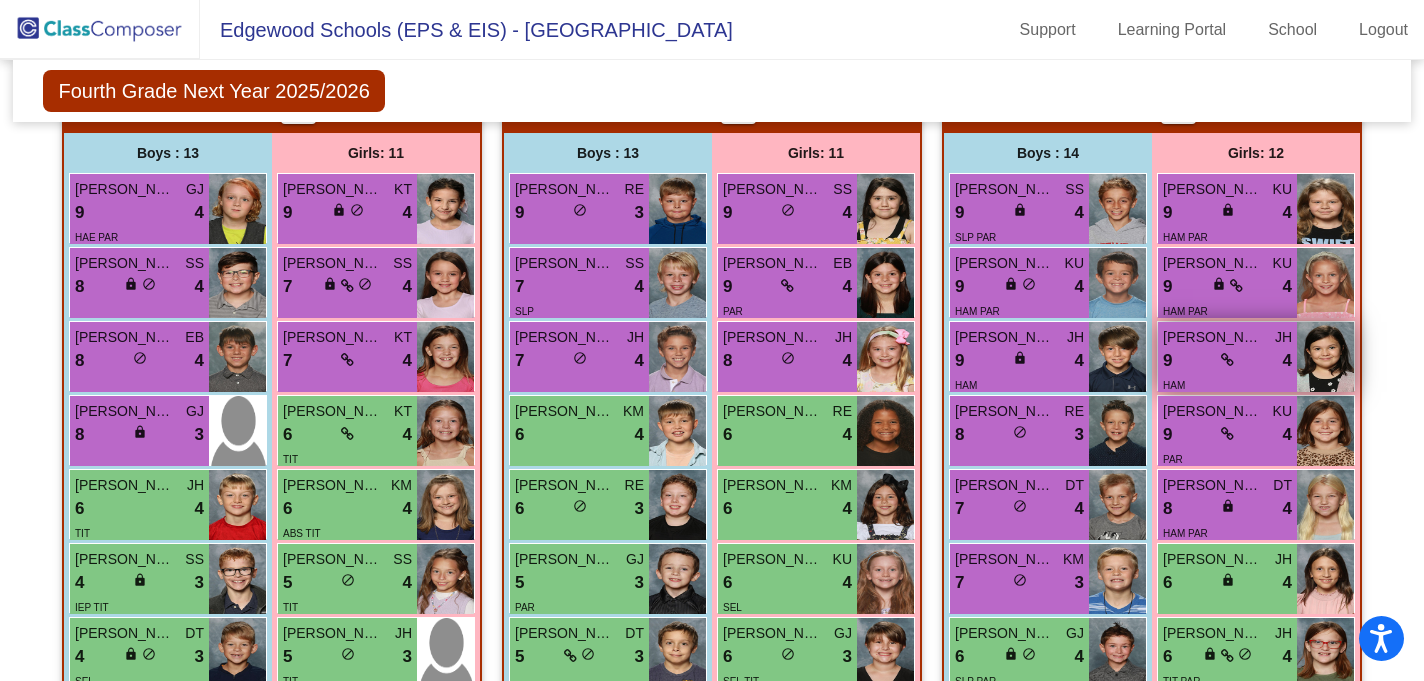 click on "lock do_not_disturb_alt" at bounding box center [1227, 360] 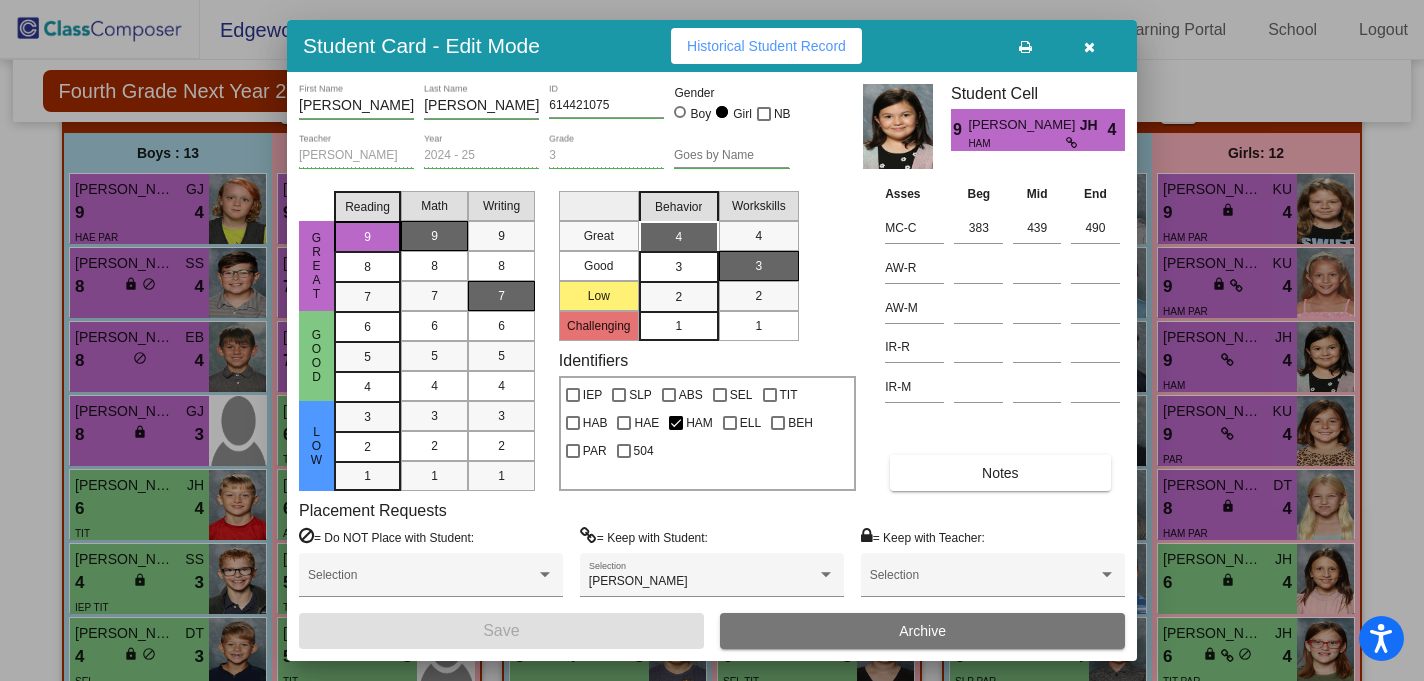 click at bounding box center [1089, 47] 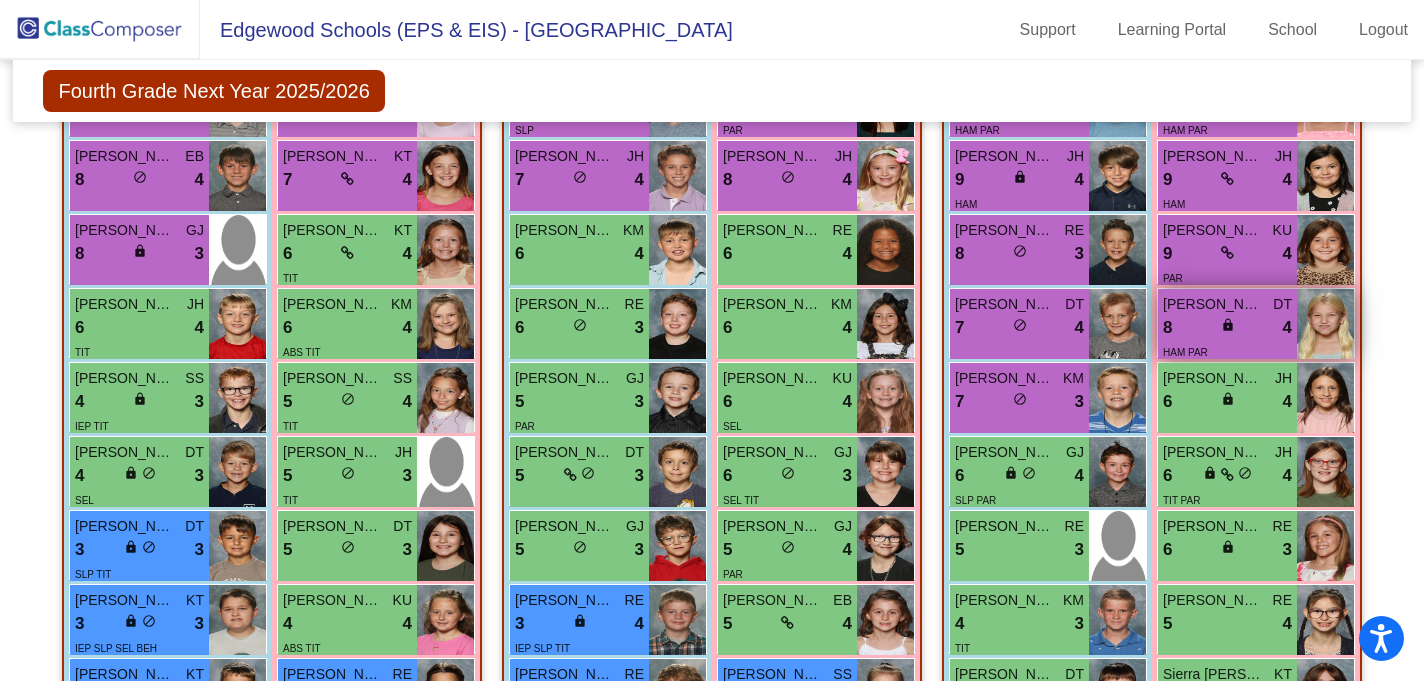 scroll, scrollTop: 785, scrollLeft: 0, axis: vertical 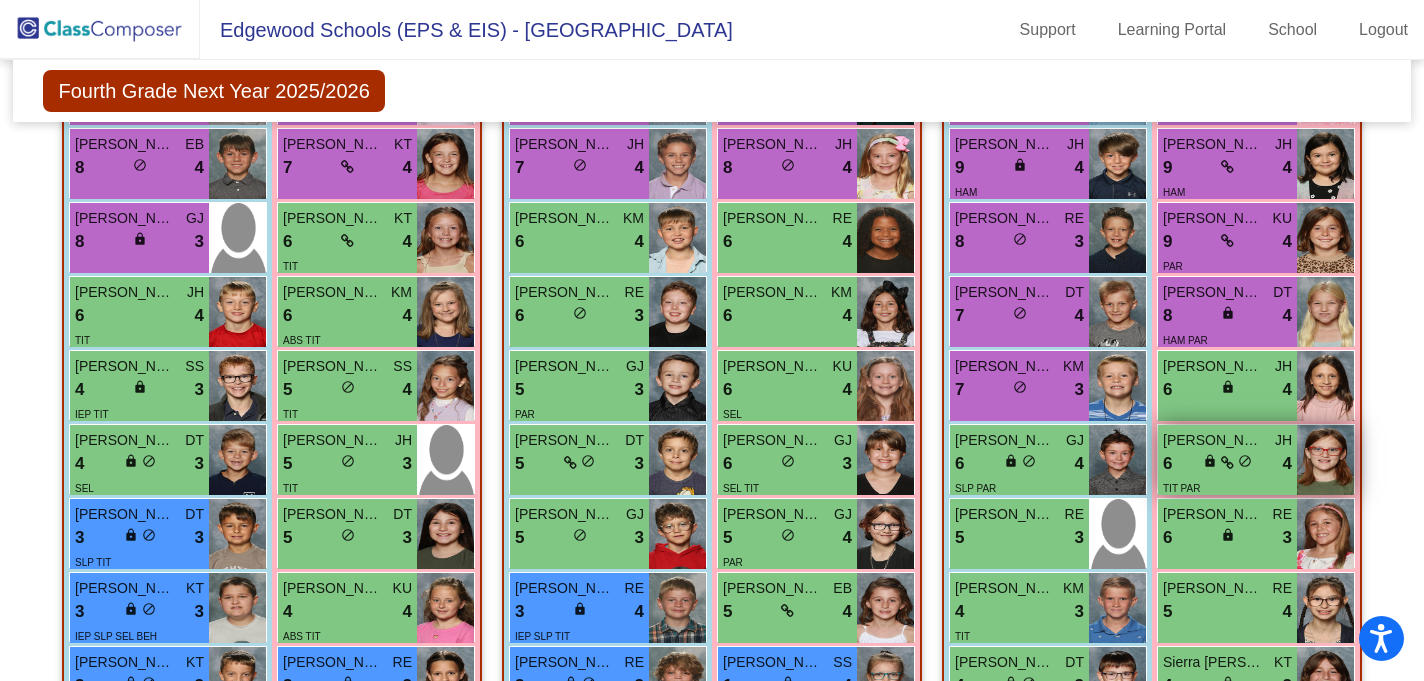click on "do_not_disturb_alt" at bounding box center (1245, 461) 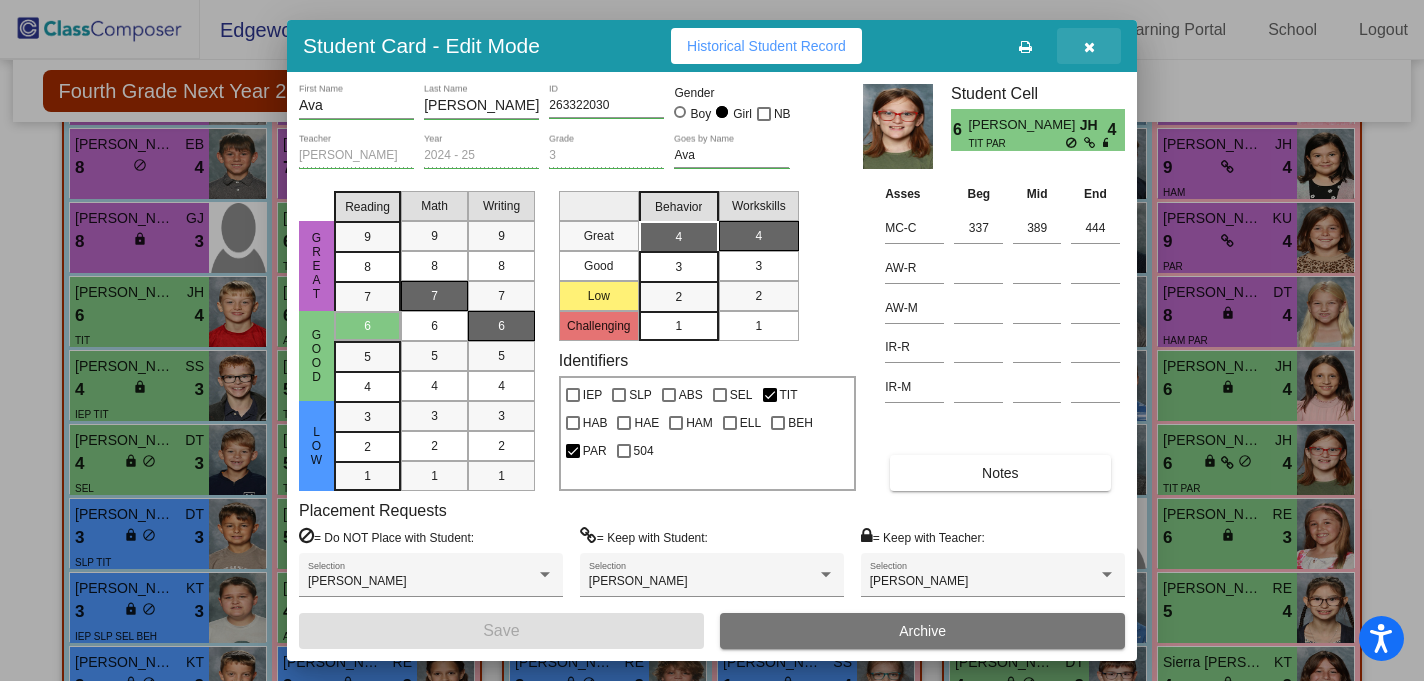 click at bounding box center (1089, 47) 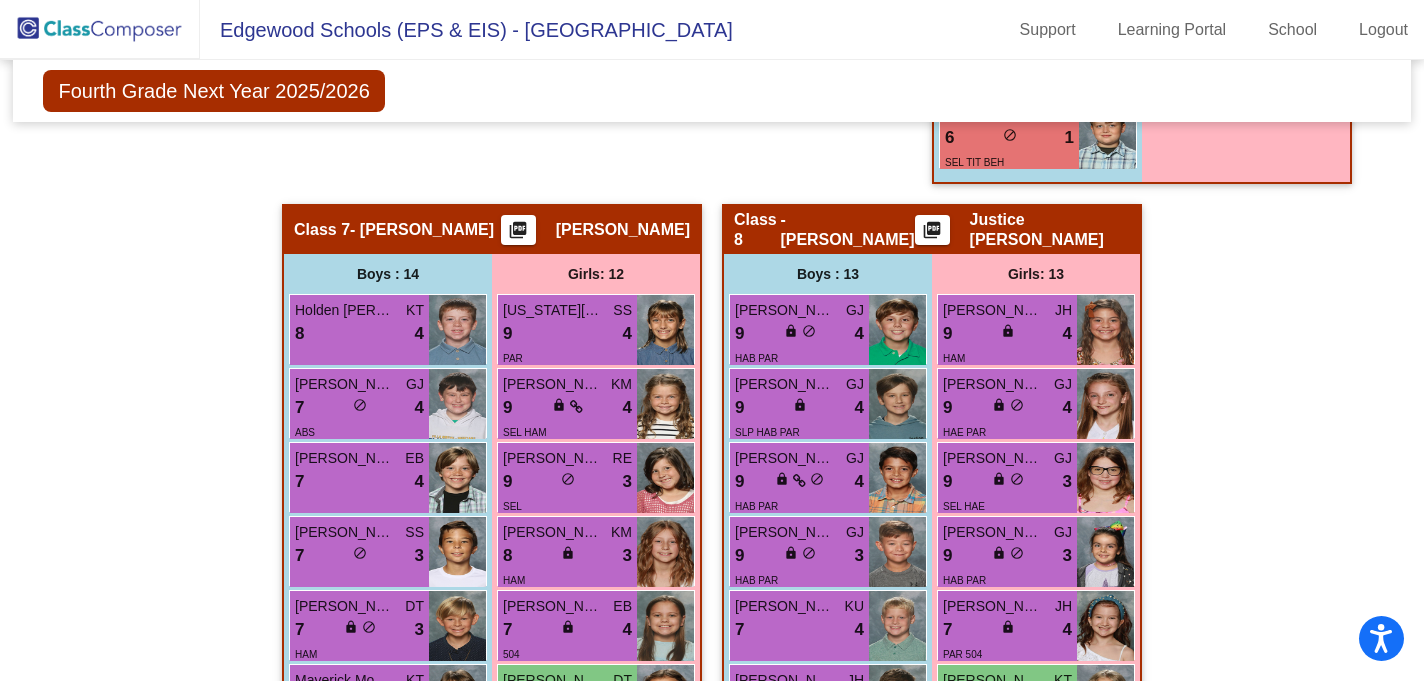 scroll, scrollTop: 2801, scrollLeft: 0, axis: vertical 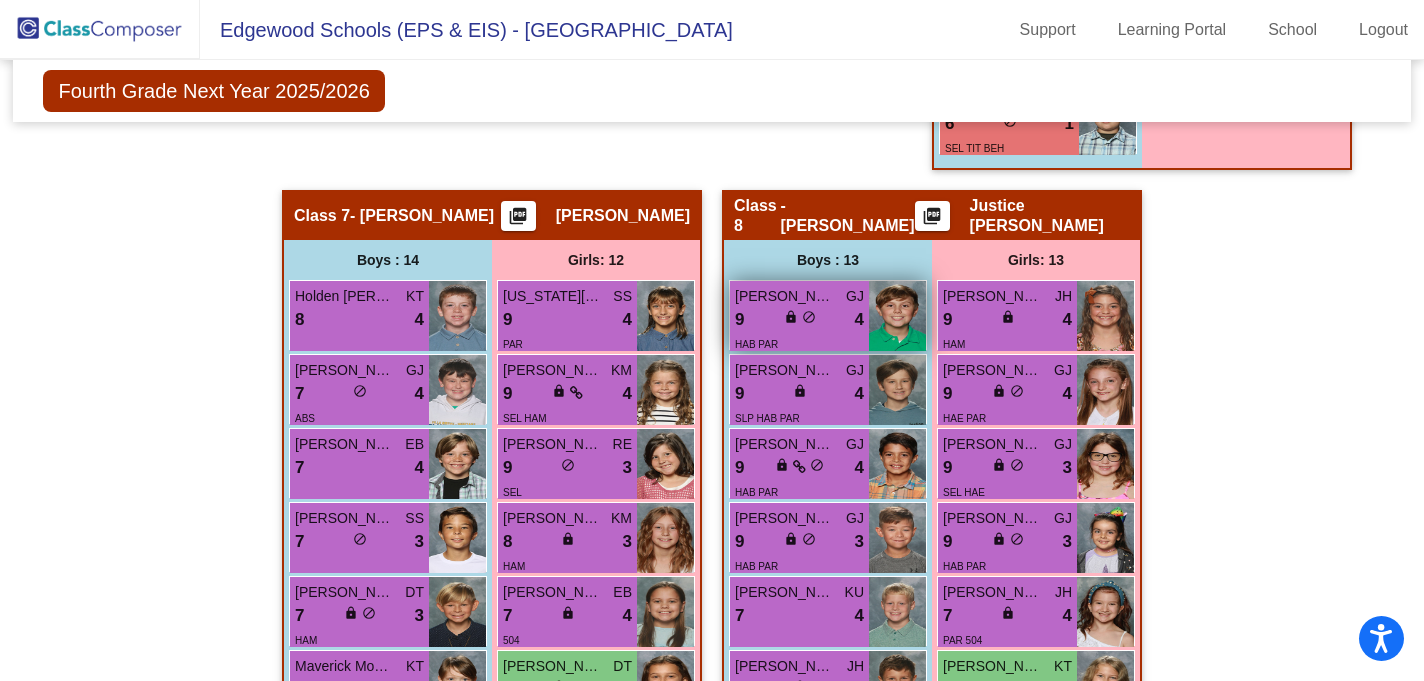 click on "do_not_disturb_alt" at bounding box center (809, 317) 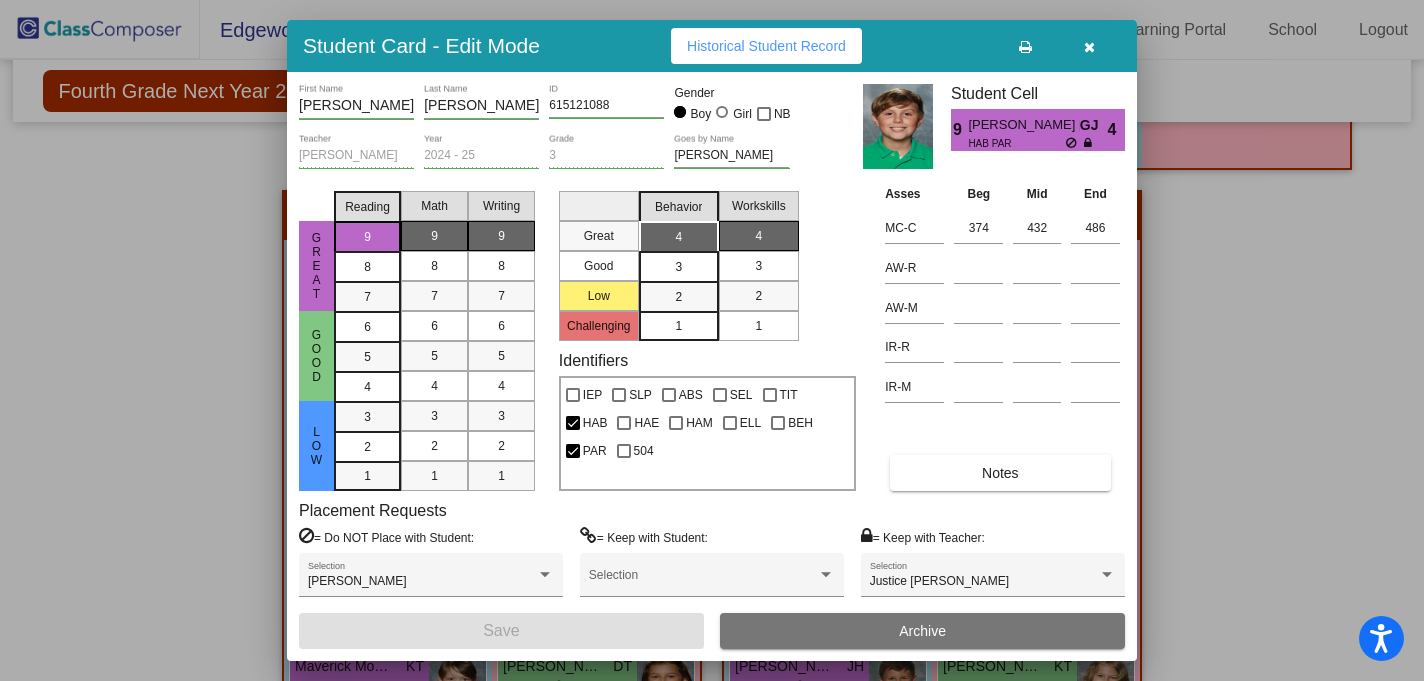 click at bounding box center (1089, 47) 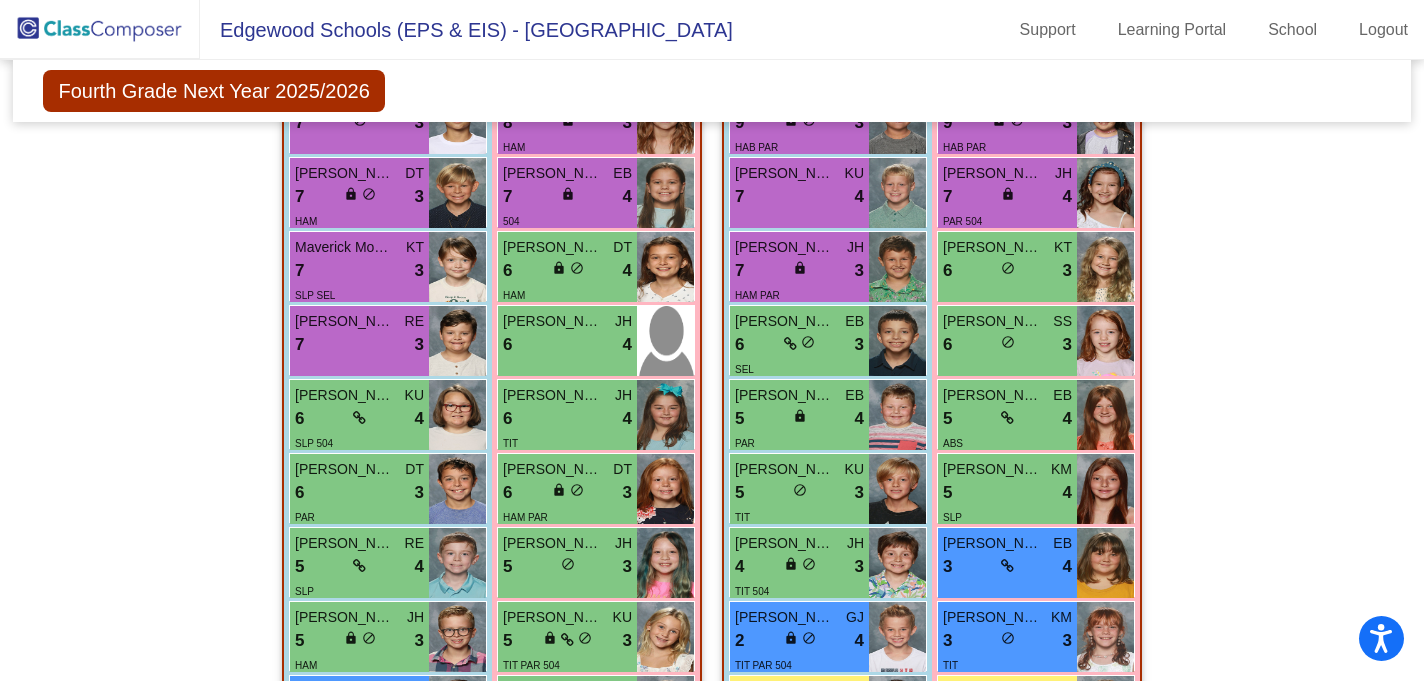 scroll, scrollTop: 3246, scrollLeft: 0, axis: vertical 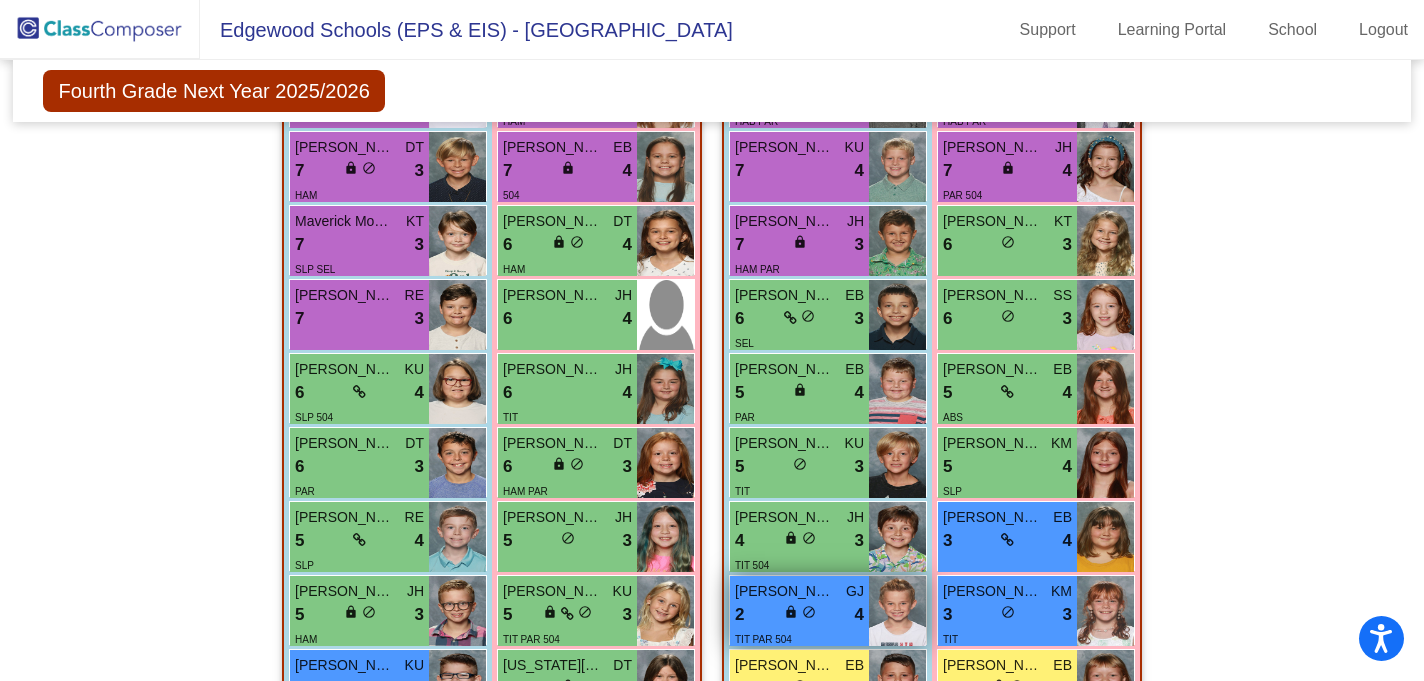 click on "do_not_disturb_alt" at bounding box center [809, 612] 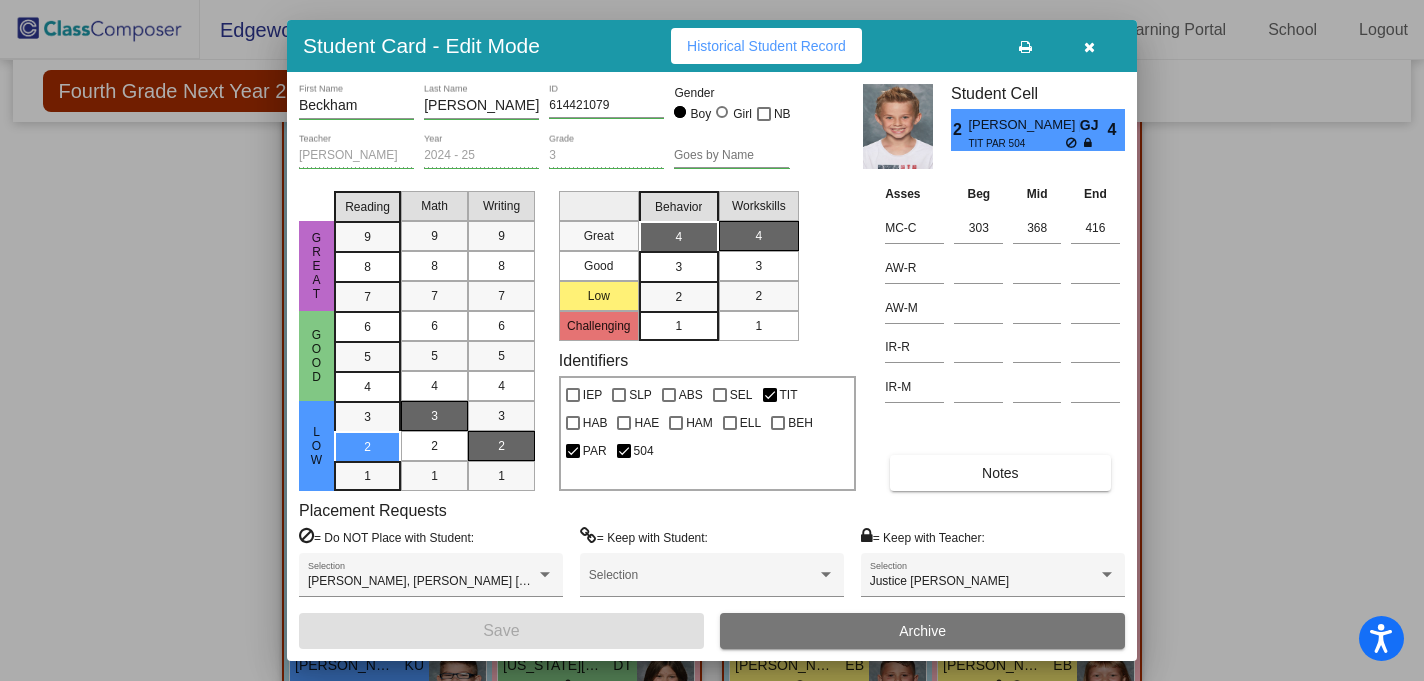 click at bounding box center [1089, 46] 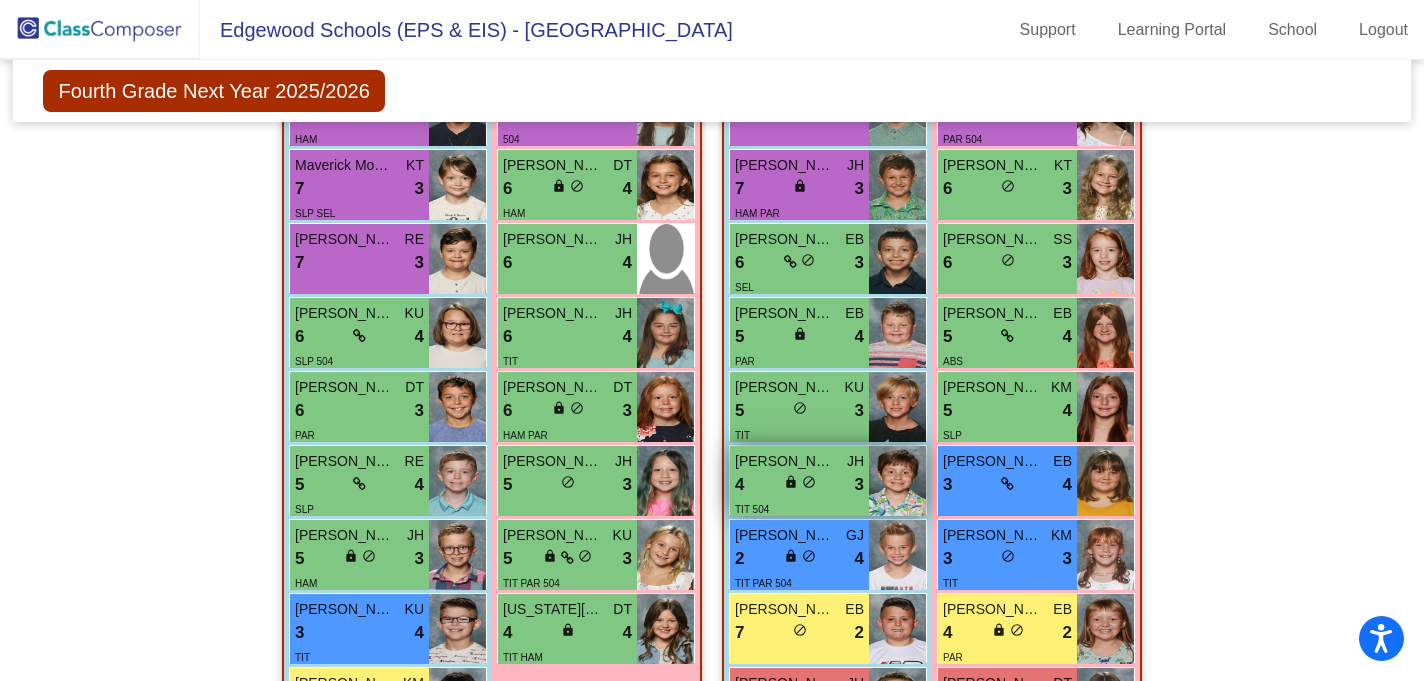 scroll, scrollTop: 3256, scrollLeft: 0, axis: vertical 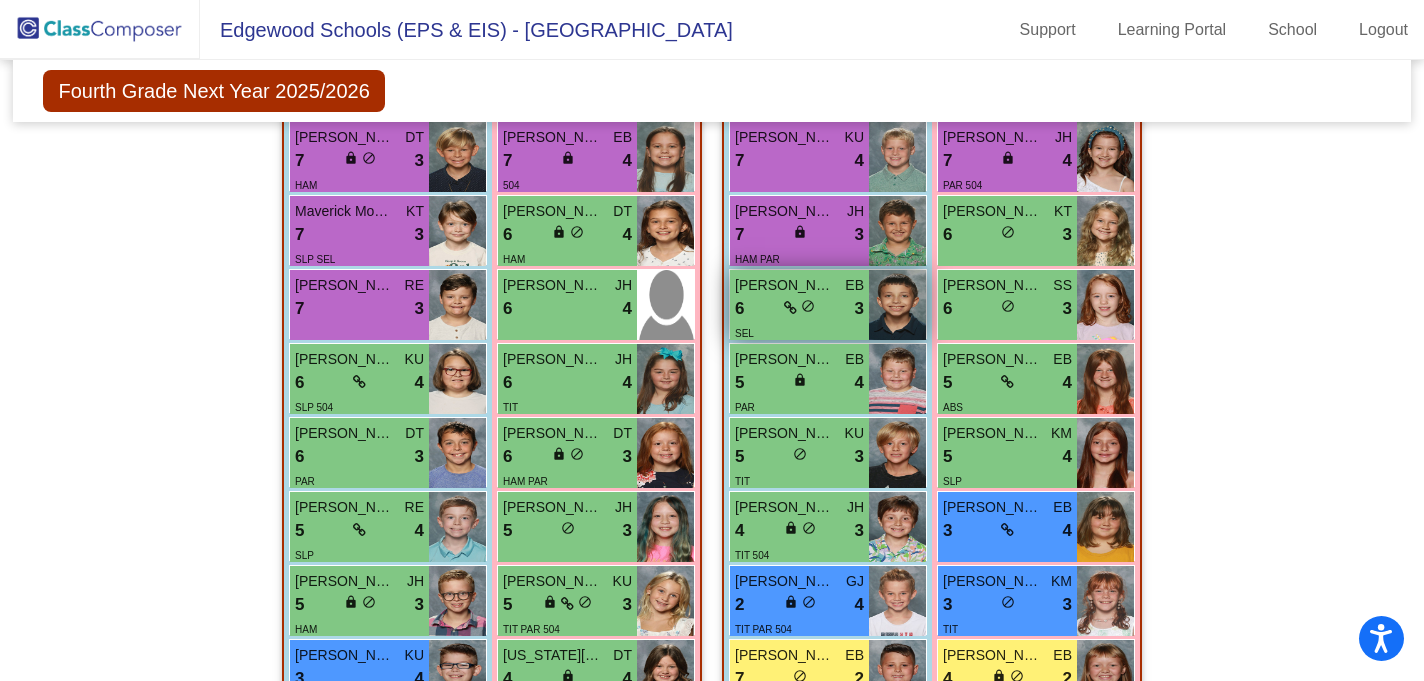 click at bounding box center (790, 308) 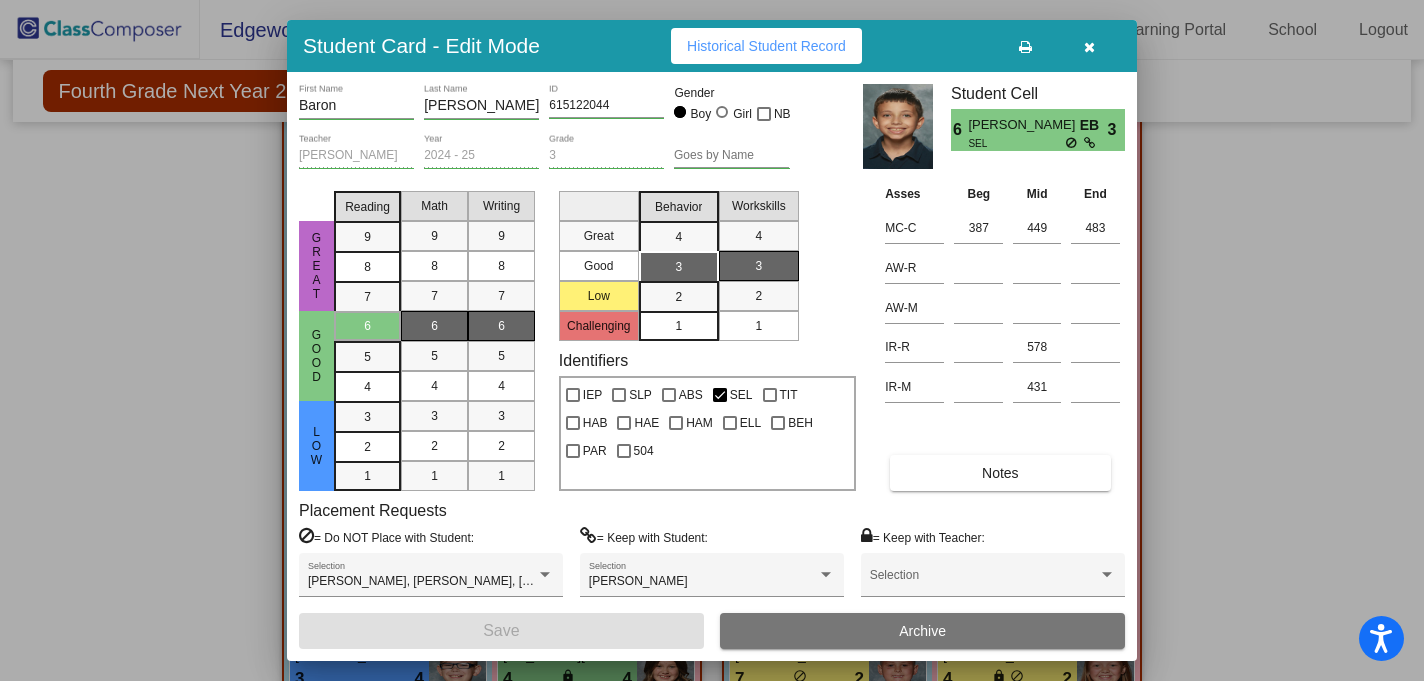 click at bounding box center [1089, 46] 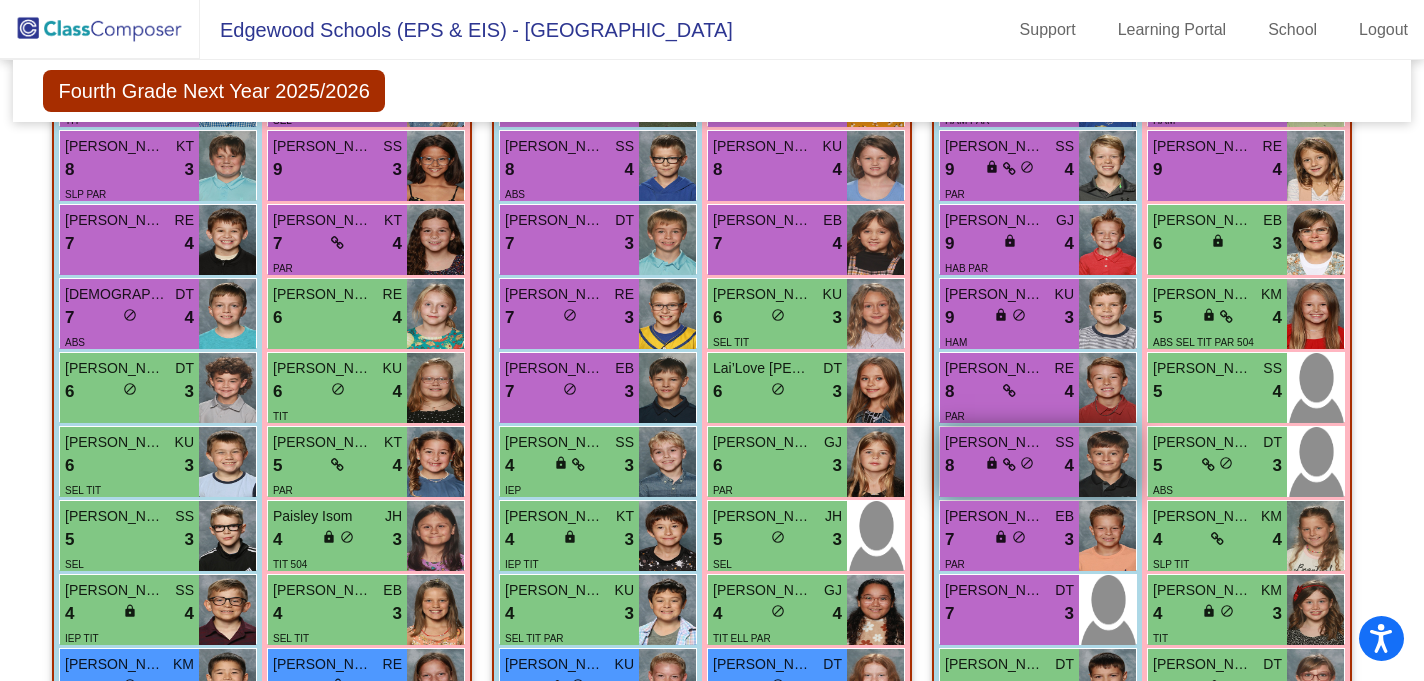 scroll, scrollTop: 1875, scrollLeft: 0, axis: vertical 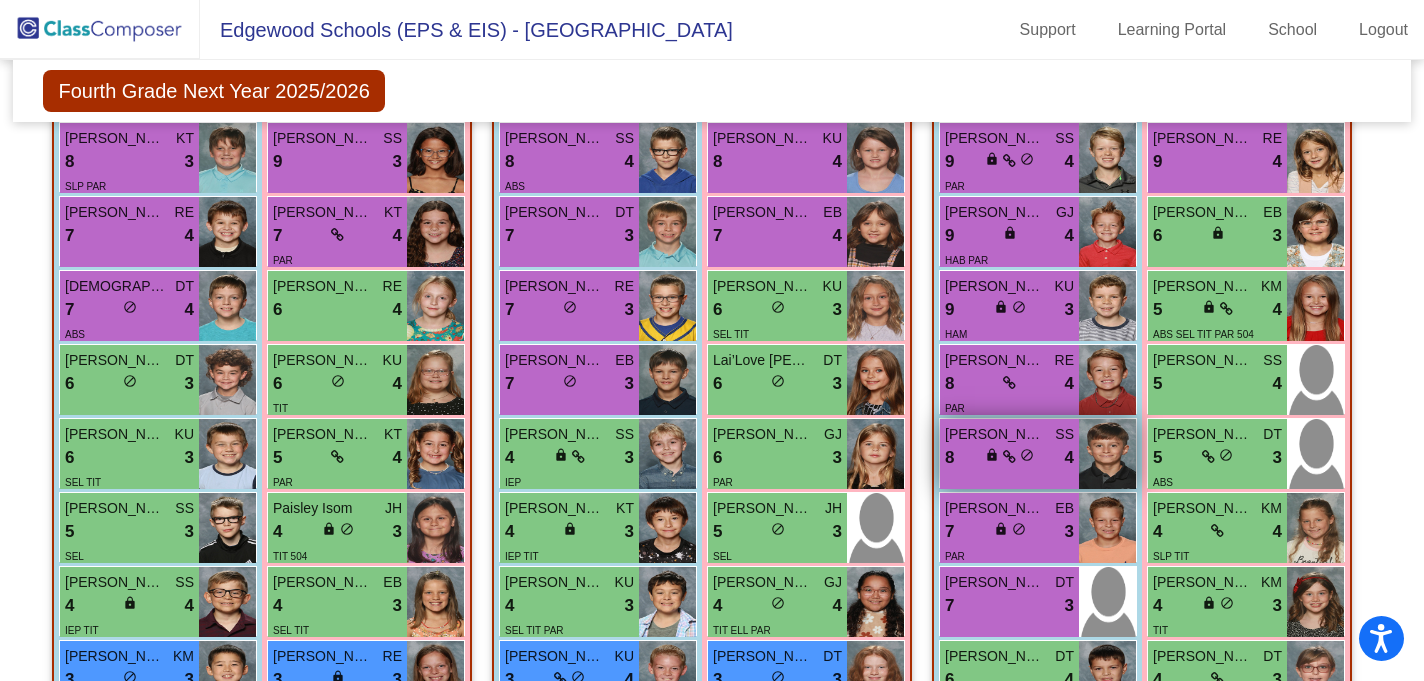 click at bounding box center (1009, 457) 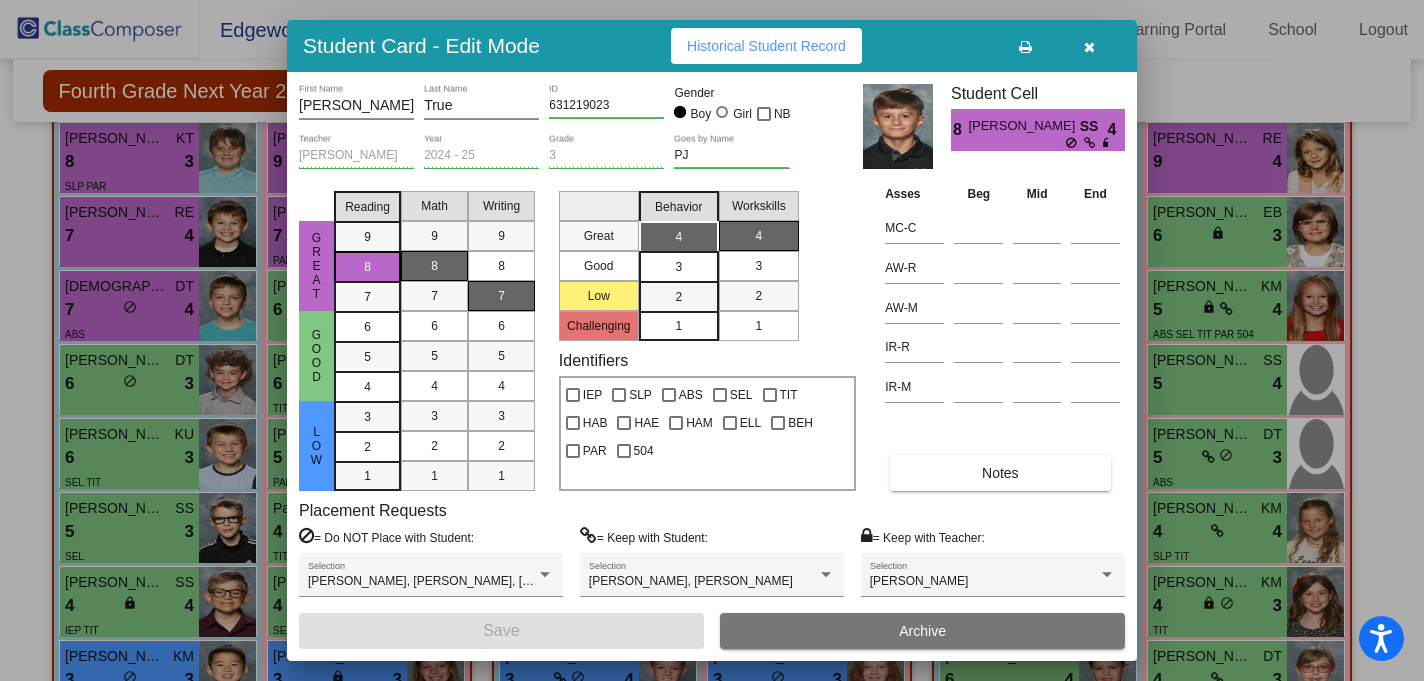 click at bounding box center (1089, 46) 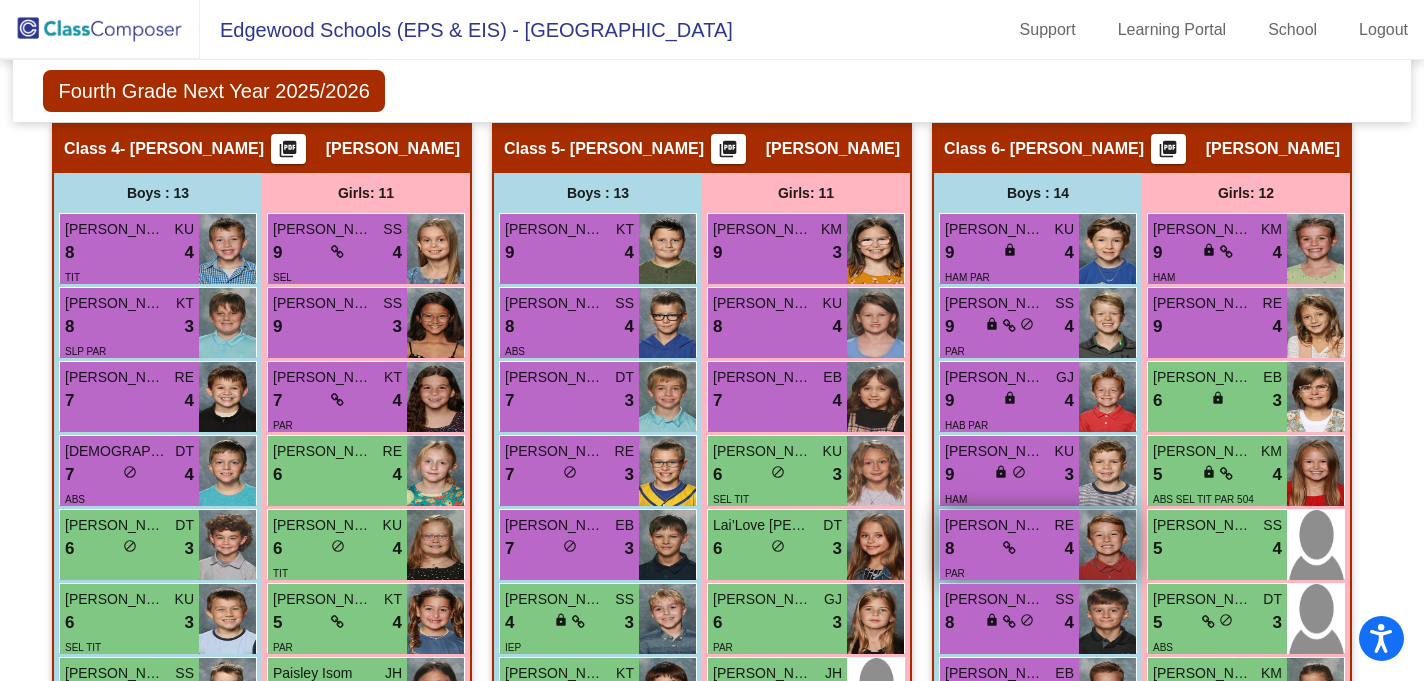 scroll, scrollTop: 1704, scrollLeft: 0, axis: vertical 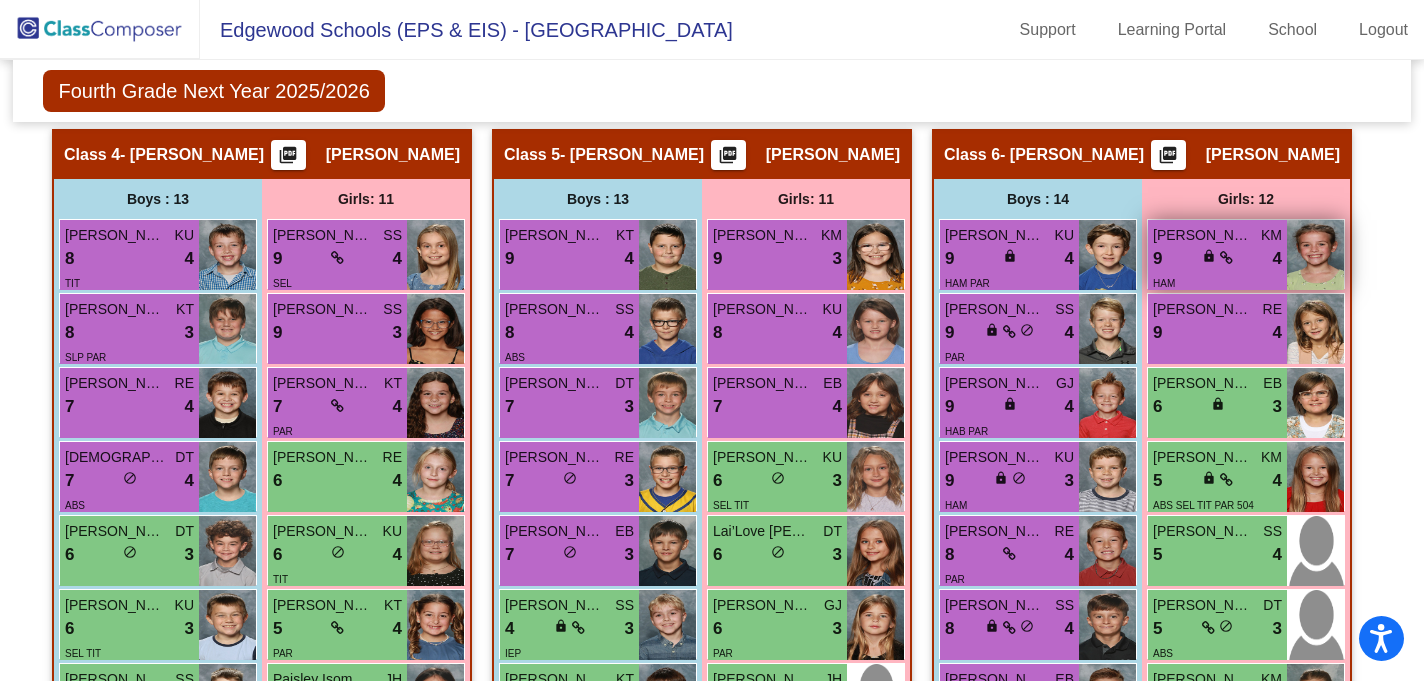 click at bounding box center [1226, 258] 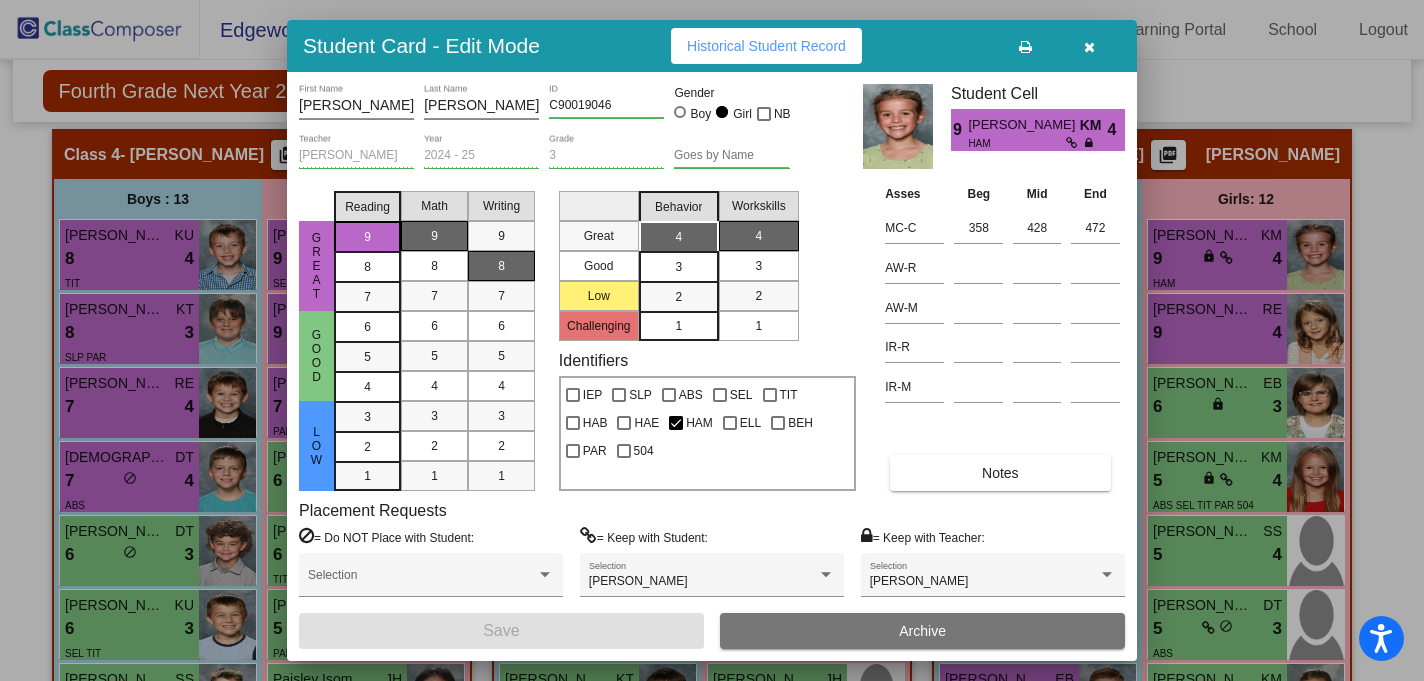 click at bounding box center [1089, 46] 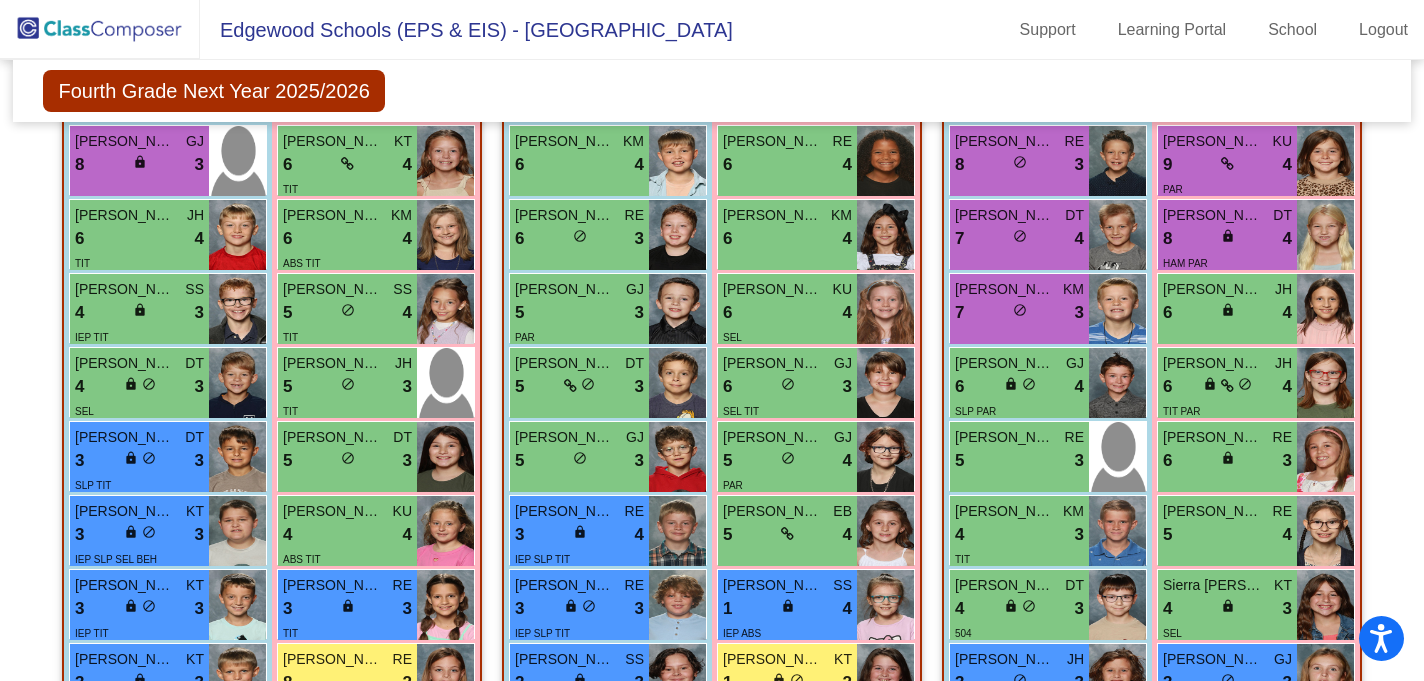 scroll, scrollTop: 840, scrollLeft: 0, axis: vertical 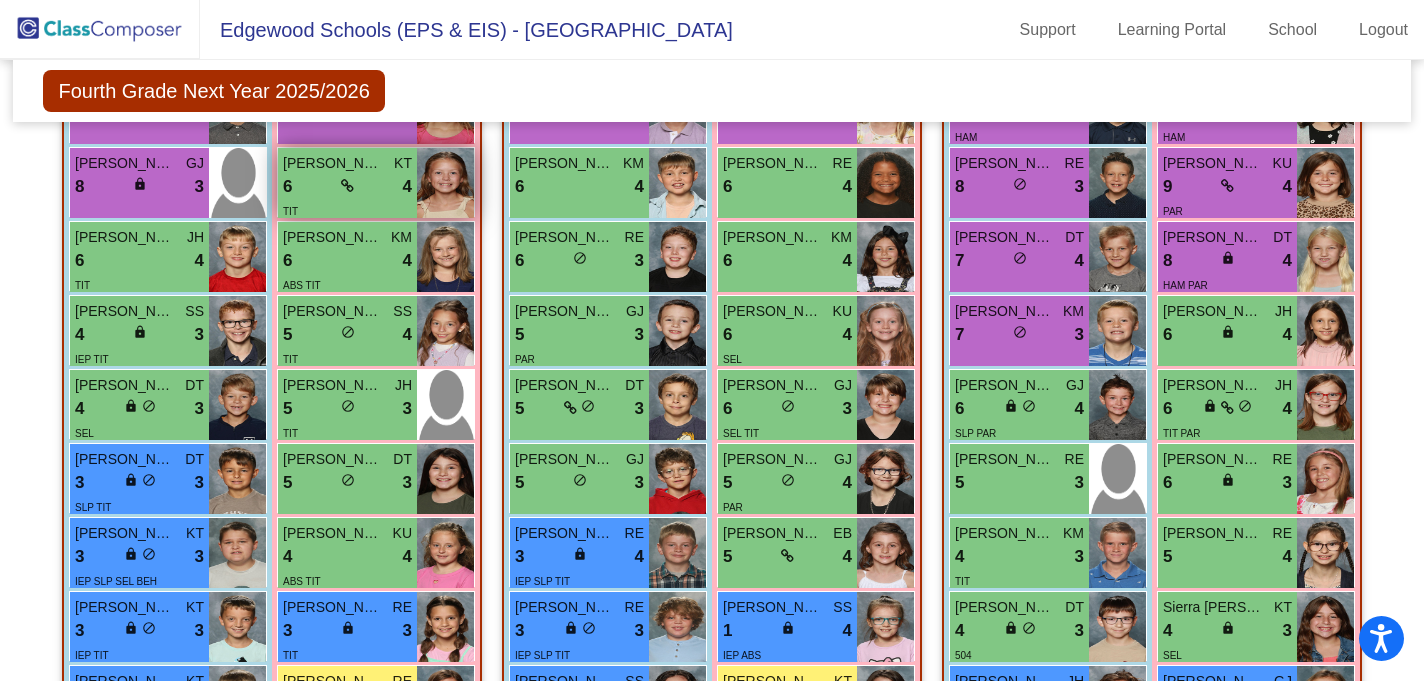 click at bounding box center [347, 186] 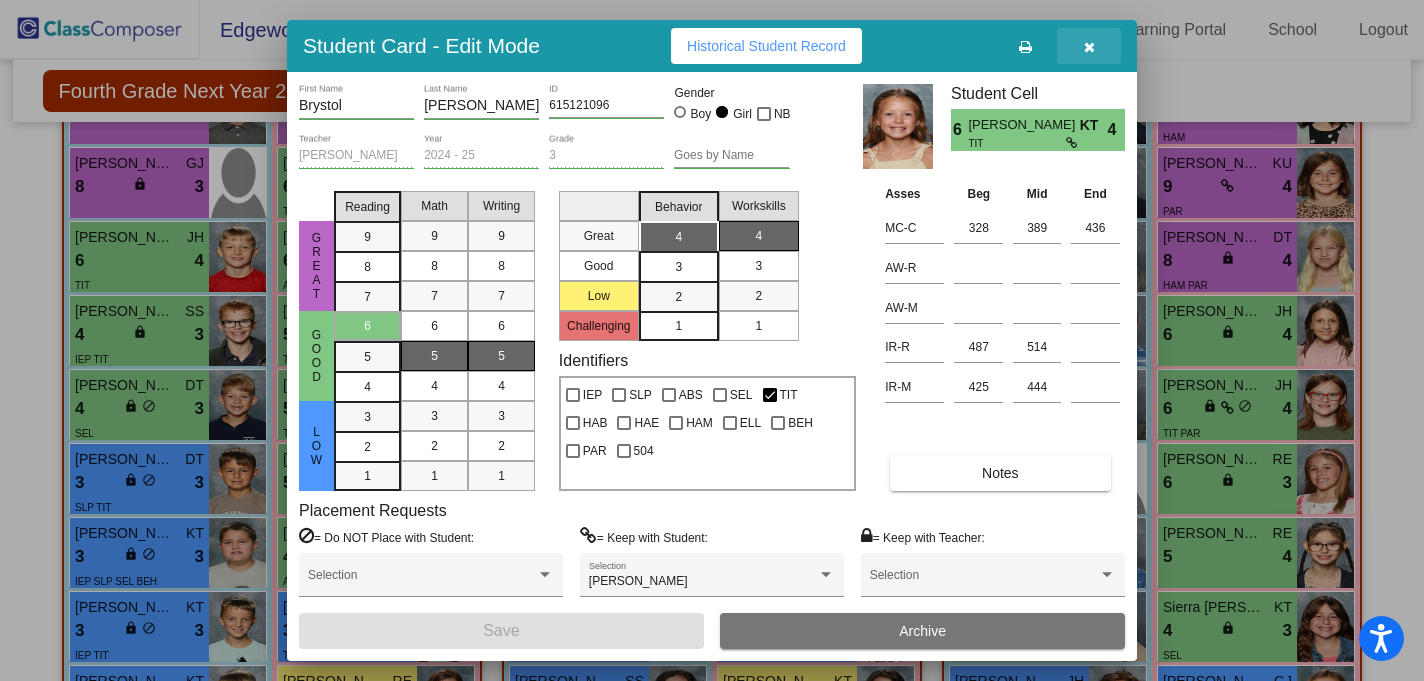 click at bounding box center [1089, 46] 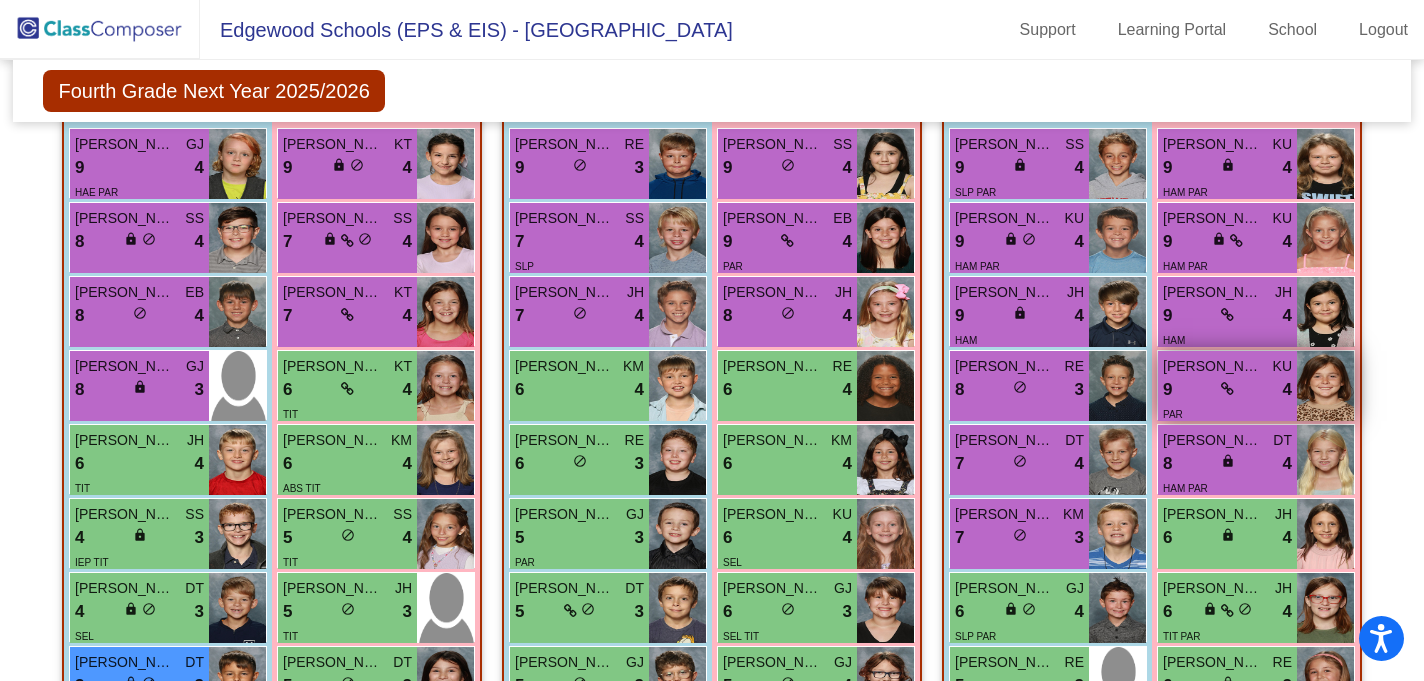 scroll, scrollTop: 666, scrollLeft: 0, axis: vertical 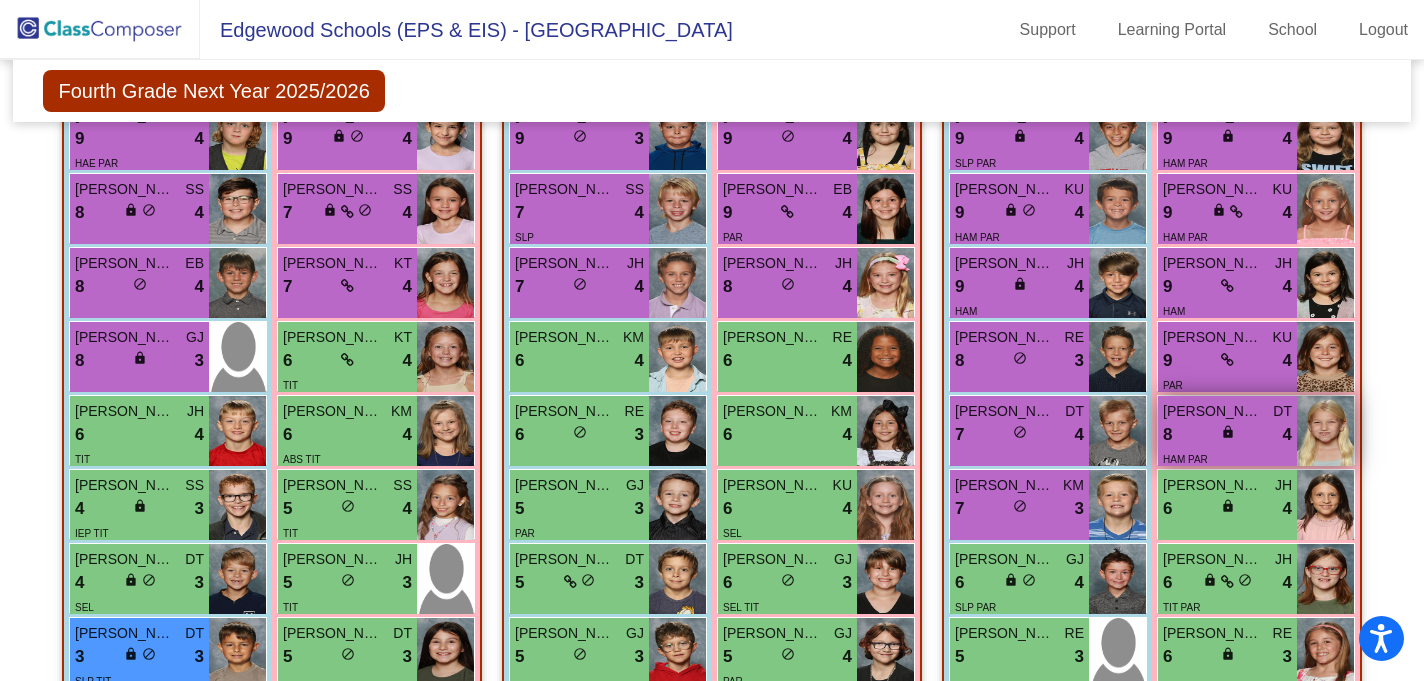 click on "lock" at bounding box center (1228, 432) 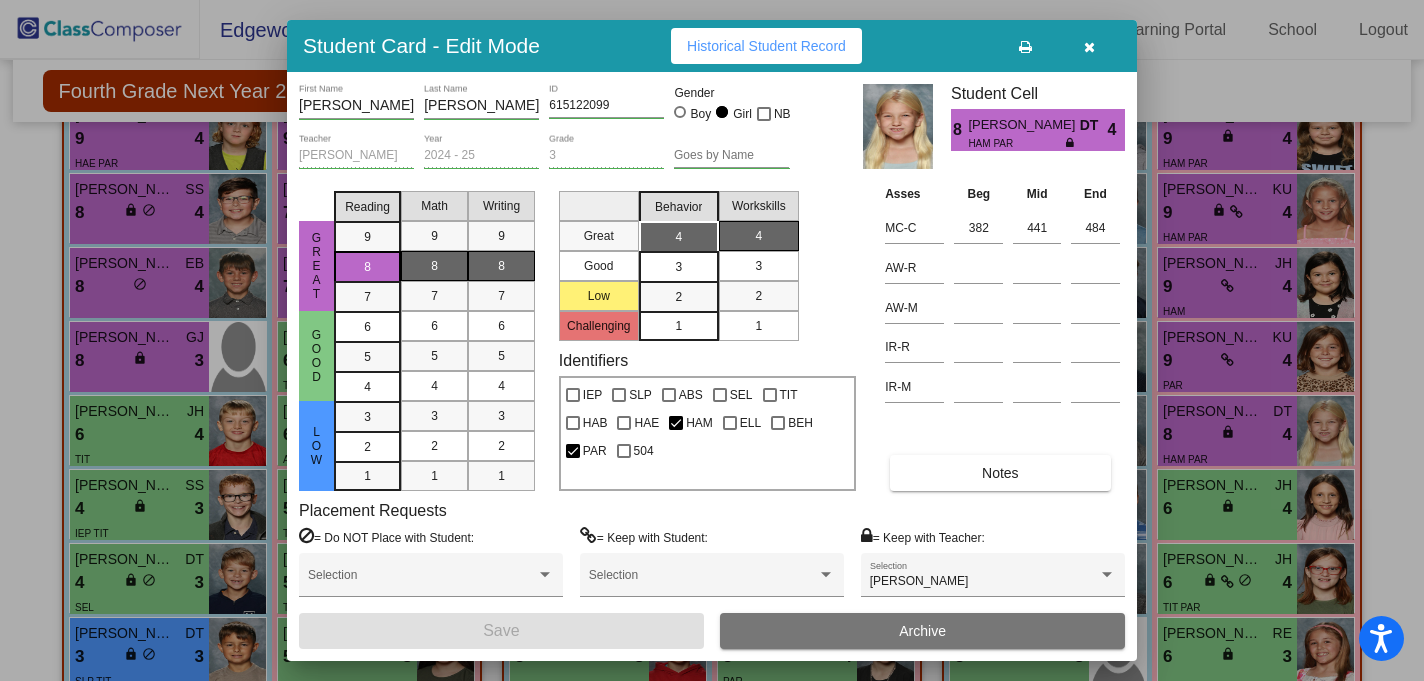 click at bounding box center (1089, 47) 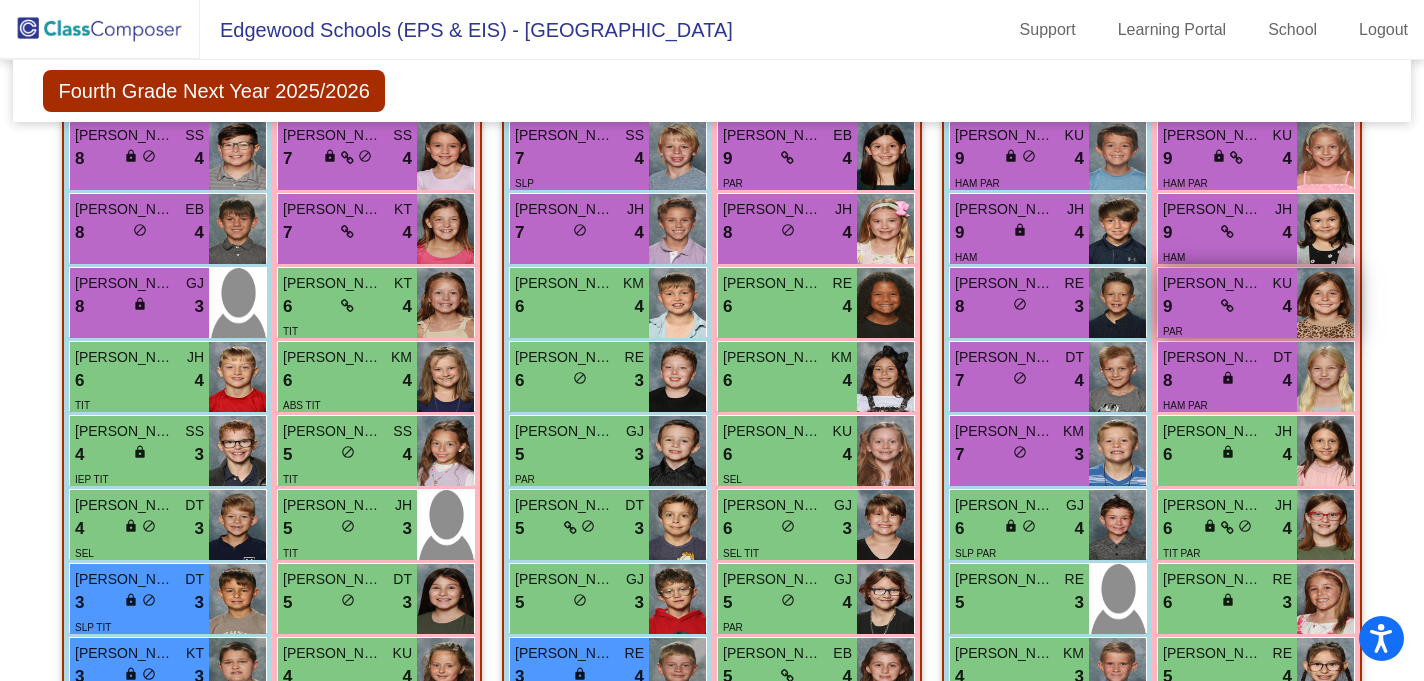 scroll, scrollTop: 718, scrollLeft: 0, axis: vertical 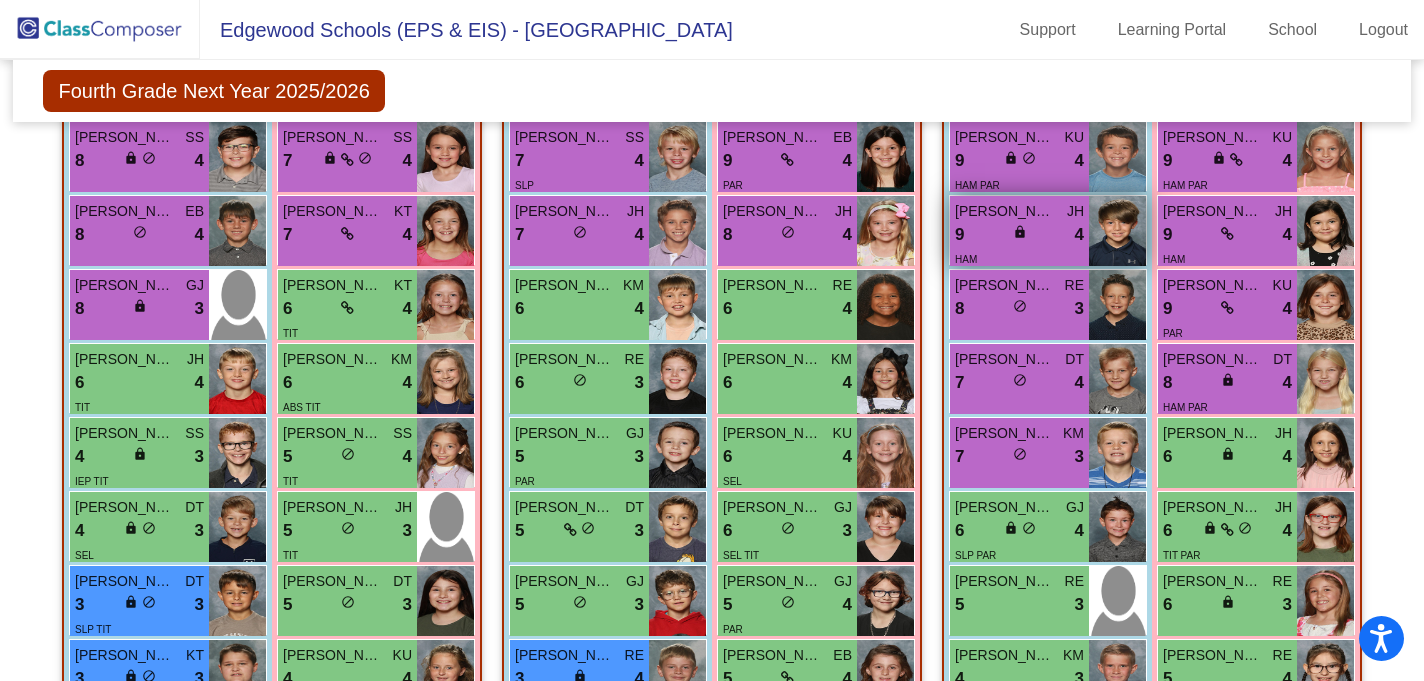 click on "lock" at bounding box center [1020, 232] 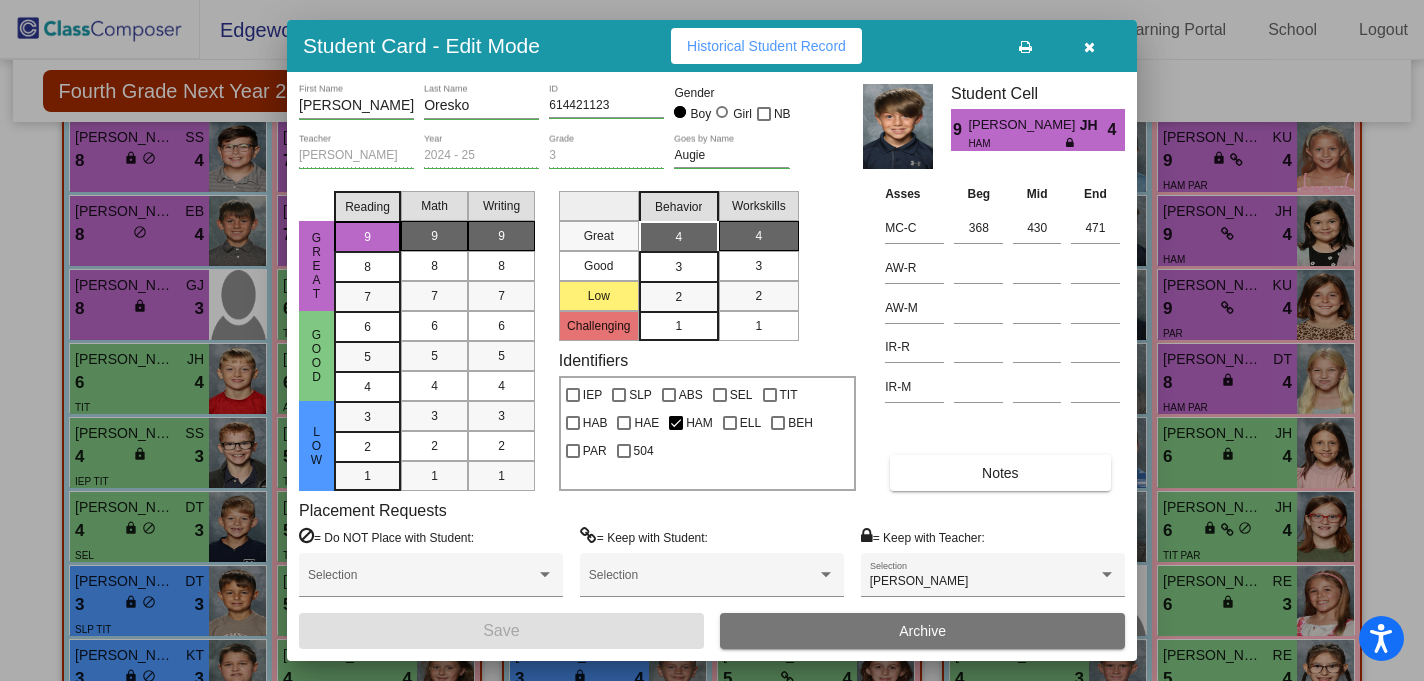 click at bounding box center (1089, 47) 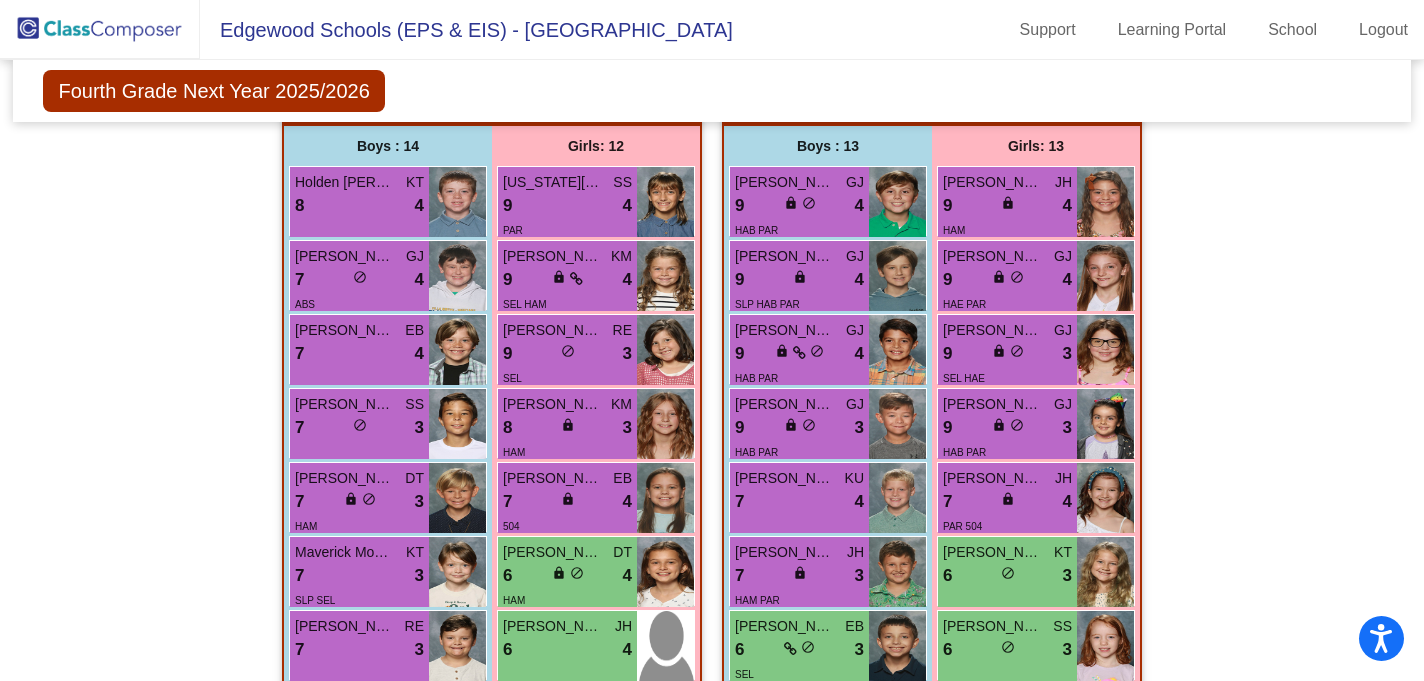 scroll, scrollTop: 2904, scrollLeft: 0, axis: vertical 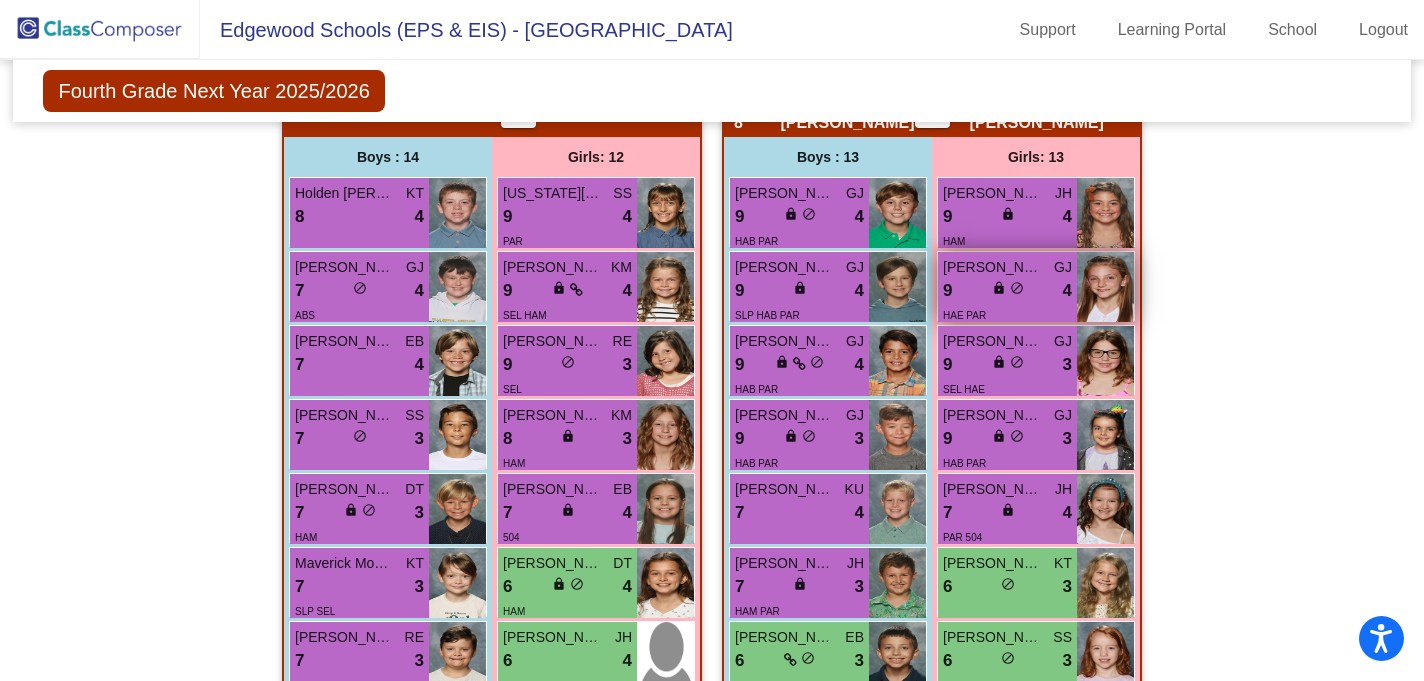 click on "lock do_not_disturb_alt" at bounding box center [1008, 290] 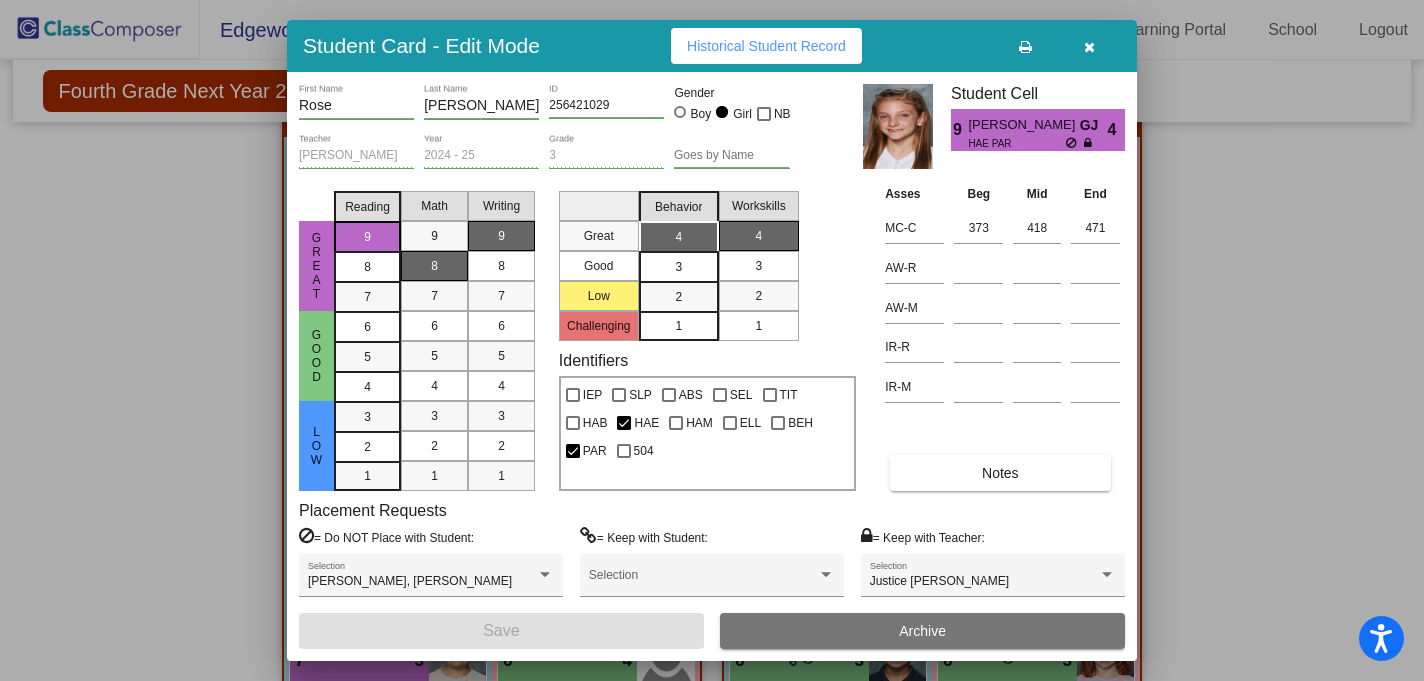 click at bounding box center [1089, 47] 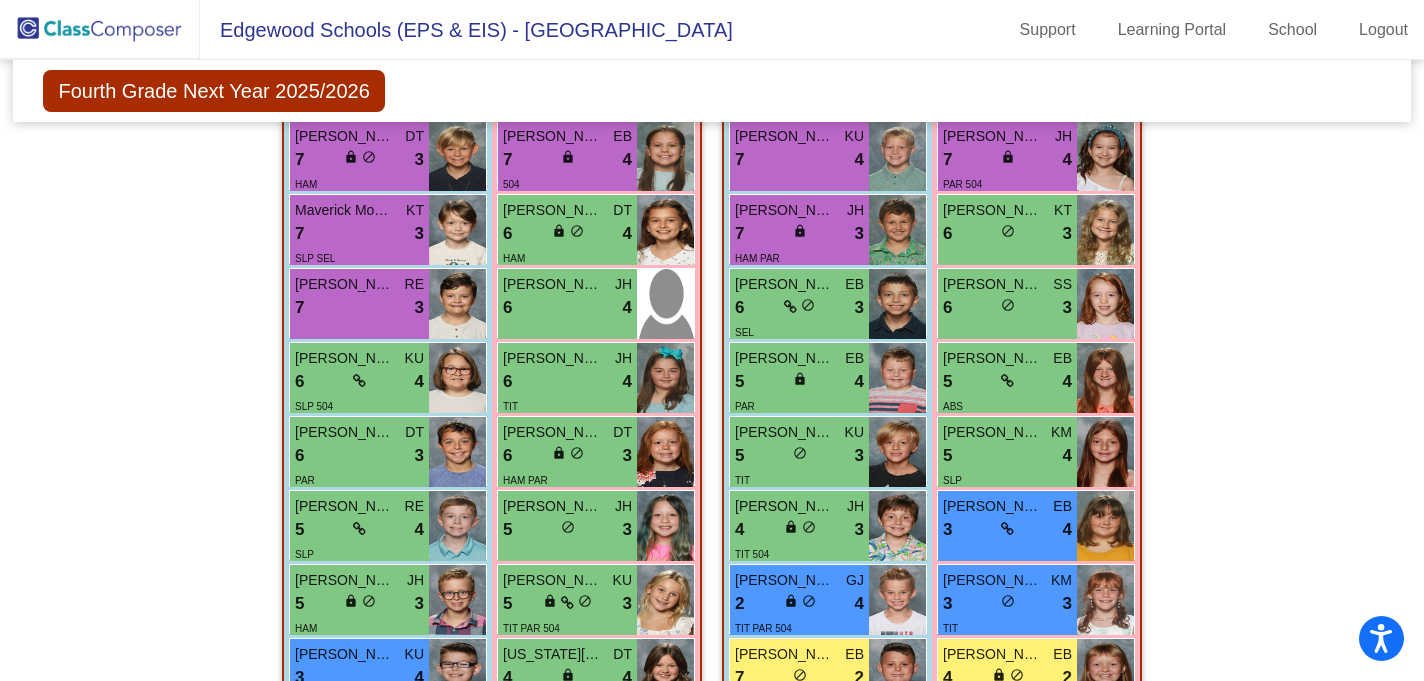 scroll, scrollTop: 3266, scrollLeft: 0, axis: vertical 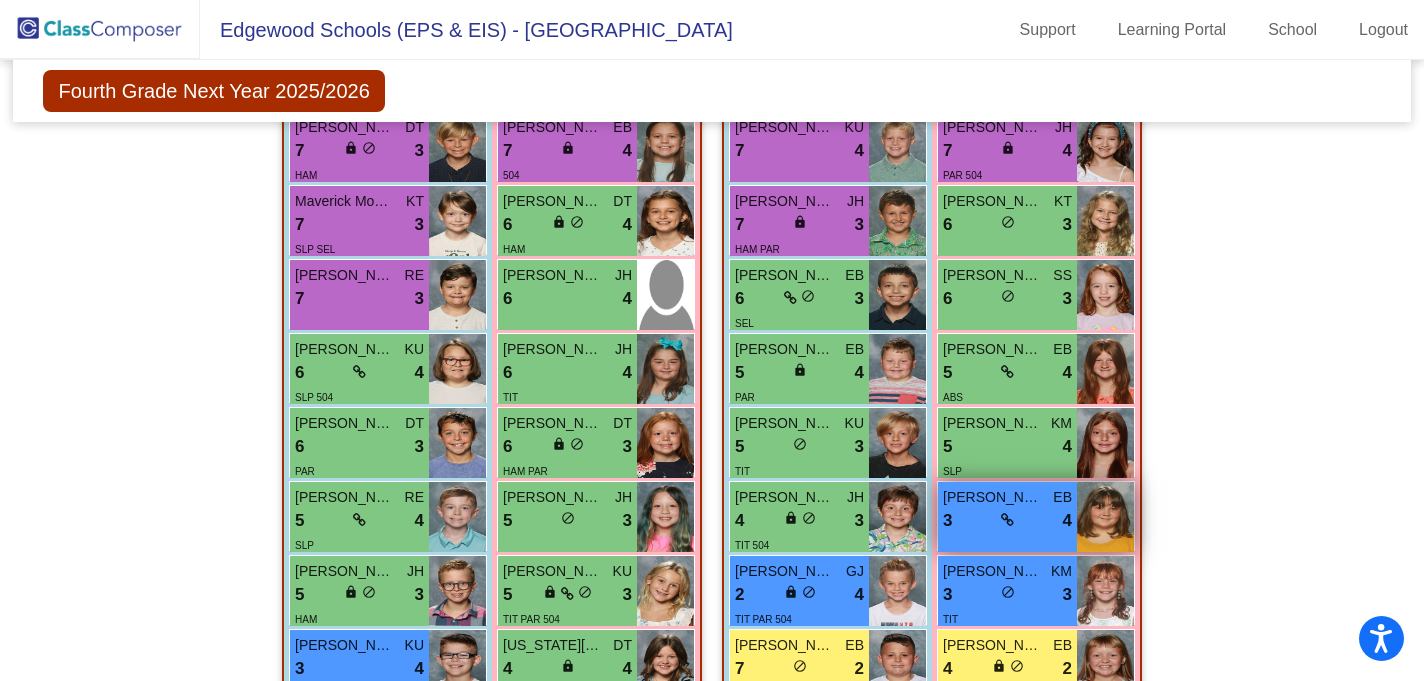 click at bounding box center (1007, 520) 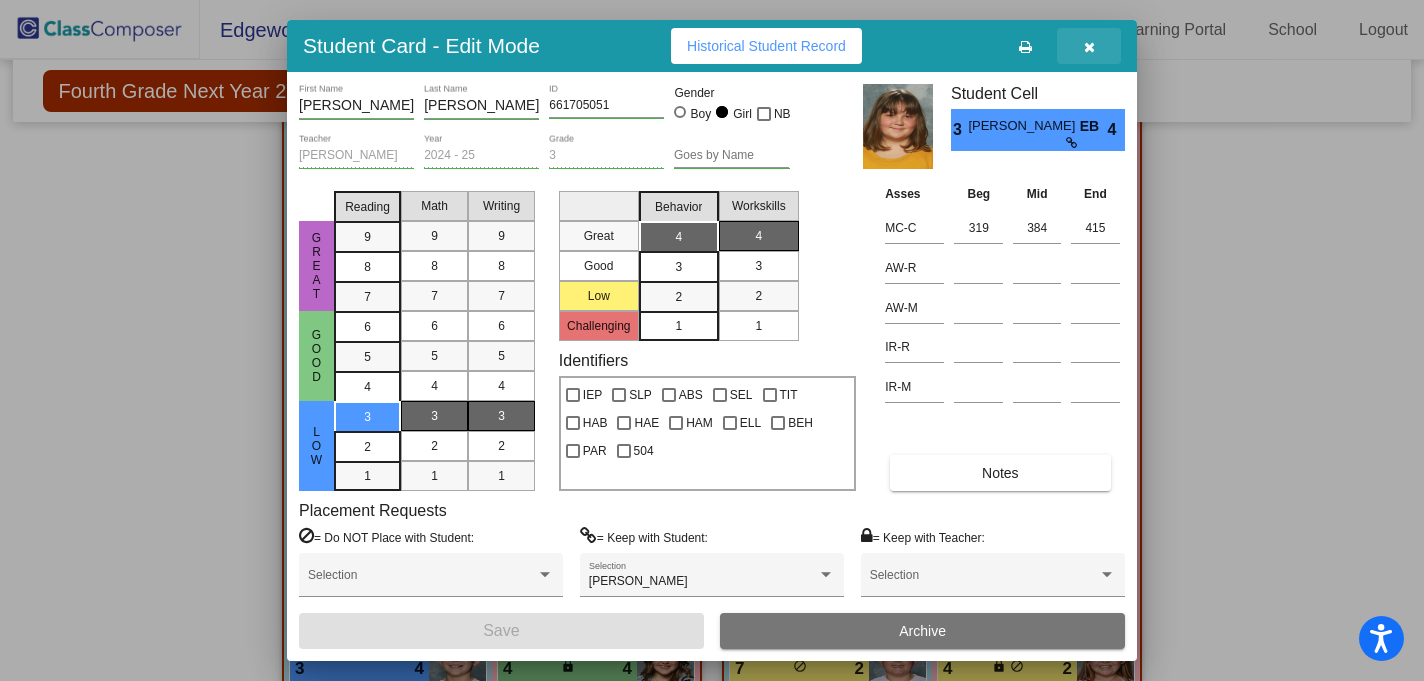 click at bounding box center [1089, 47] 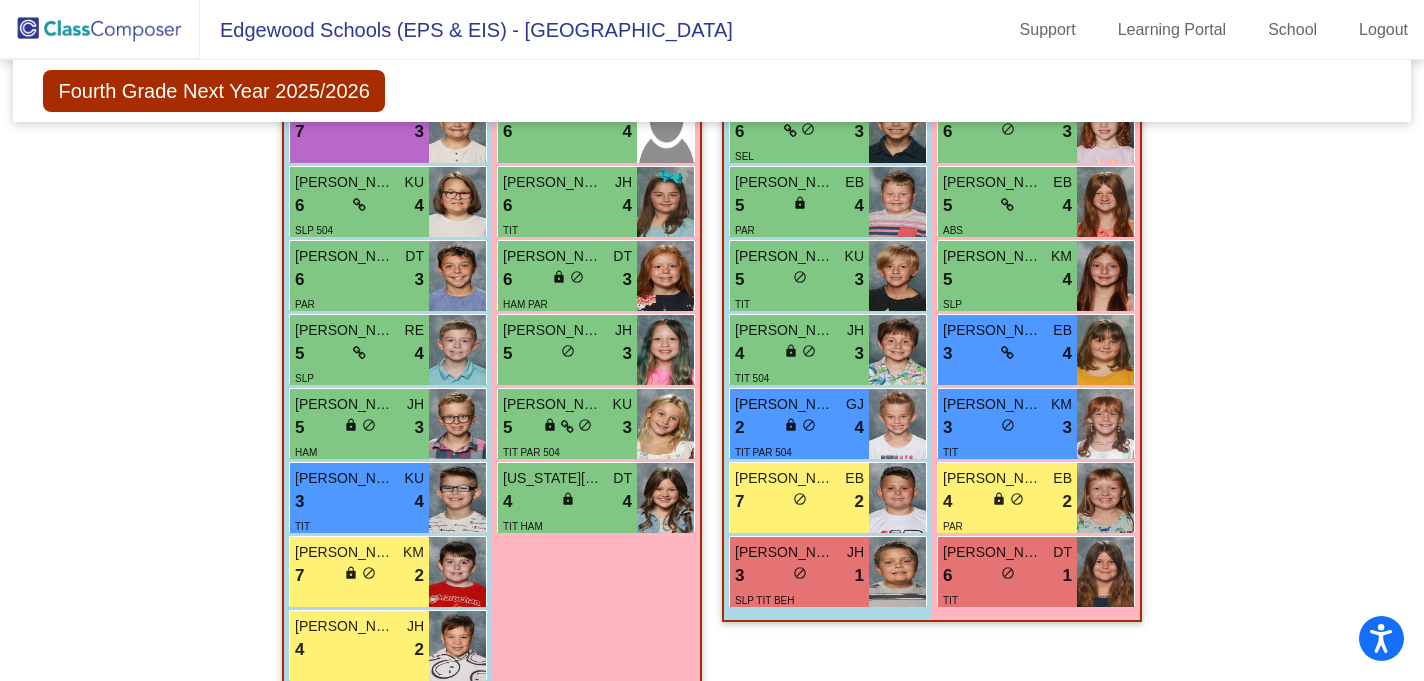 scroll, scrollTop: 3435, scrollLeft: 0, axis: vertical 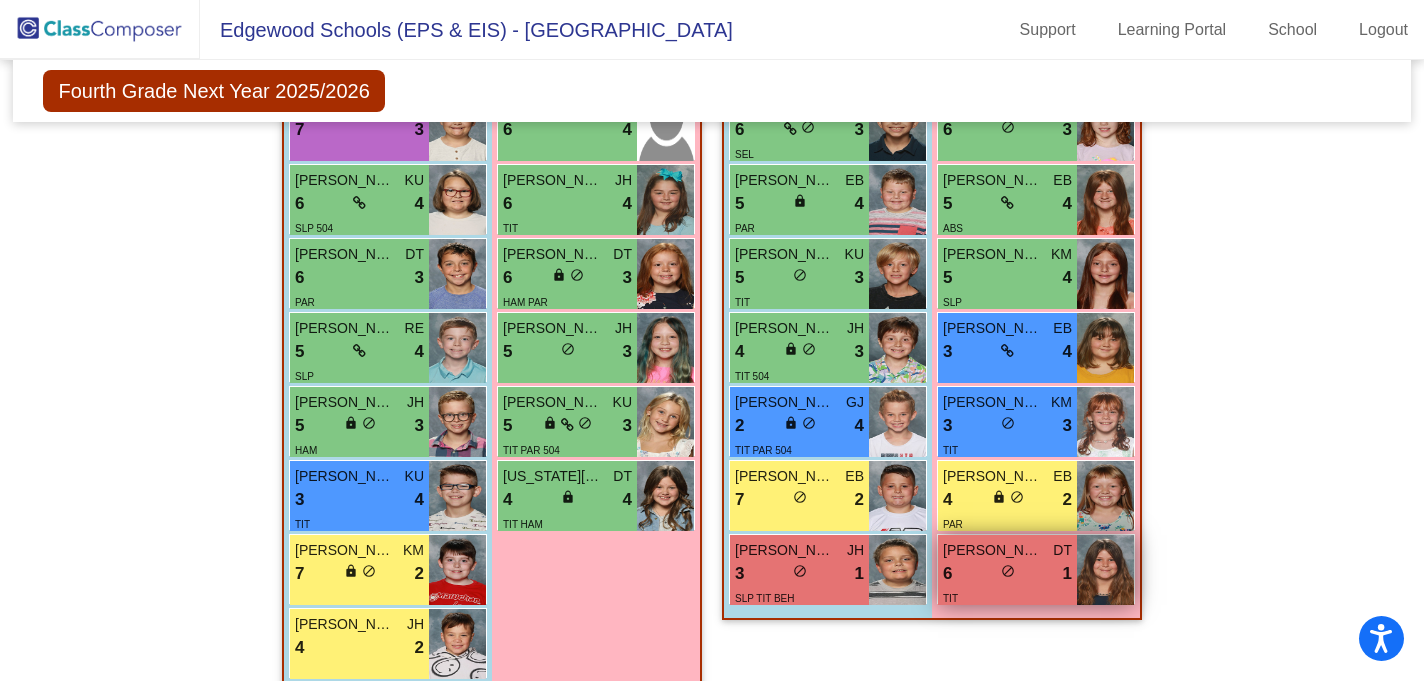 click on "do_not_disturb_alt" at bounding box center (1008, 571) 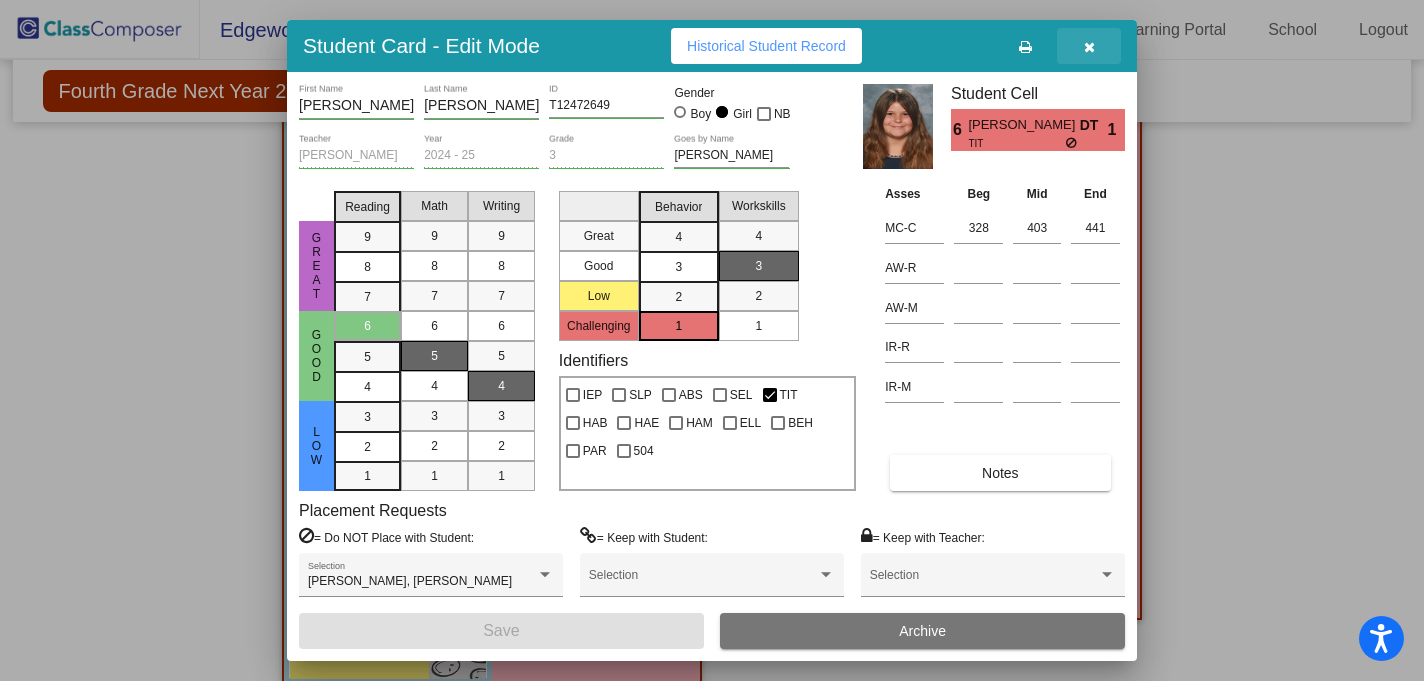 click at bounding box center [1089, 47] 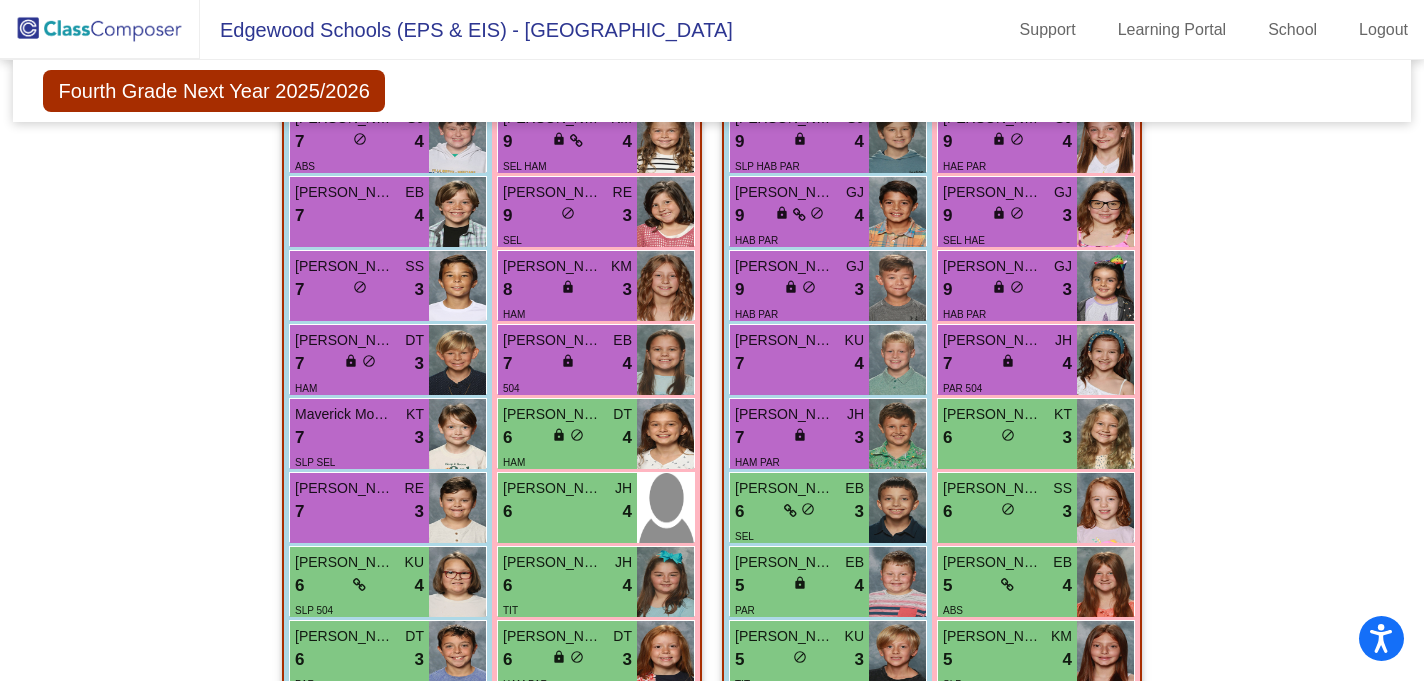 scroll, scrollTop: 3041, scrollLeft: 0, axis: vertical 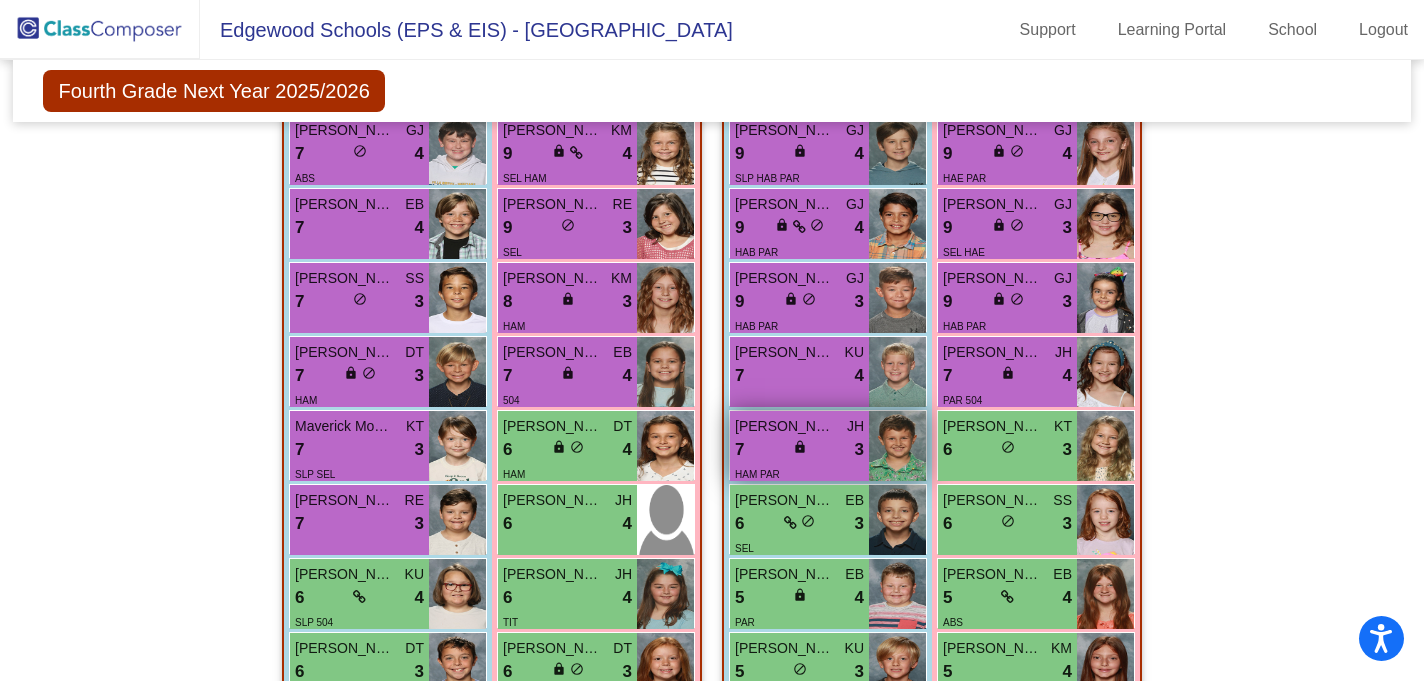 click on "lock" at bounding box center (800, 447) 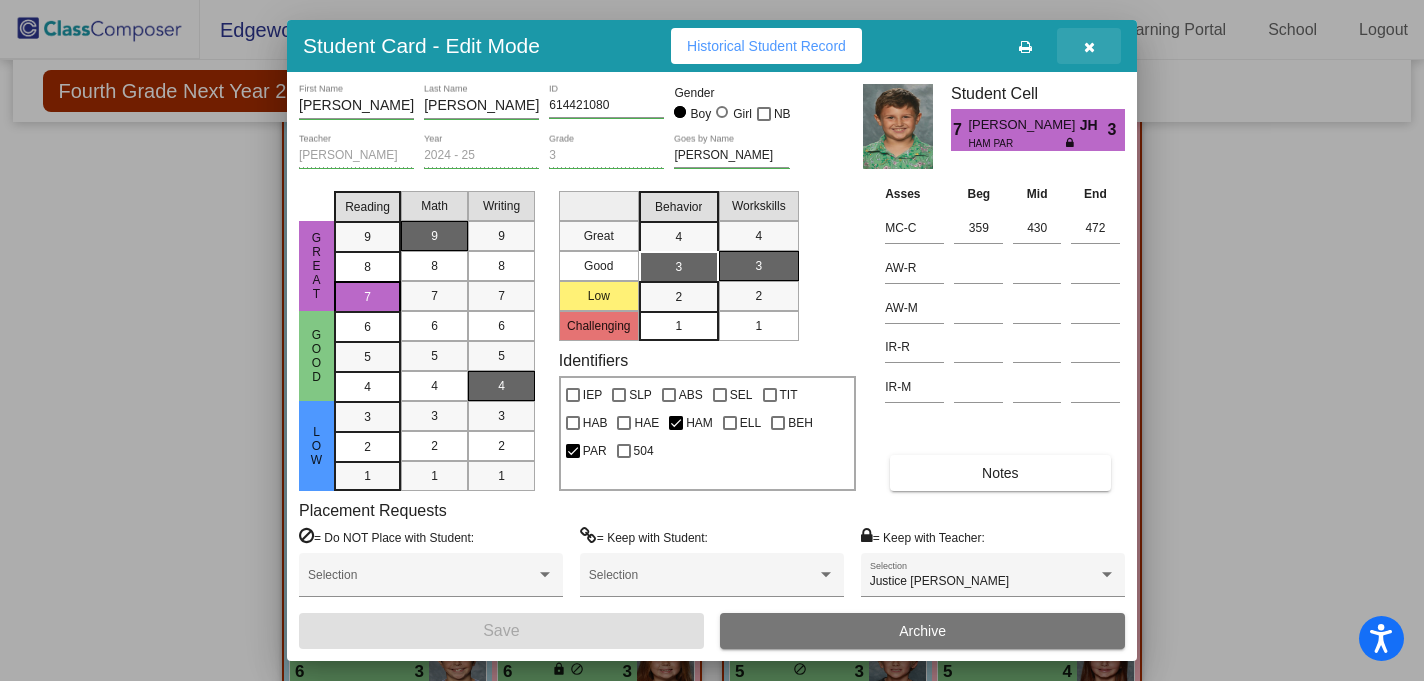 click at bounding box center (1089, 47) 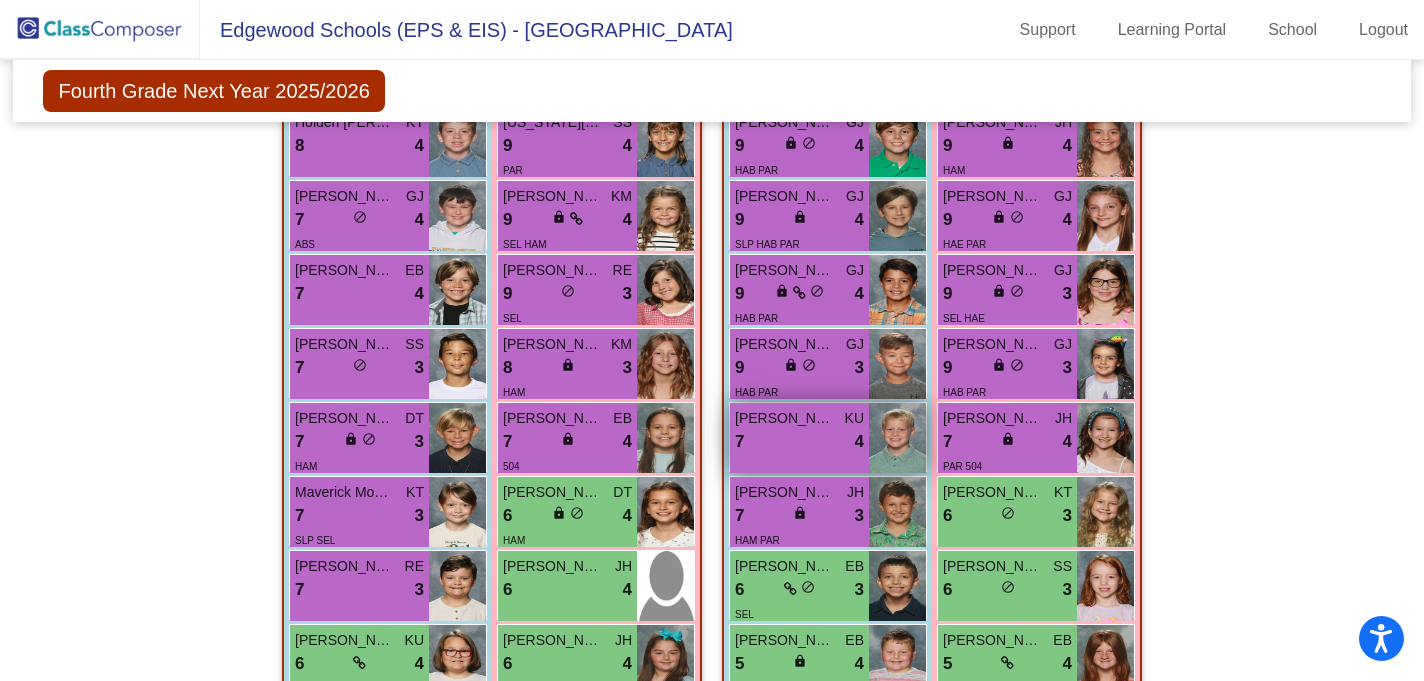 scroll, scrollTop: 2972, scrollLeft: 0, axis: vertical 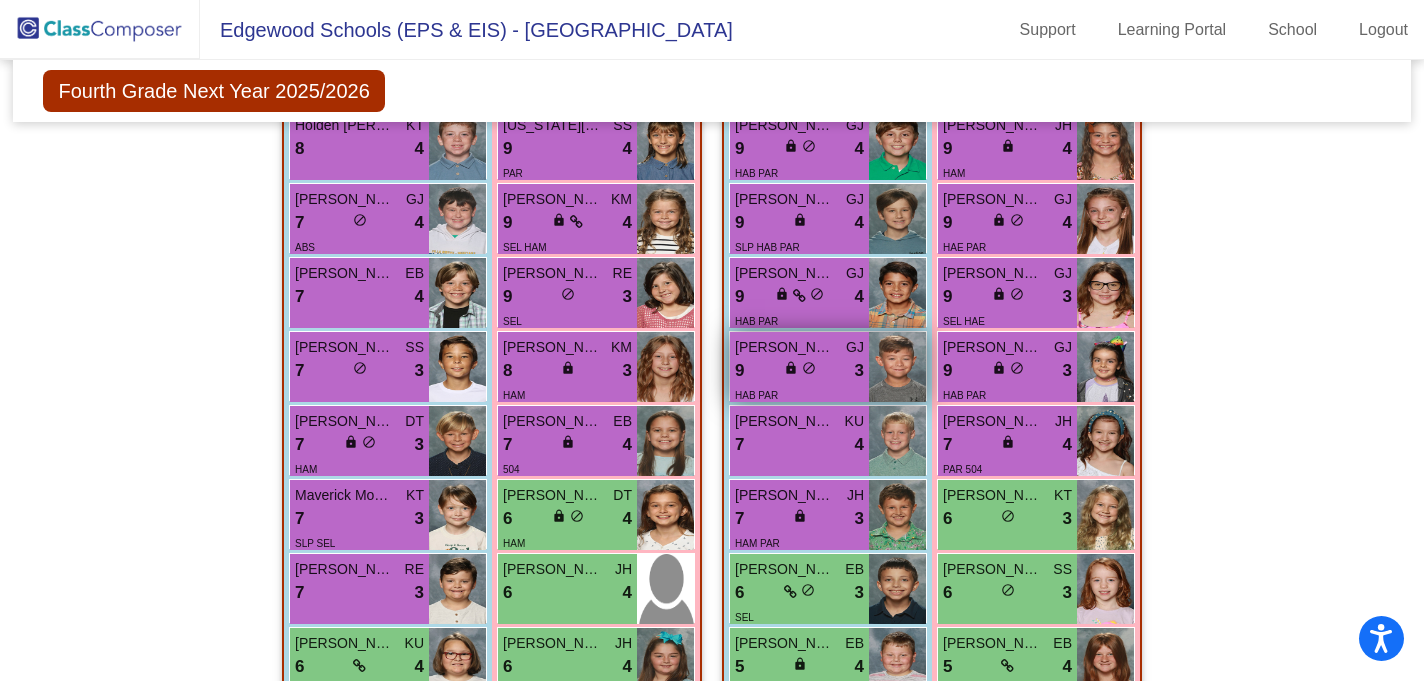 click on "do_not_disturb_alt" at bounding box center (809, 368) 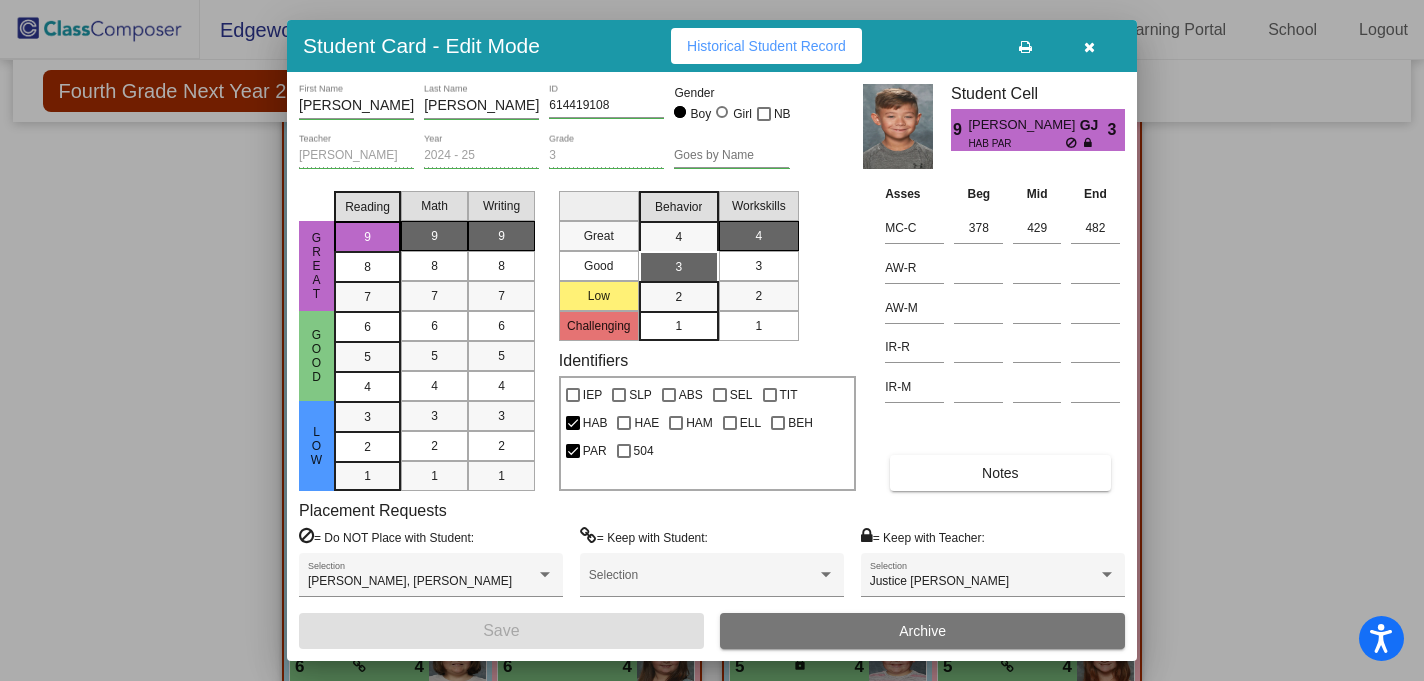 click at bounding box center (1089, 47) 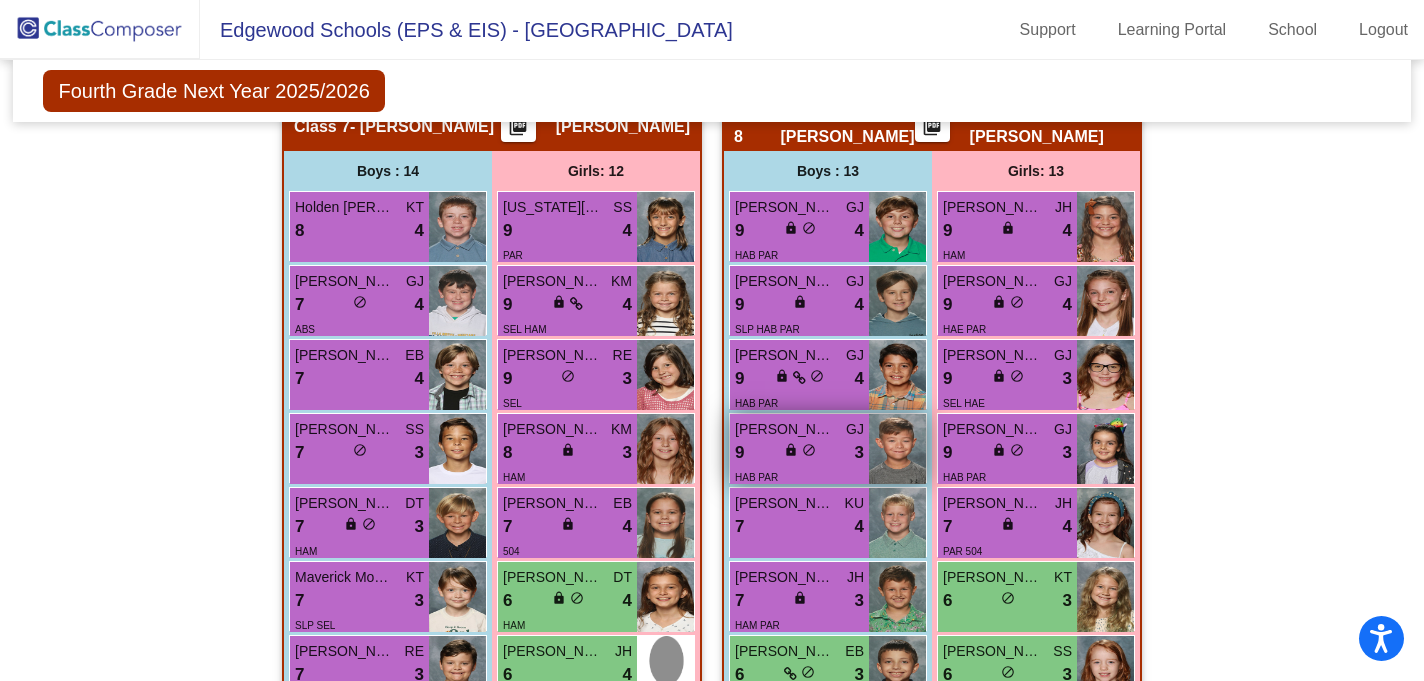 scroll, scrollTop: 2875, scrollLeft: 0, axis: vertical 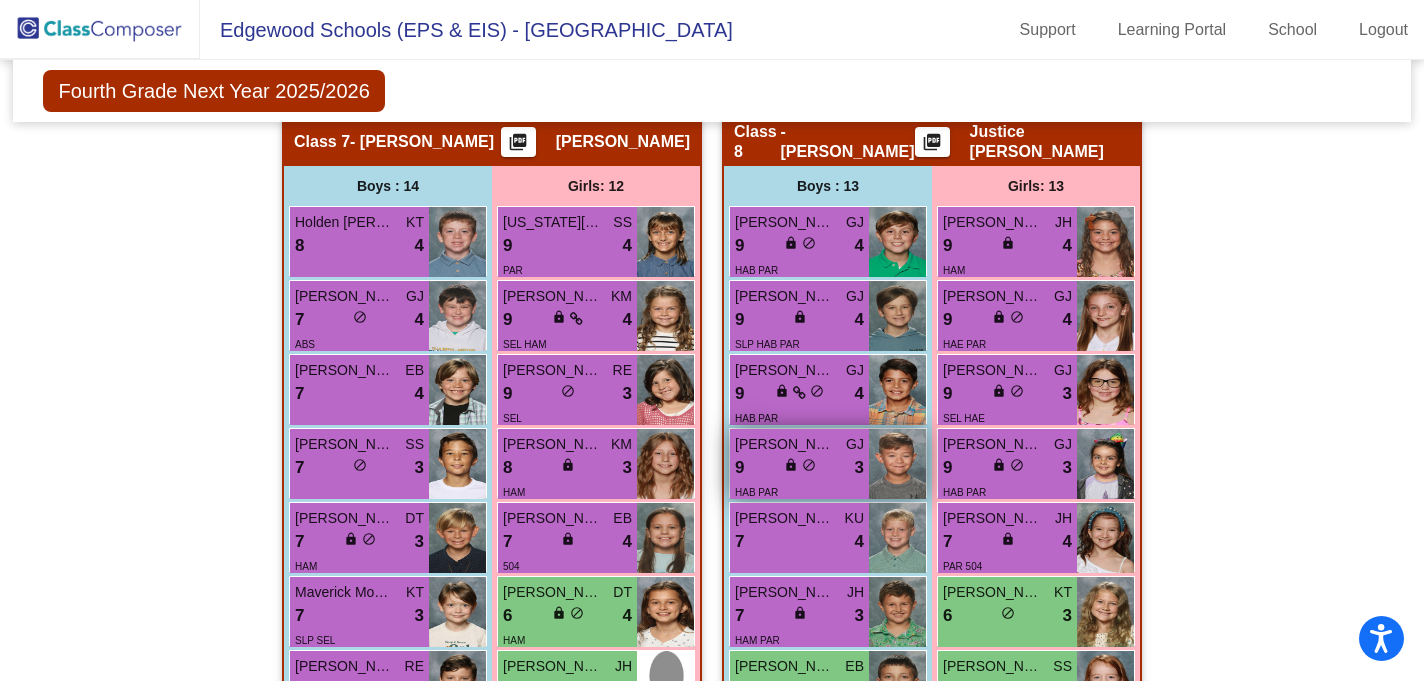 click on "3" at bounding box center [859, 468] 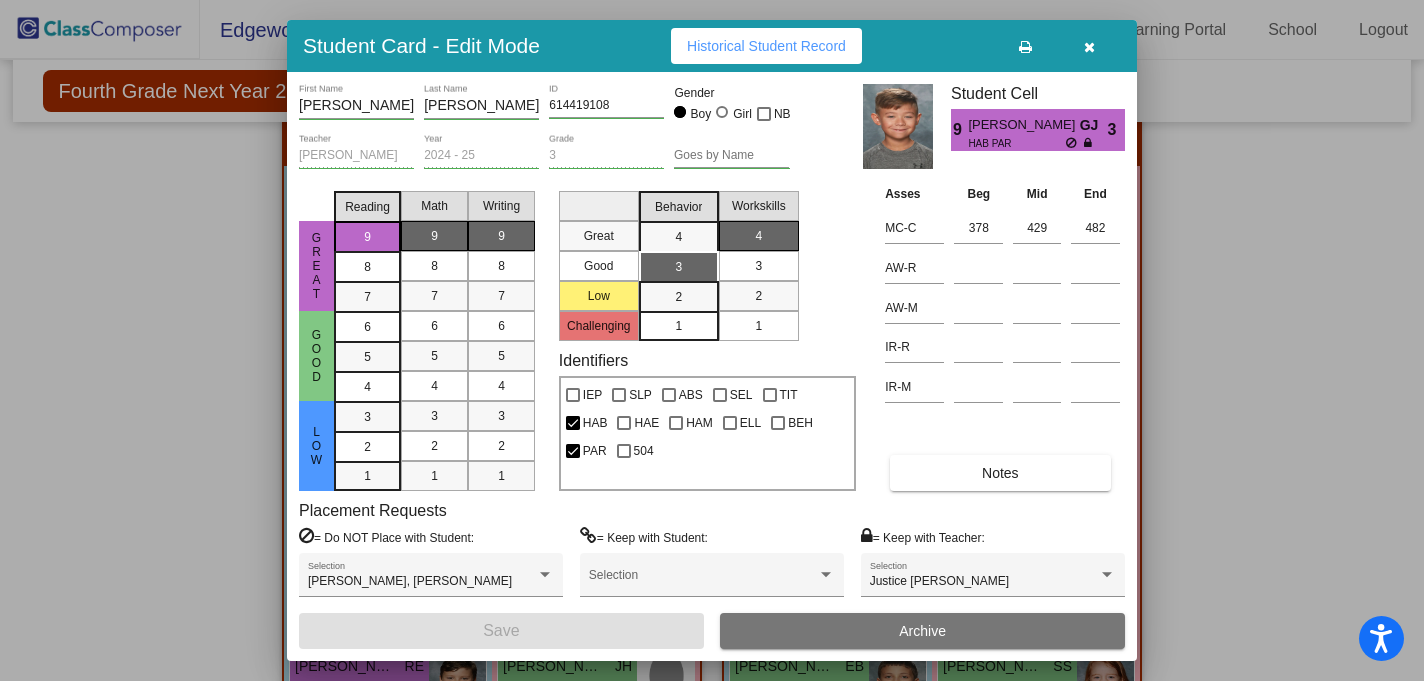 click on "Historical Student Record" at bounding box center (766, 46) 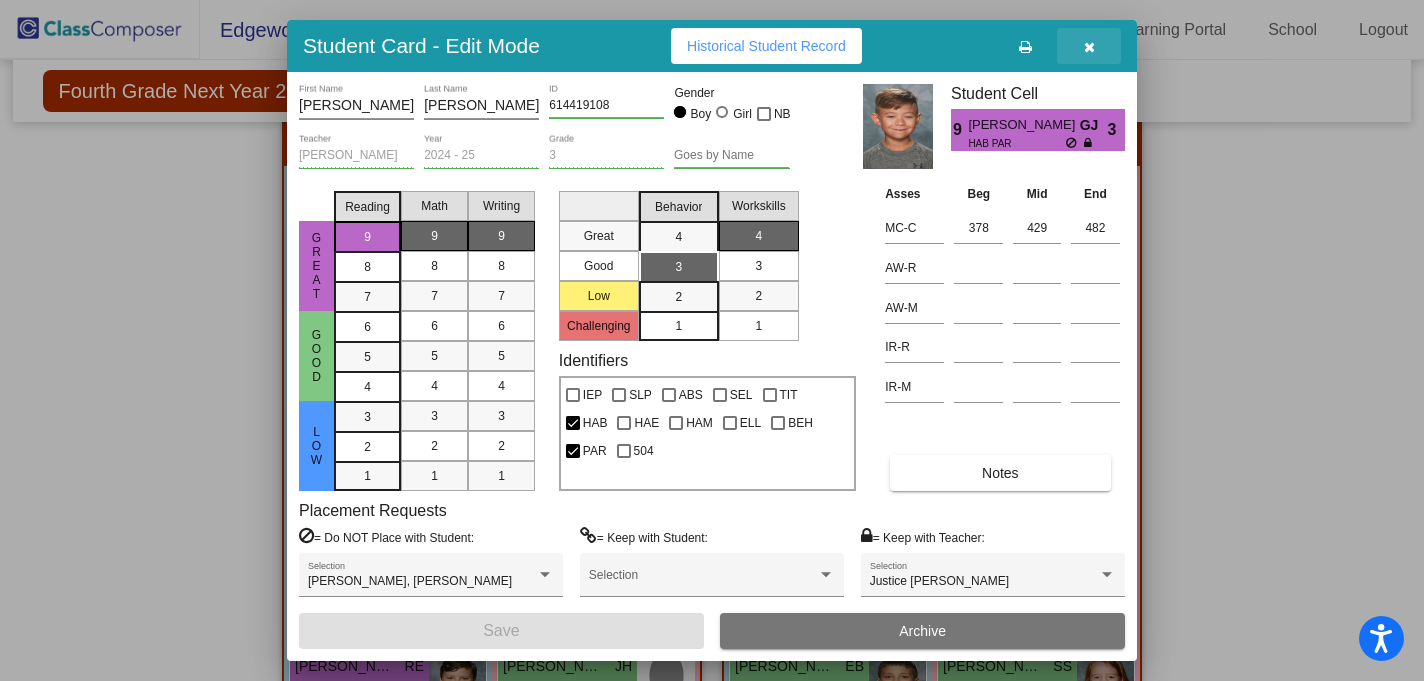 click at bounding box center [1089, 46] 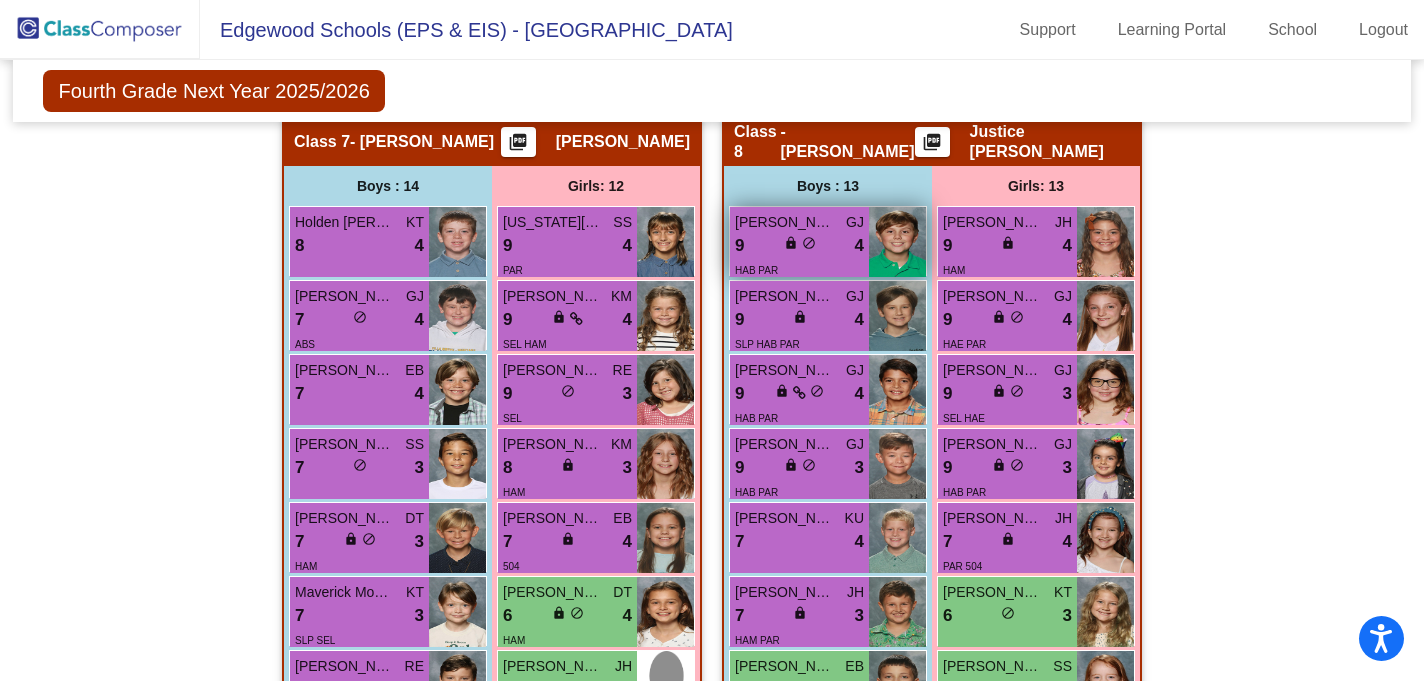 click on "lock do_not_disturb_alt" at bounding box center (800, 245) 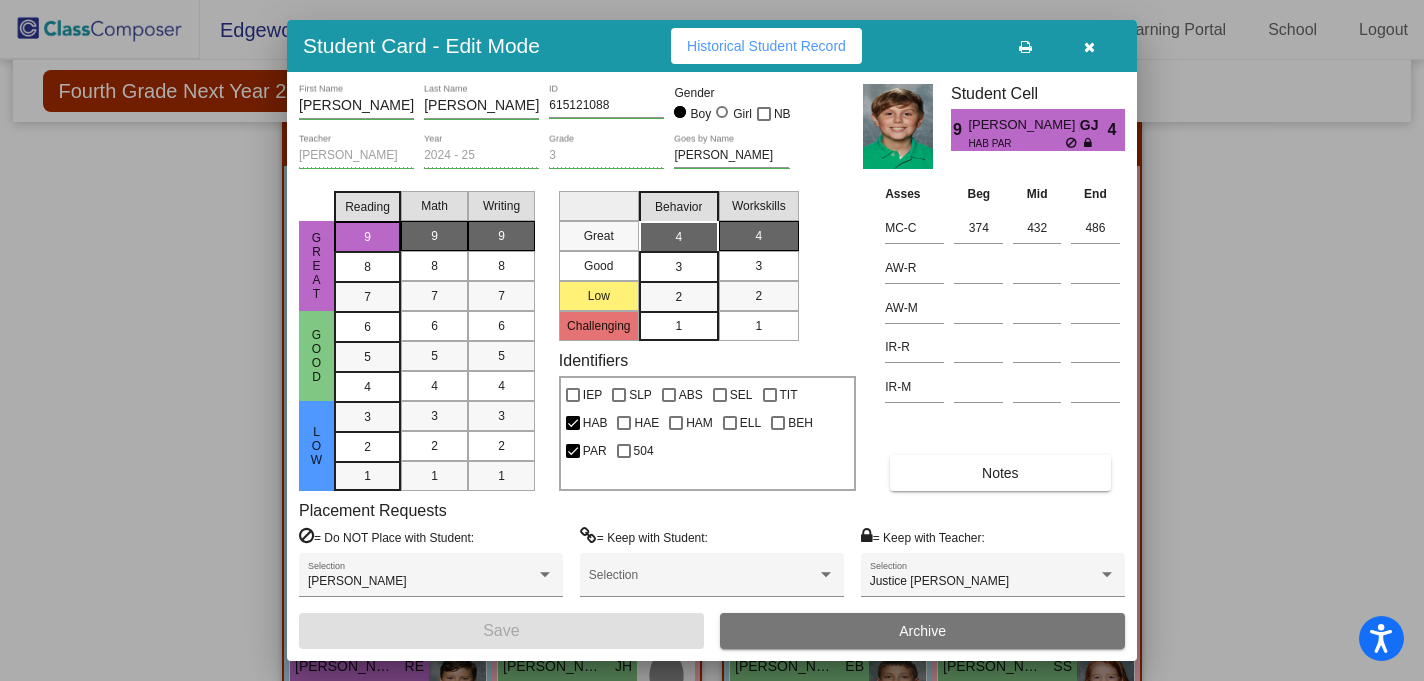 click on "Historical Student Record" at bounding box center (766, 46) 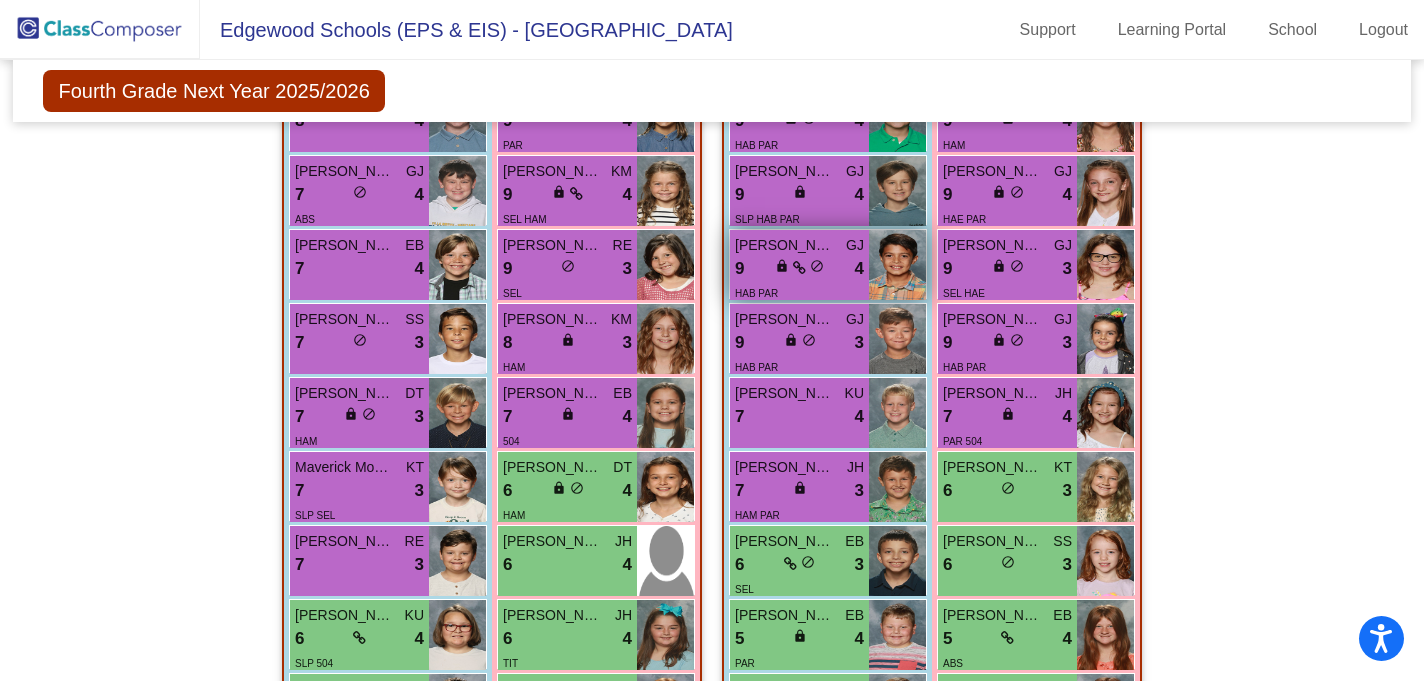scroll, scrollTop: 2999, scrollLeft: 0, axis: vertical 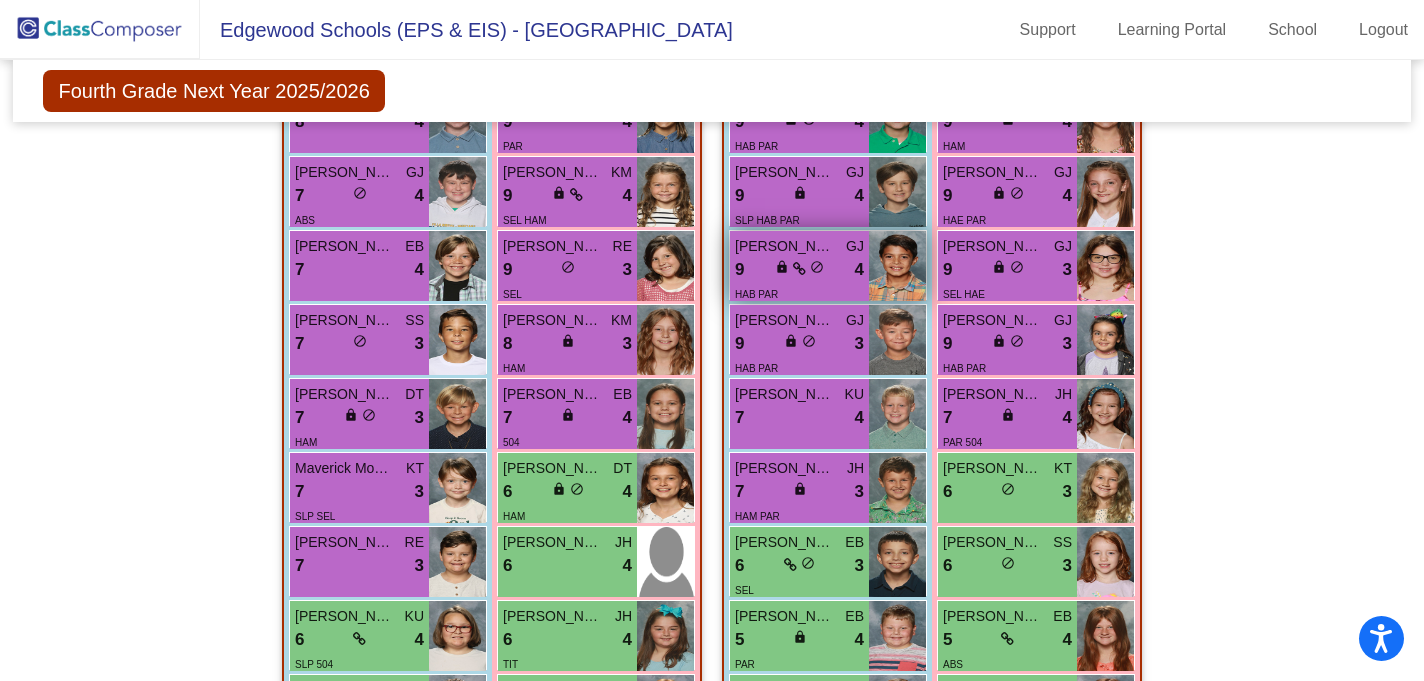click on "lock do_not_disturb_alt" at bounding box center [799, 269] 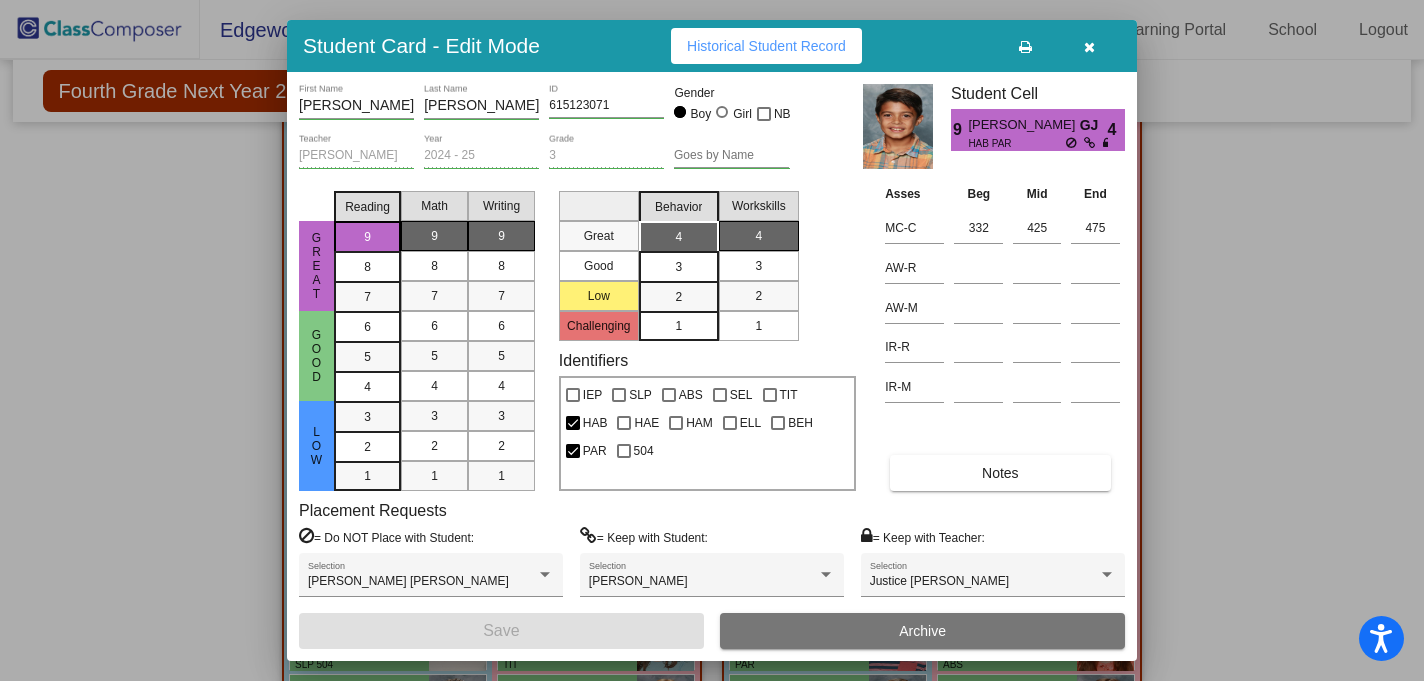 click at bounding box center [1089, 47] 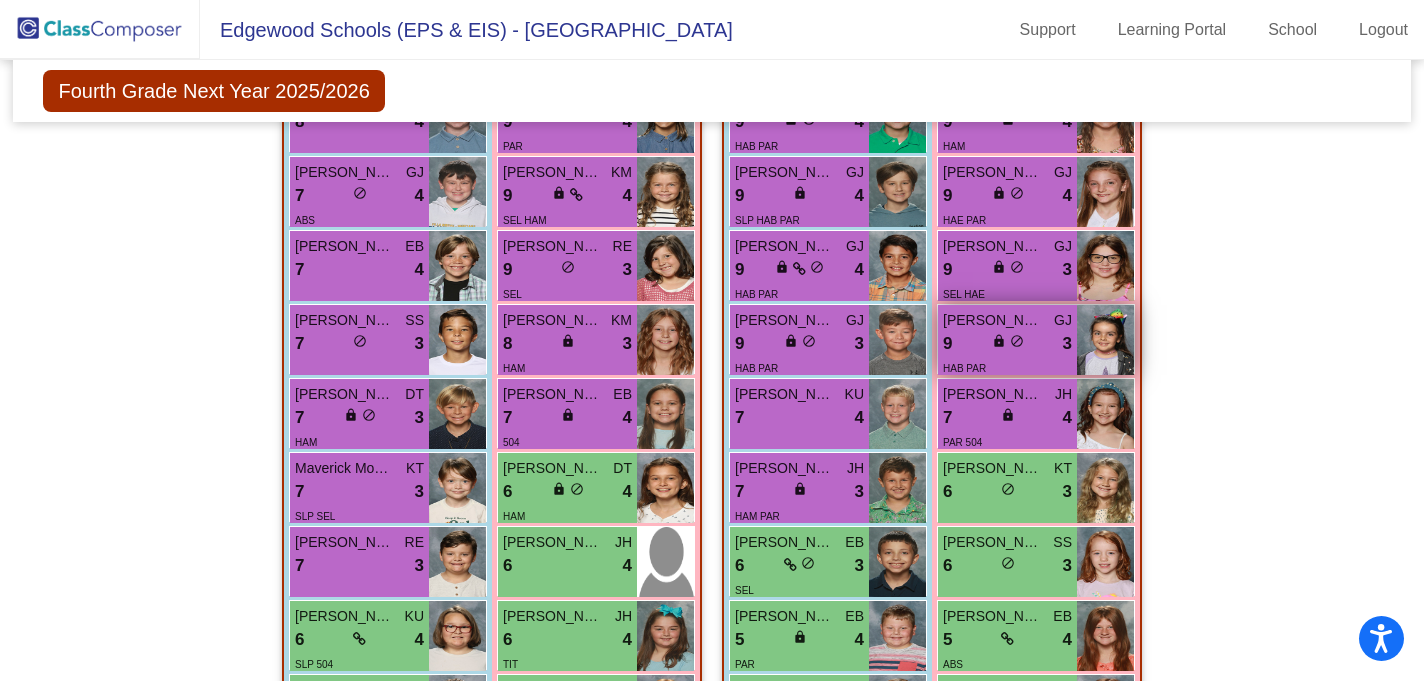 click on "9 lock do_not_disturb_alt 3" at bounding box center (1007, 344) 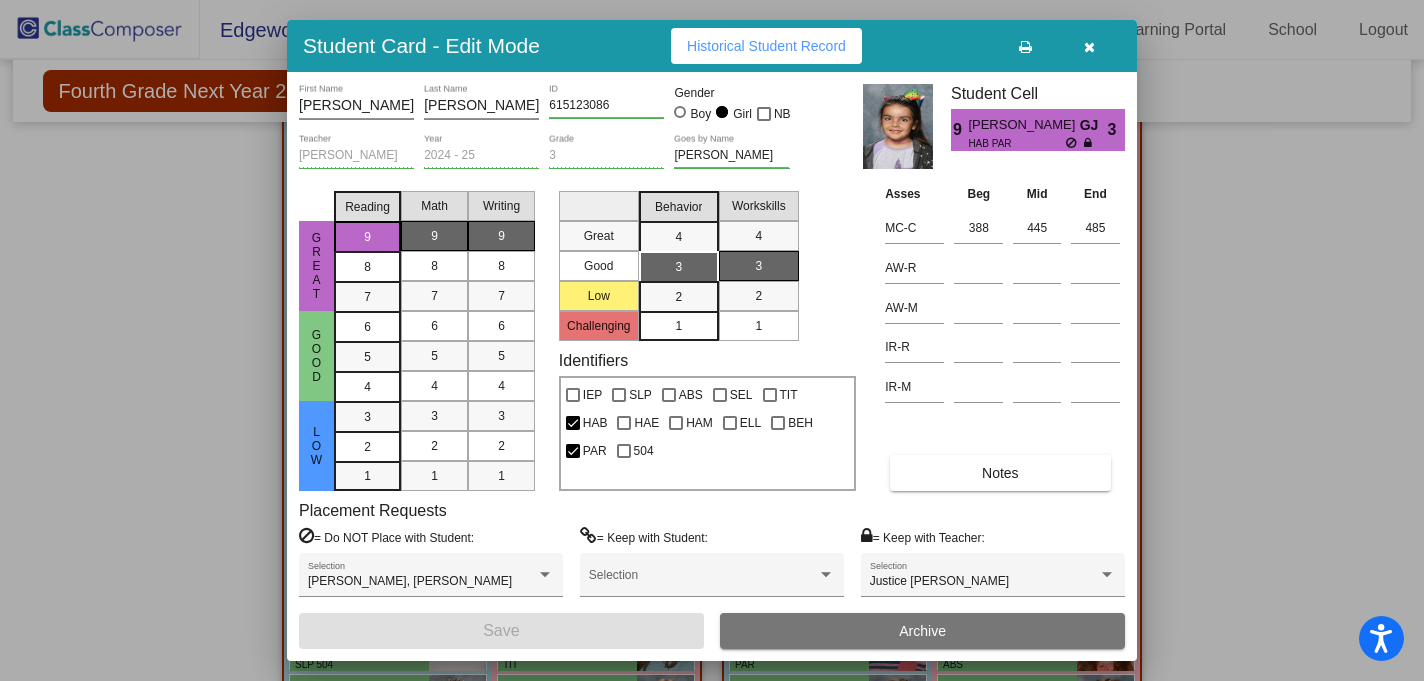 click at bounding box center (1089, 47) 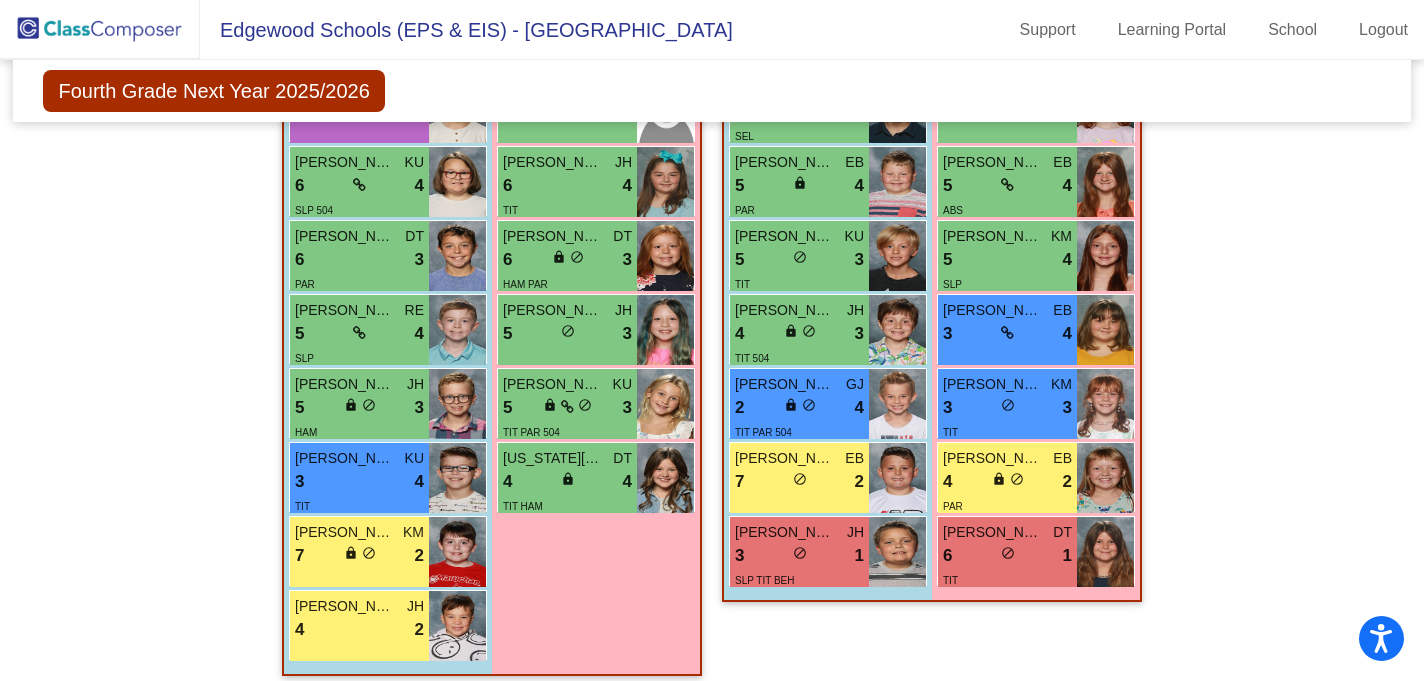 scroll, scrollTop: 3455, scrollLeft: 0, axis: vertical 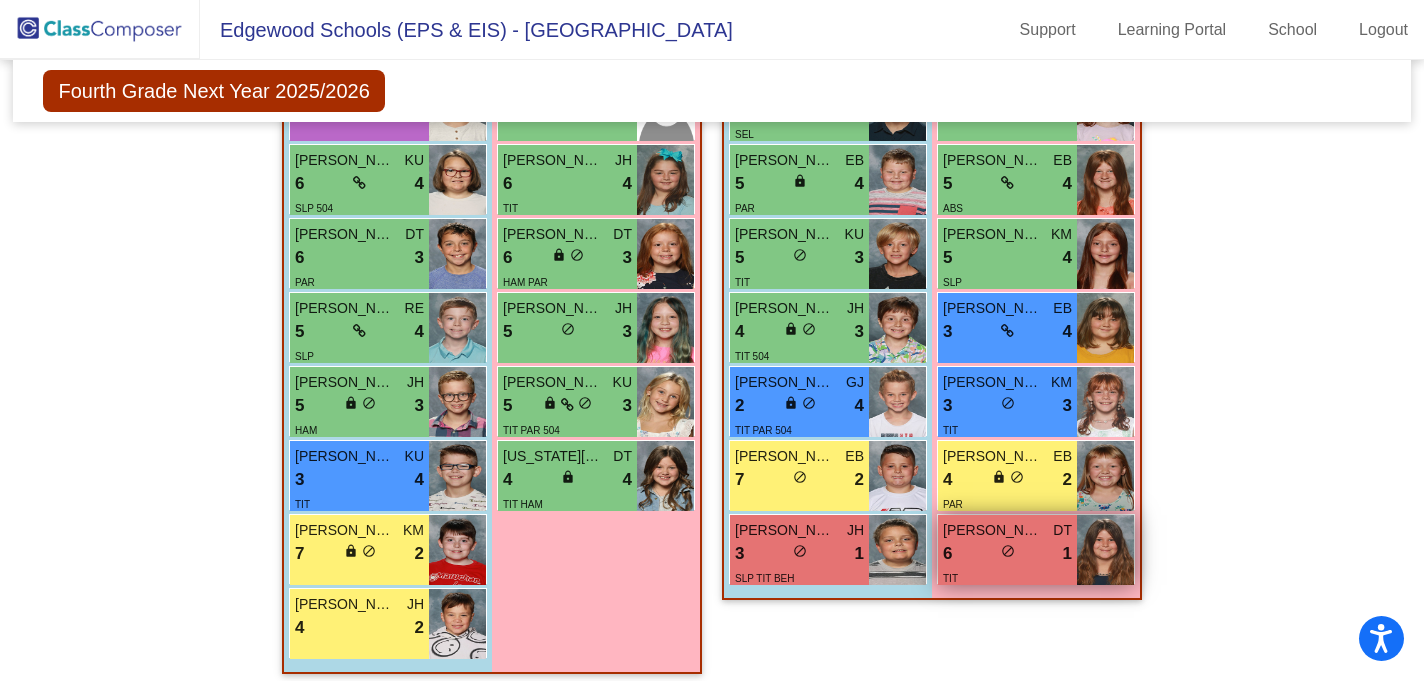 click on "do_not_disturb_alt" at bounding box center [1008, 551] 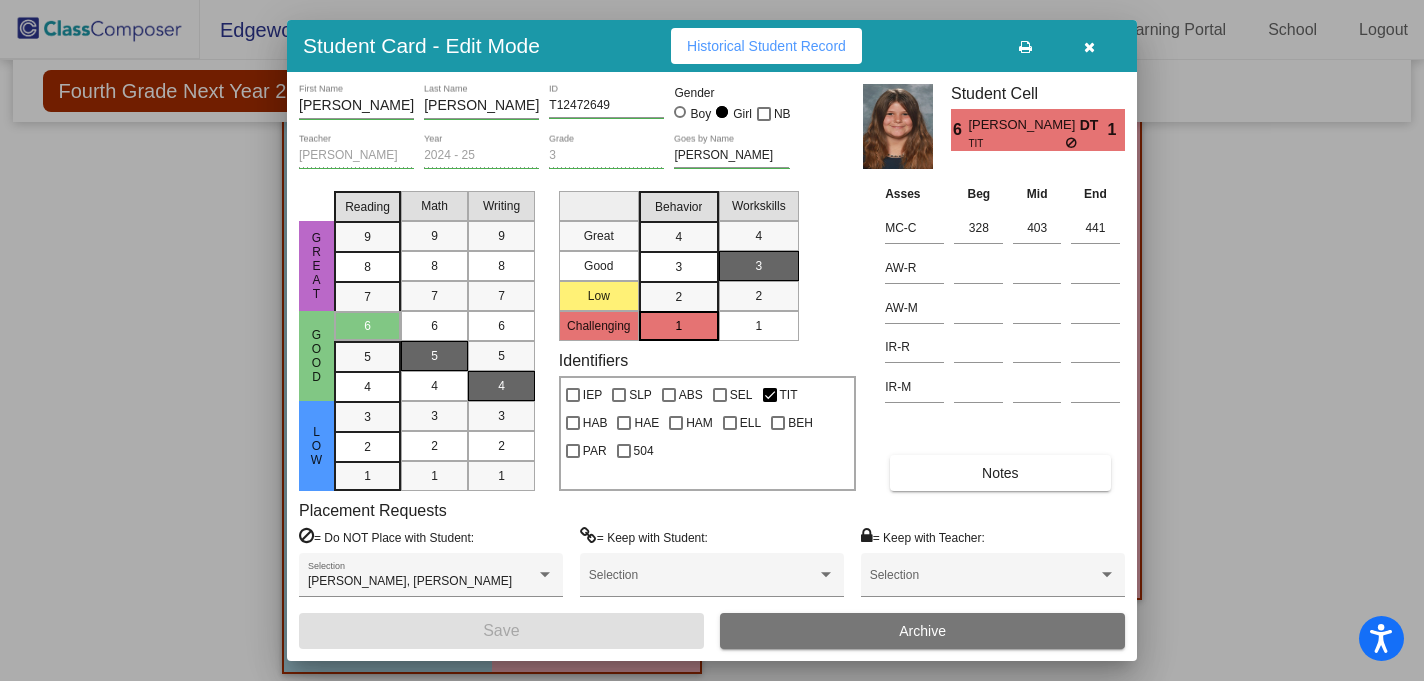 click on "Historical Student Record" at bounding box center (766, 46) 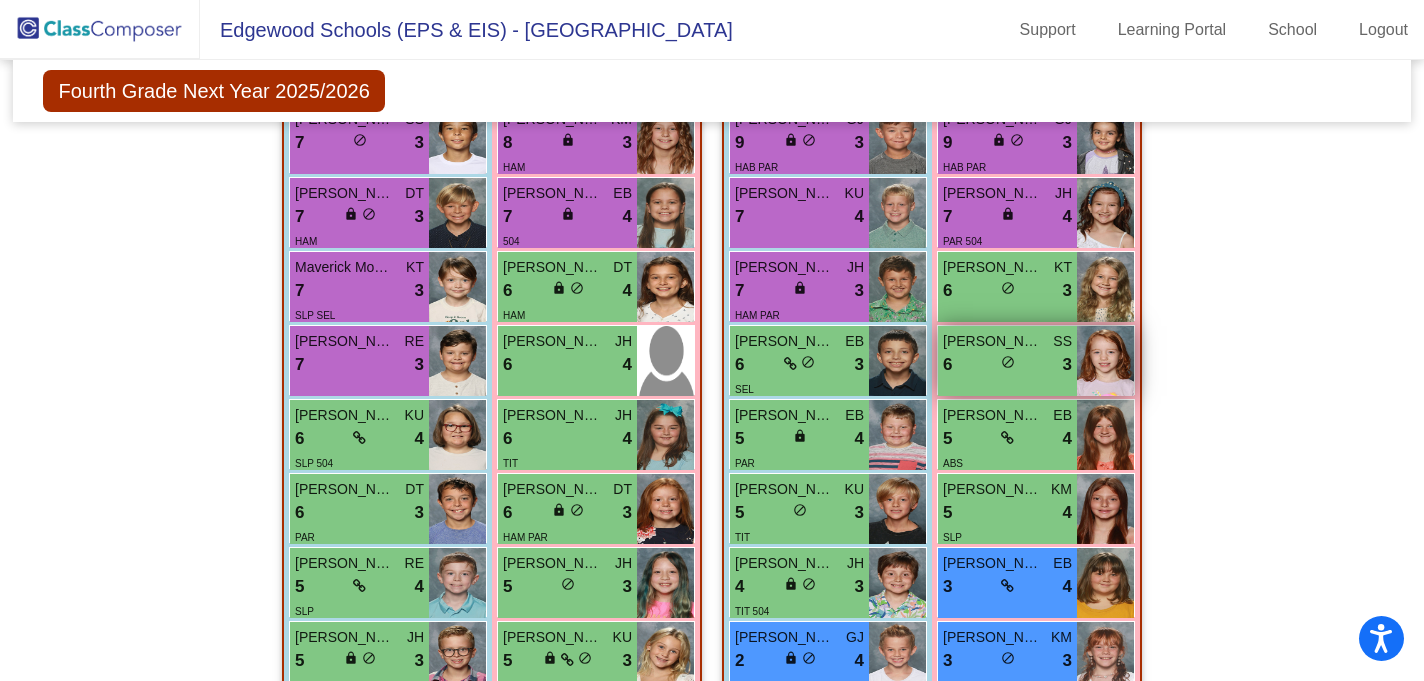 scroll, scrollTop: 3199, scrollLeft: 0, axis: vertical 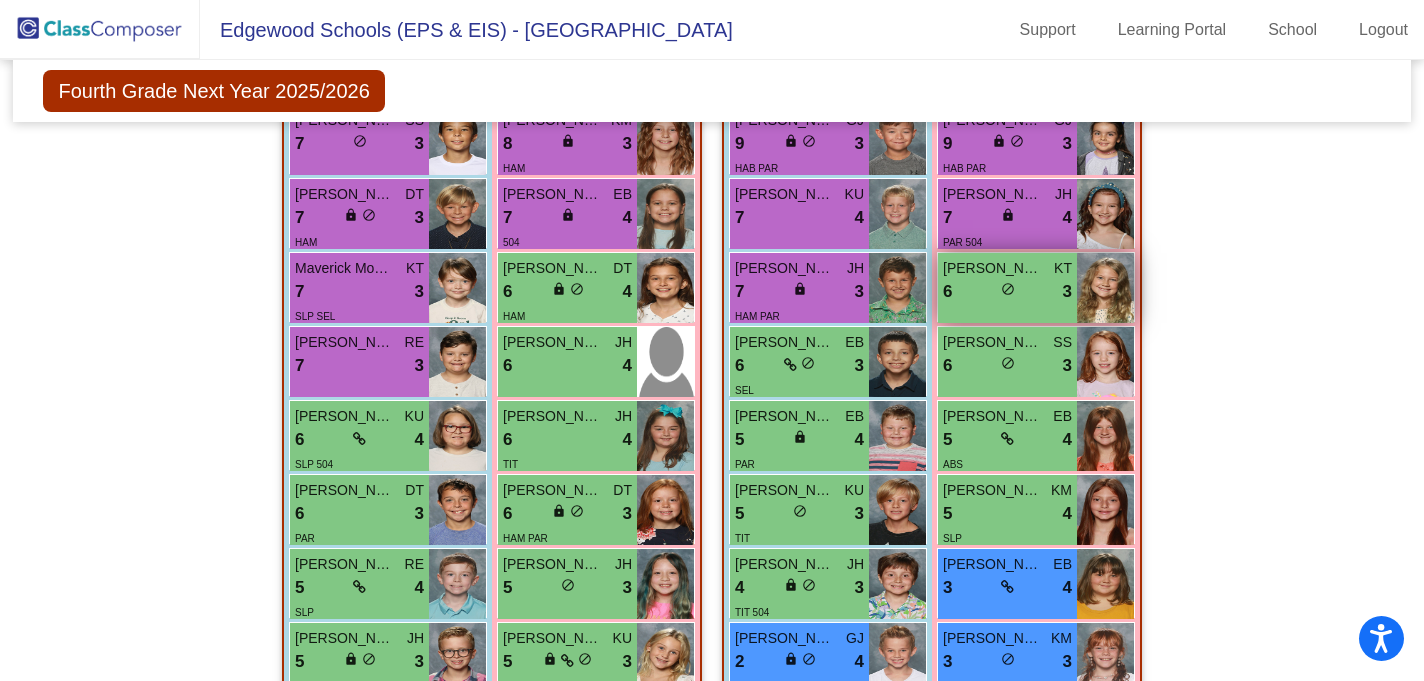 click on "6 lock do_not_disturb_alt 3" at bounding box center [1007, 292] 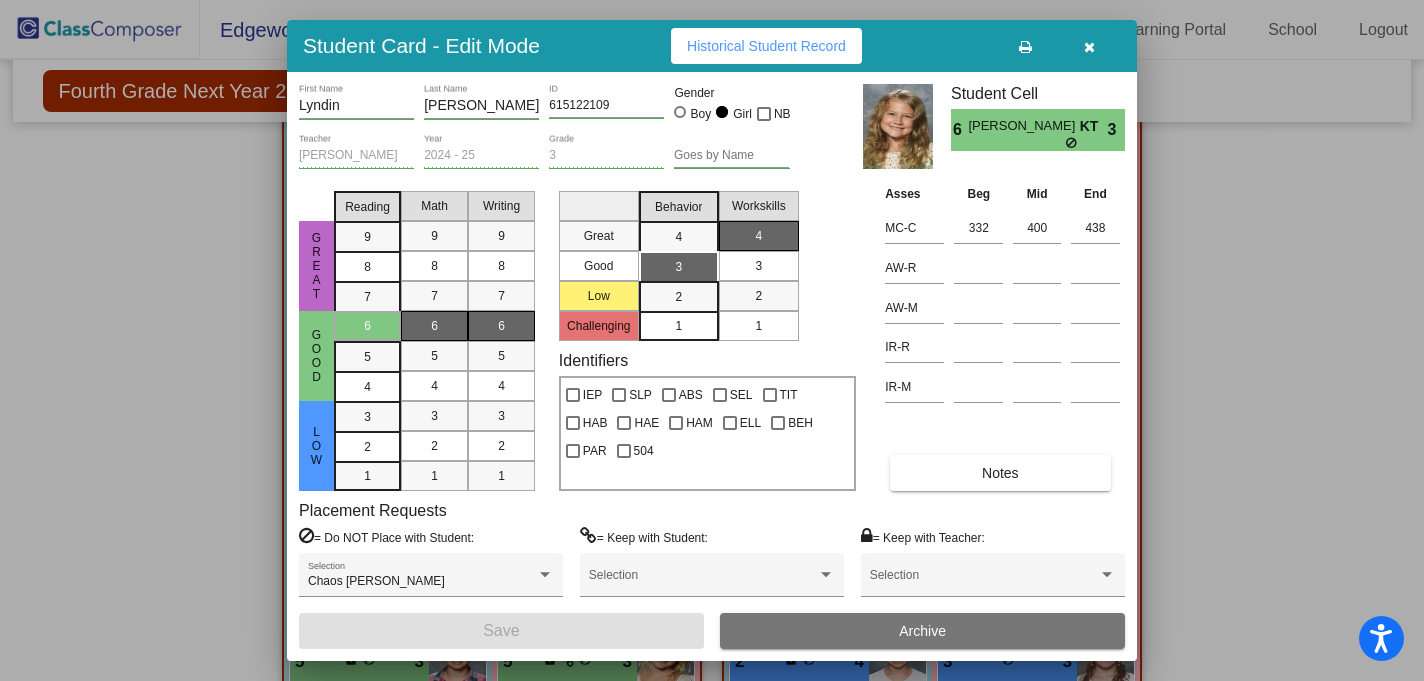 click on "Historical Student Record" at bounding box center [766, 46] 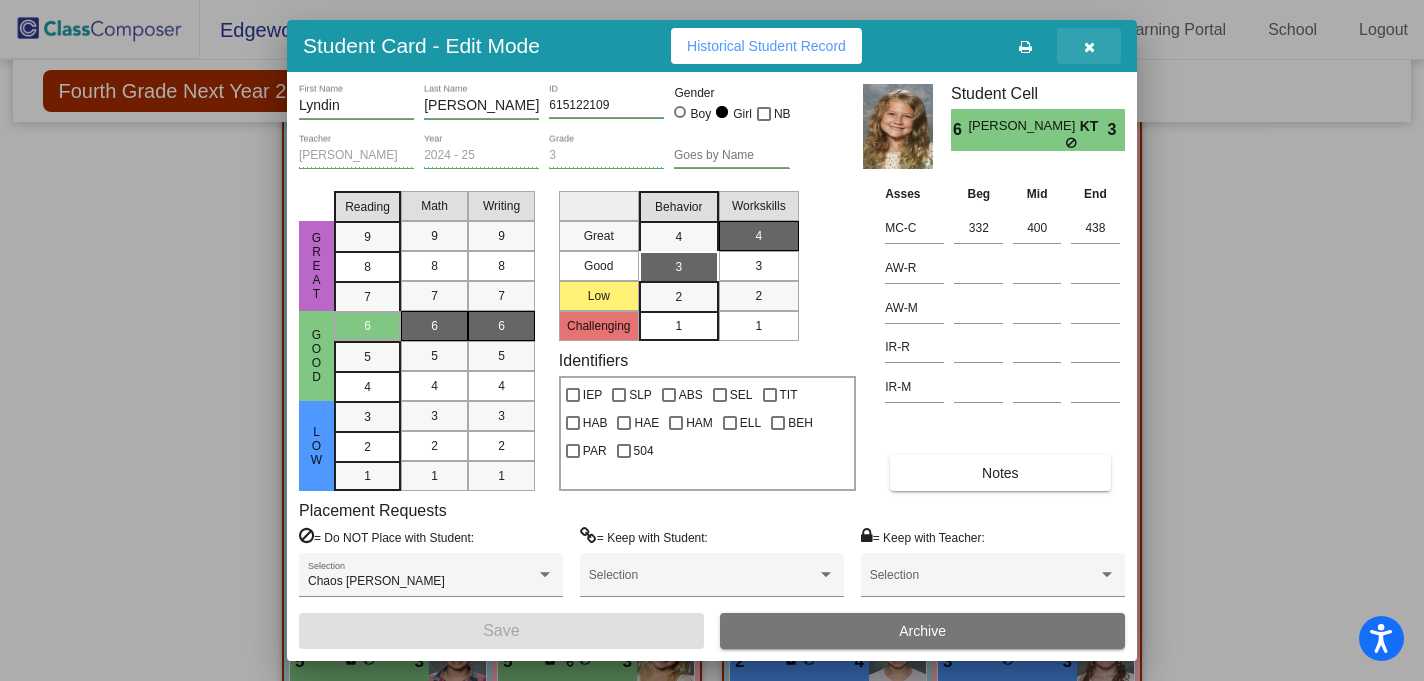 click at bounding box center [1089, 46] 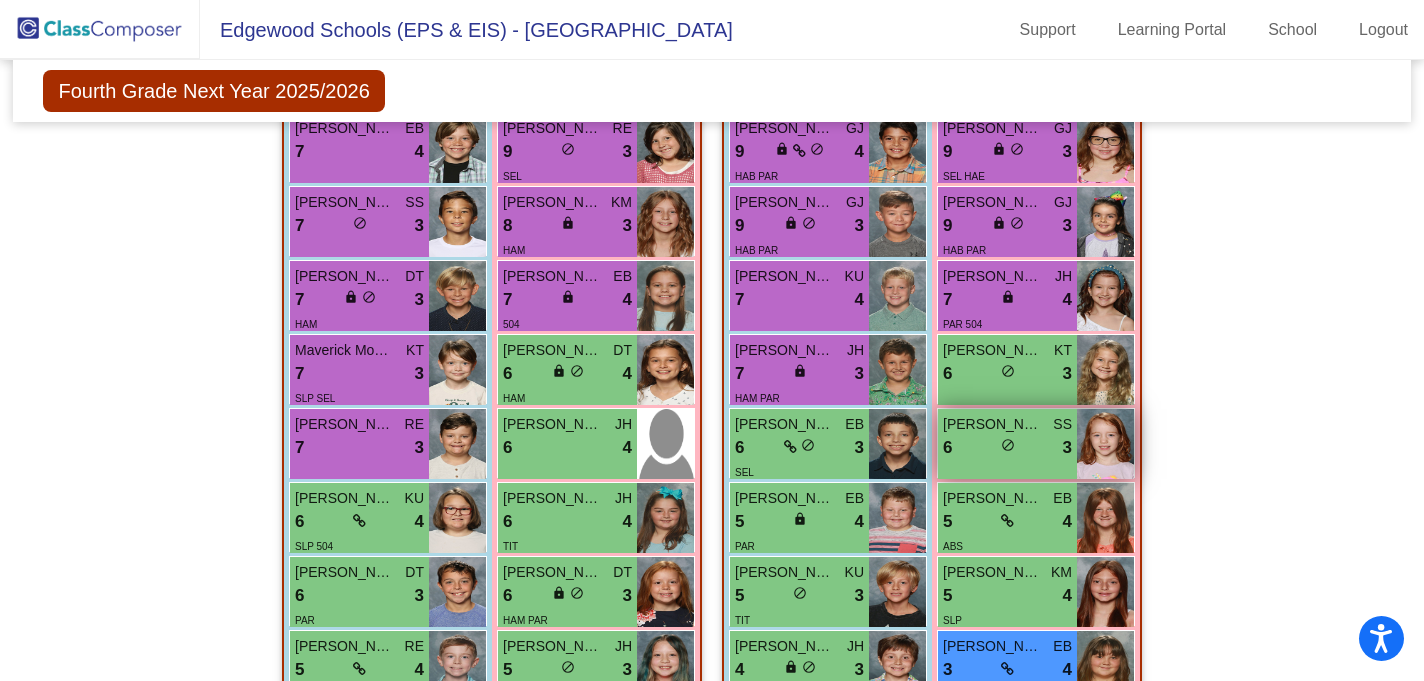 scroll, scrollTop: 3069, scrollLeft: 0, axis: vertical 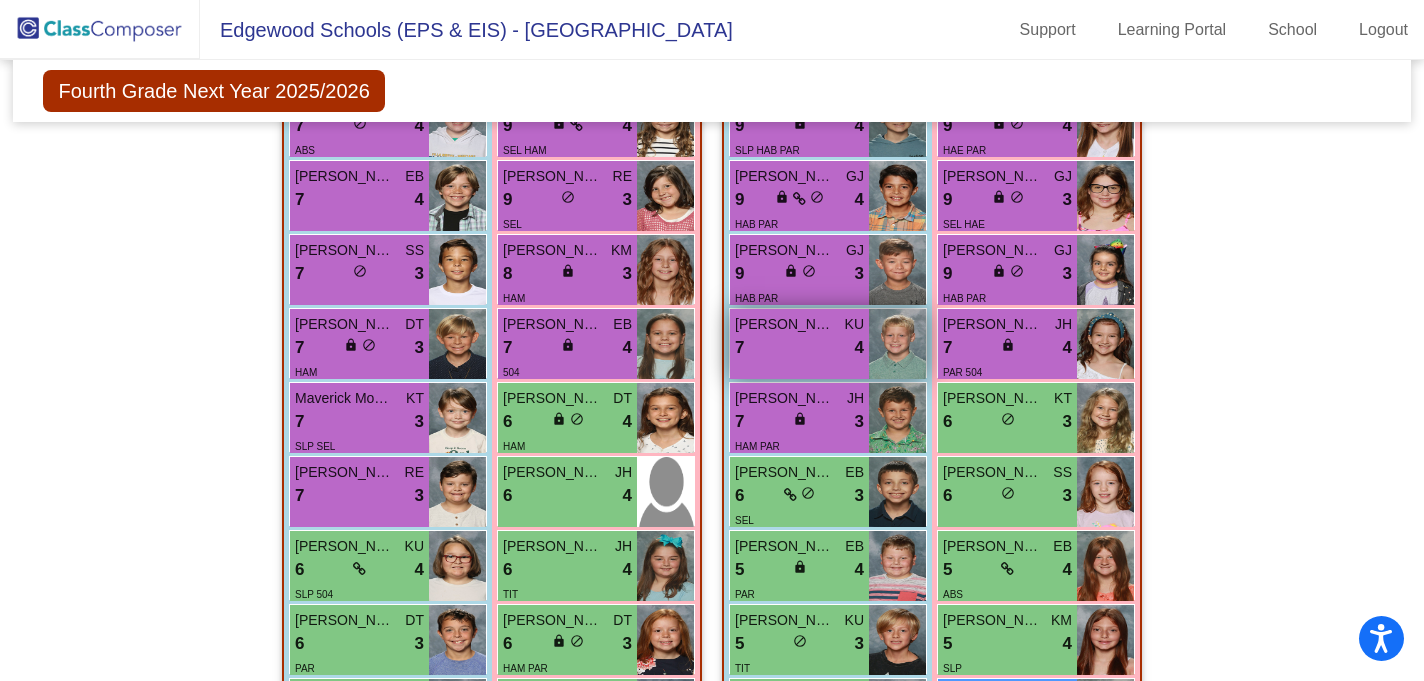 click on "7 lock do_not_disturb_alt 4" at bounding box center (799, 348) 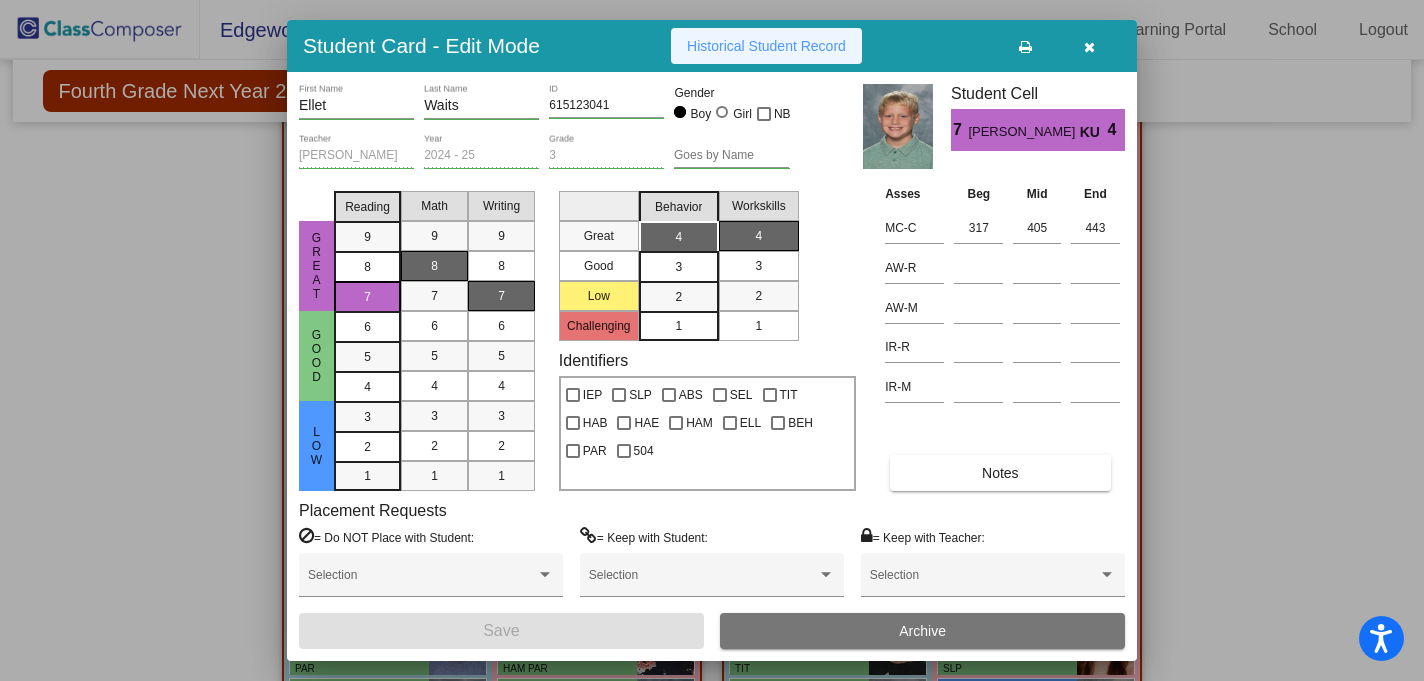 click on "Historical Student Record" at bounding box center (766, 46) 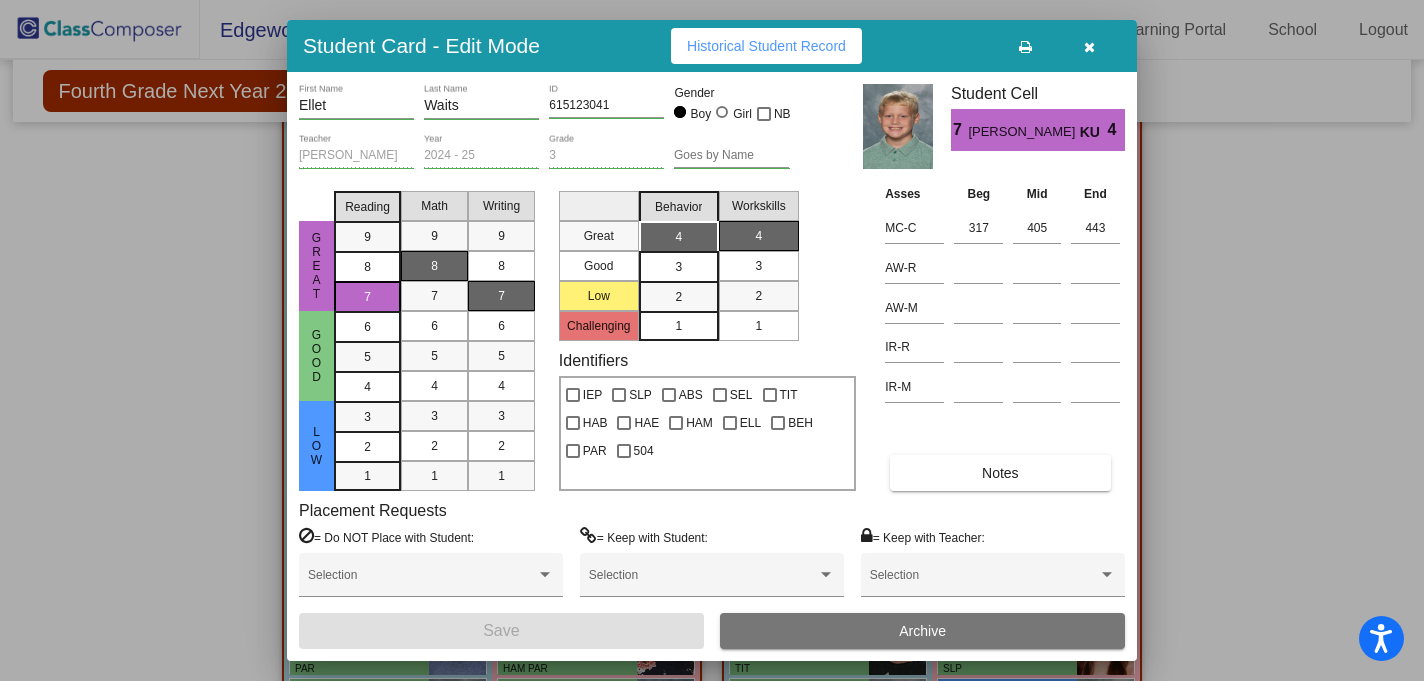 click at bounding box center [1089, 46] 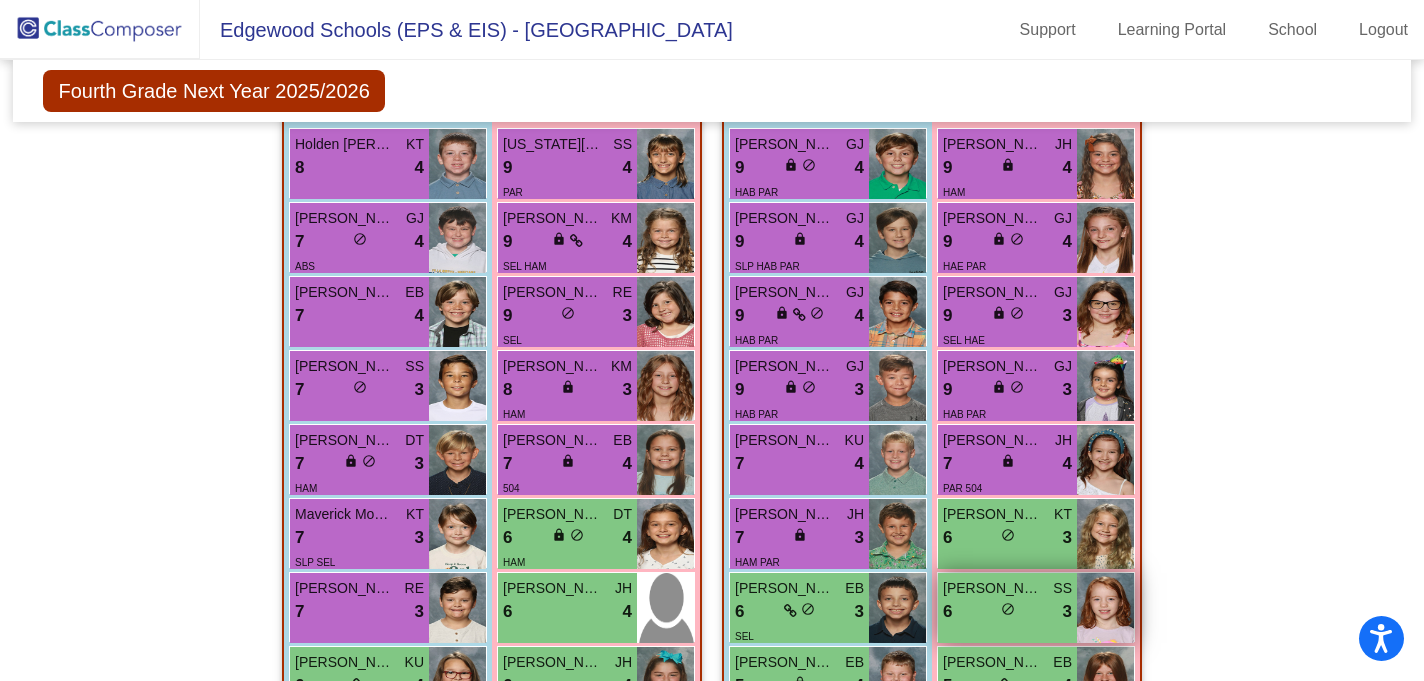 scroll, scrollTop: 2952, scrollLeft: 0, axis: vertical 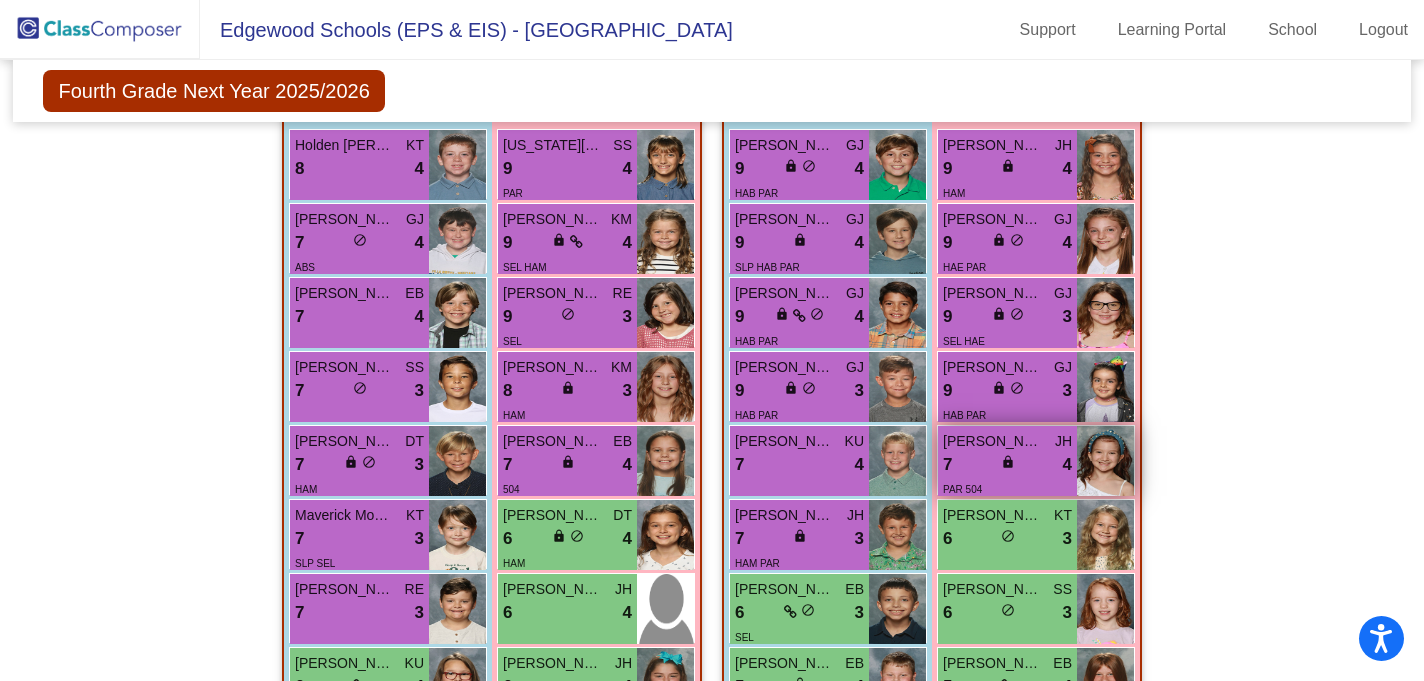 click on "7 lock do_not_disturb_alt 4" at bounding box center (1007, 465) 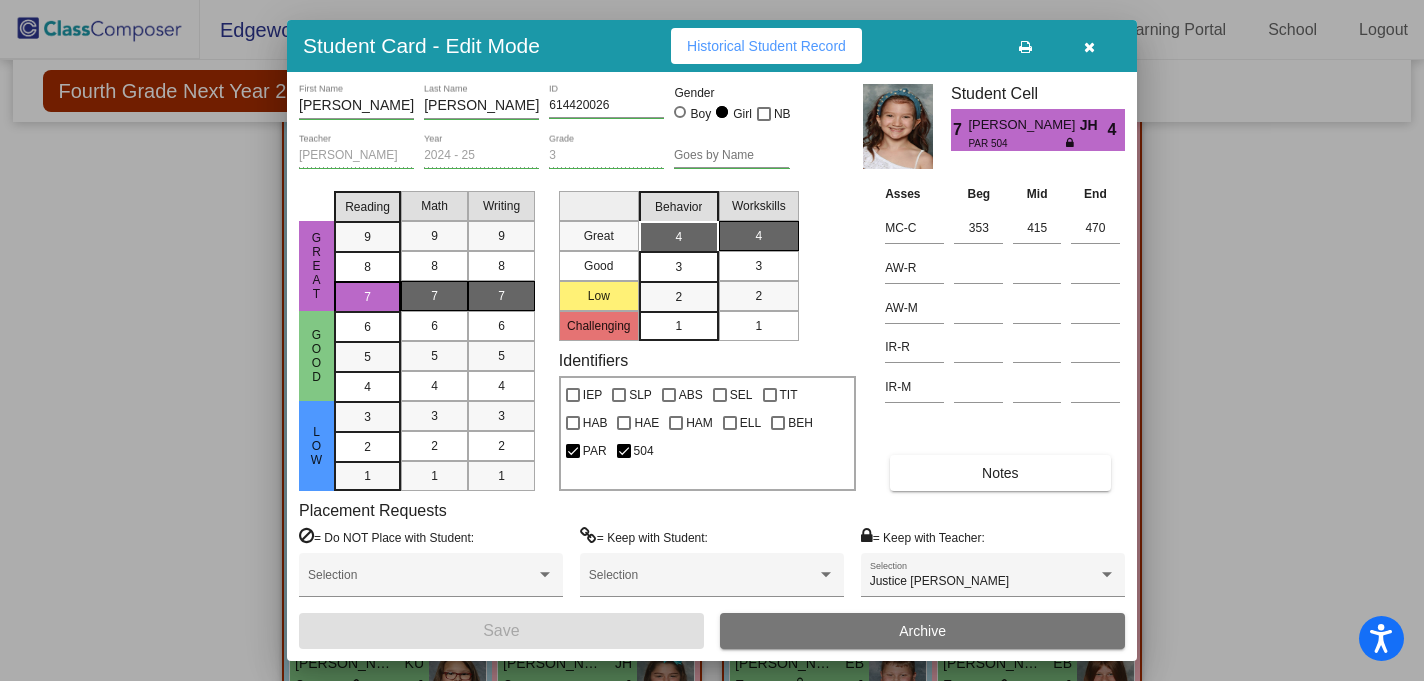 click on "Historical Student Record" at bounding box center [766, 46] 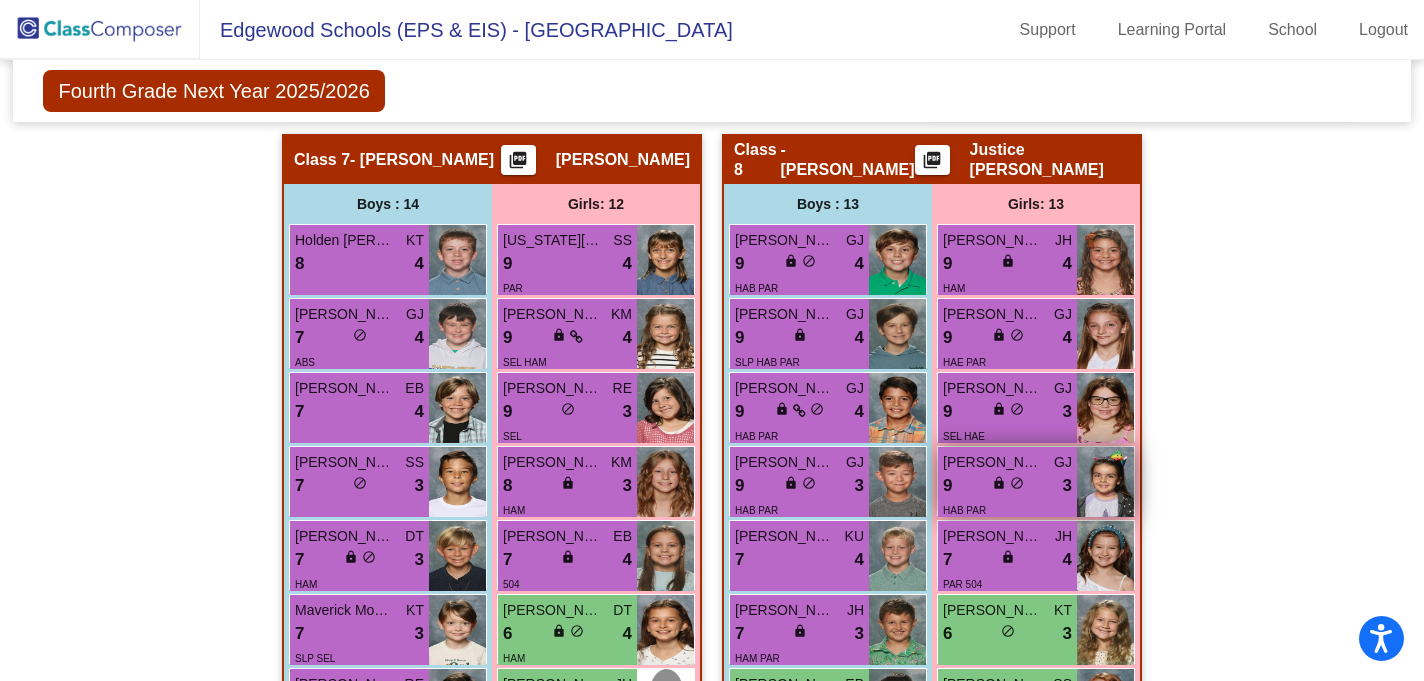 scroll, scrollTop: 2856, scrollLeft: 0, axis: vertical 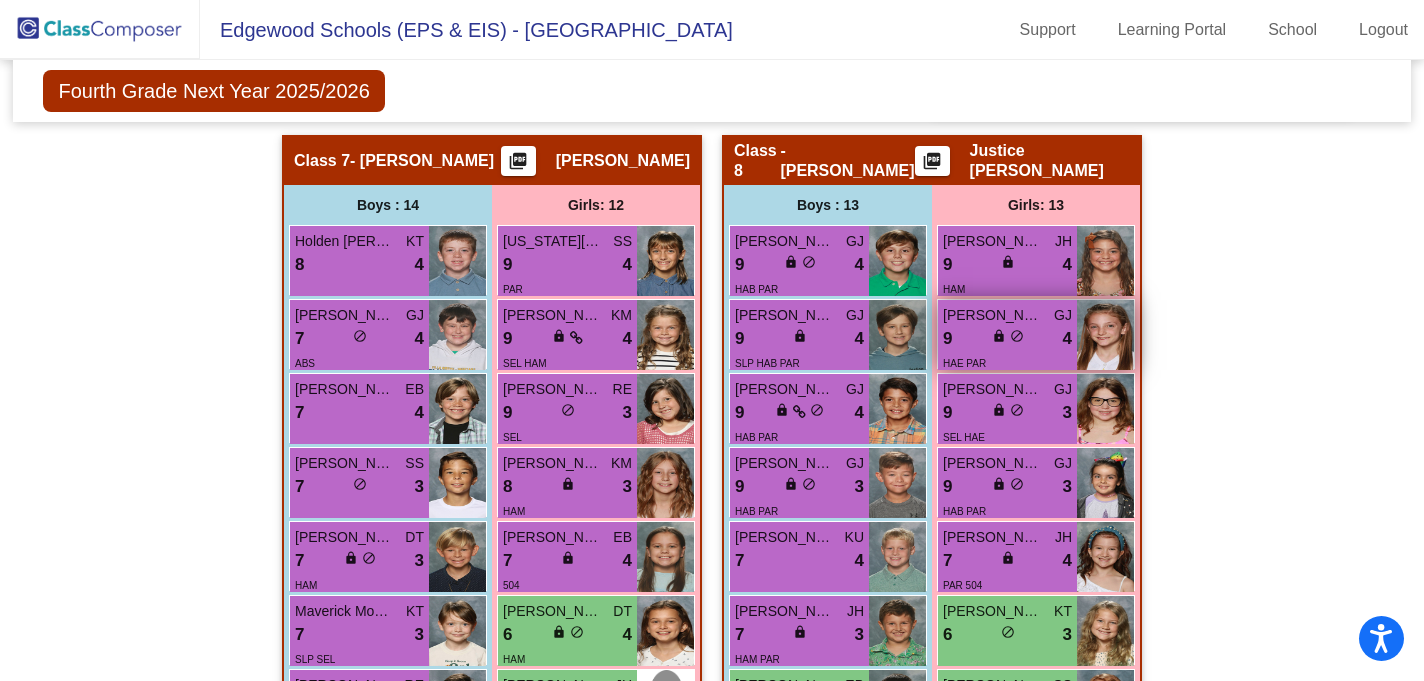 click on "9 lock do_not_disturb_alt 4" at bounding box center [1007, 339] 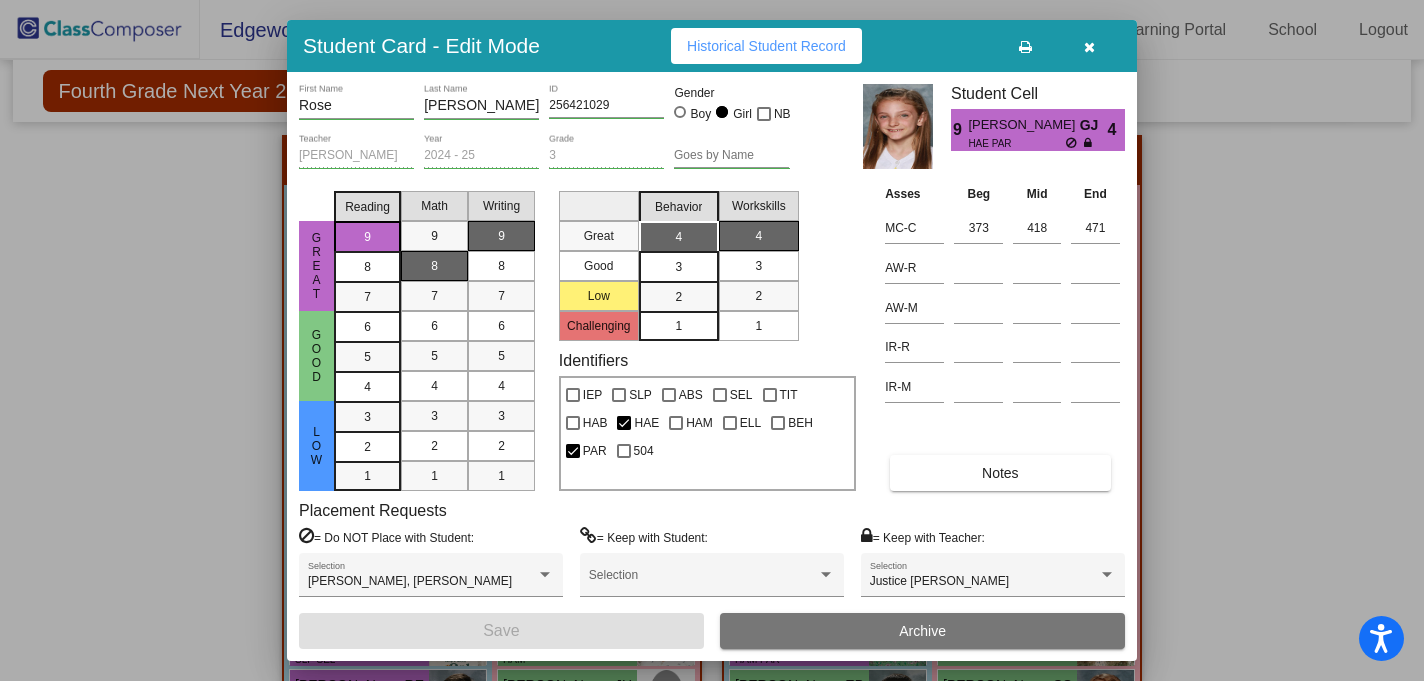 click on "Historical Student Record" at bounding box center (766, 46) 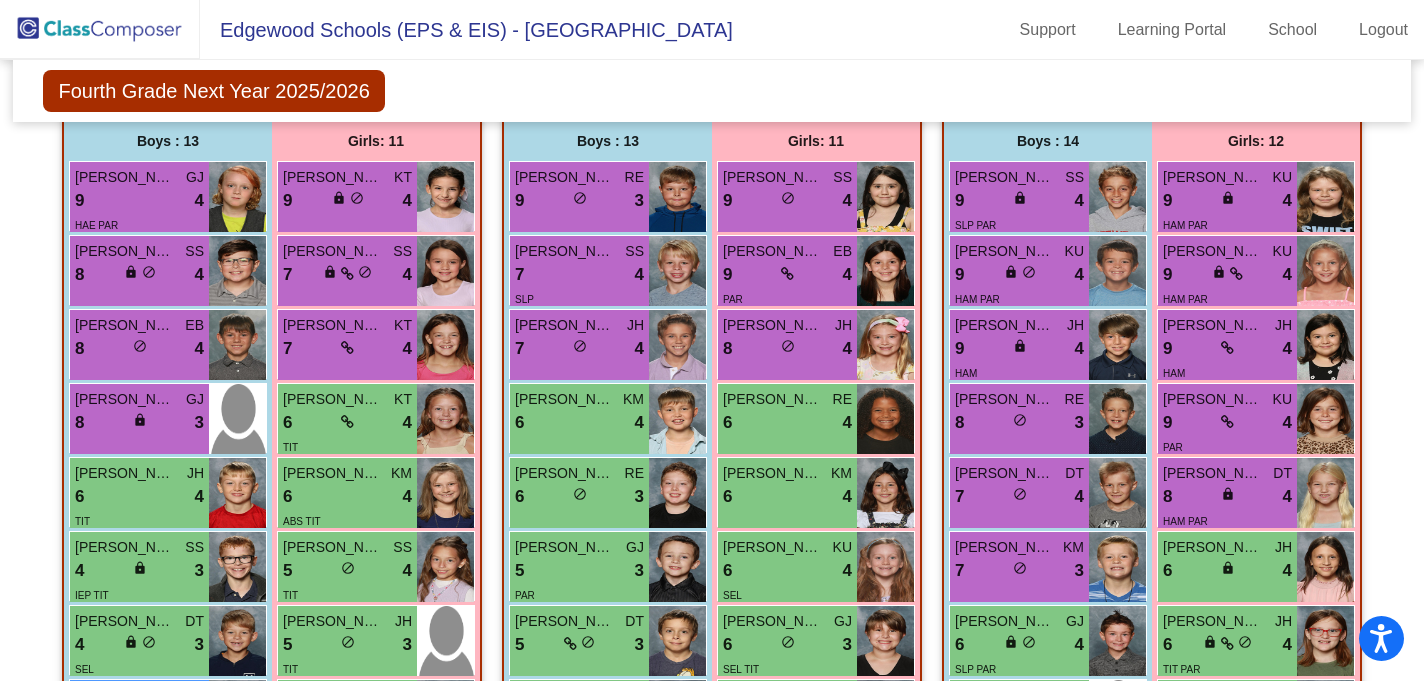 scroll, scrollTop: 602, scrollLeft: 0, axis: vertical 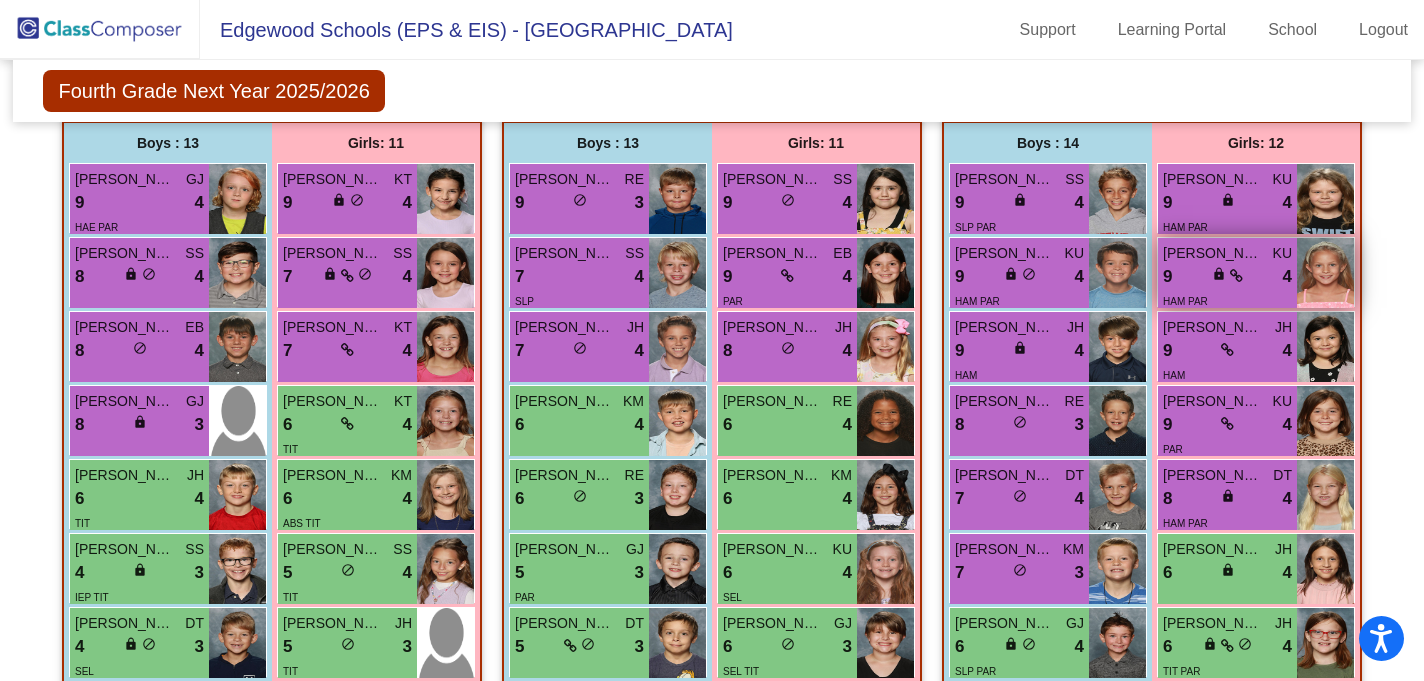click on "9 lock do_not_disturb_alt 4" at bounding box center [1227, 277] 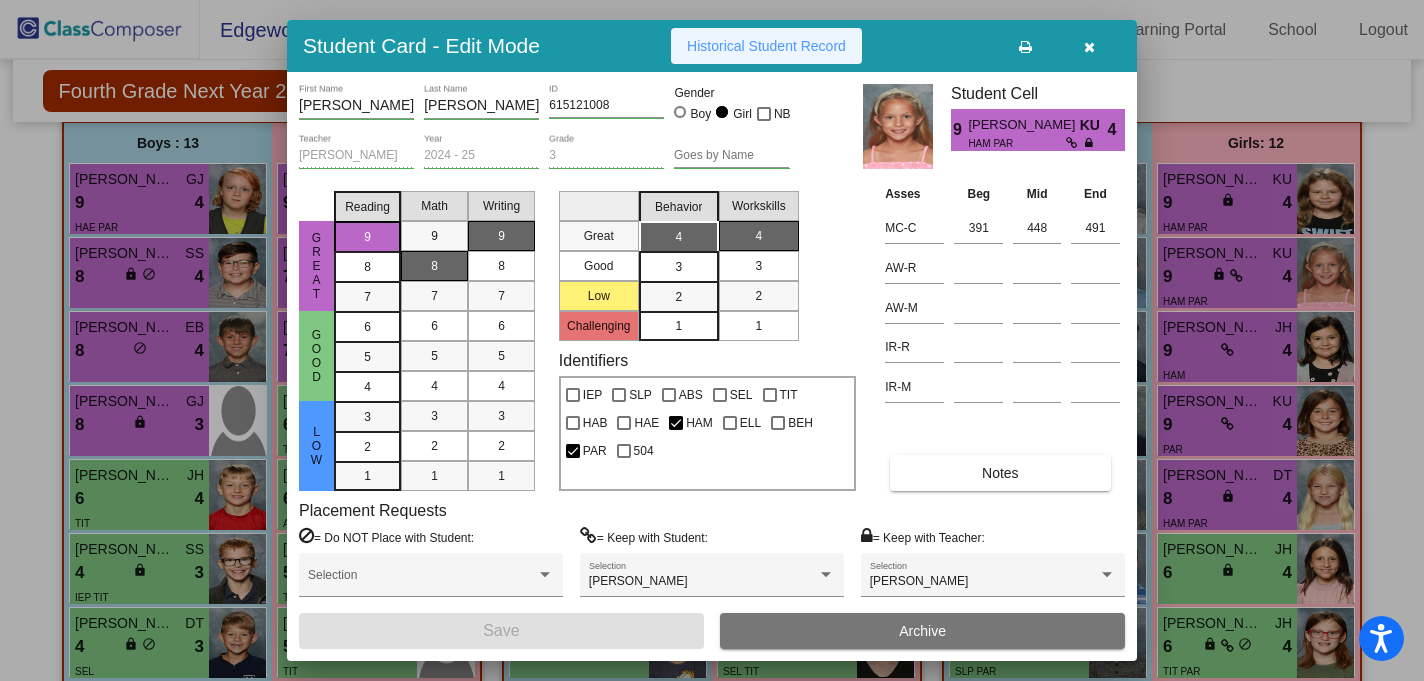 click on "Historical Student Record" at bounding box center (766, 46) 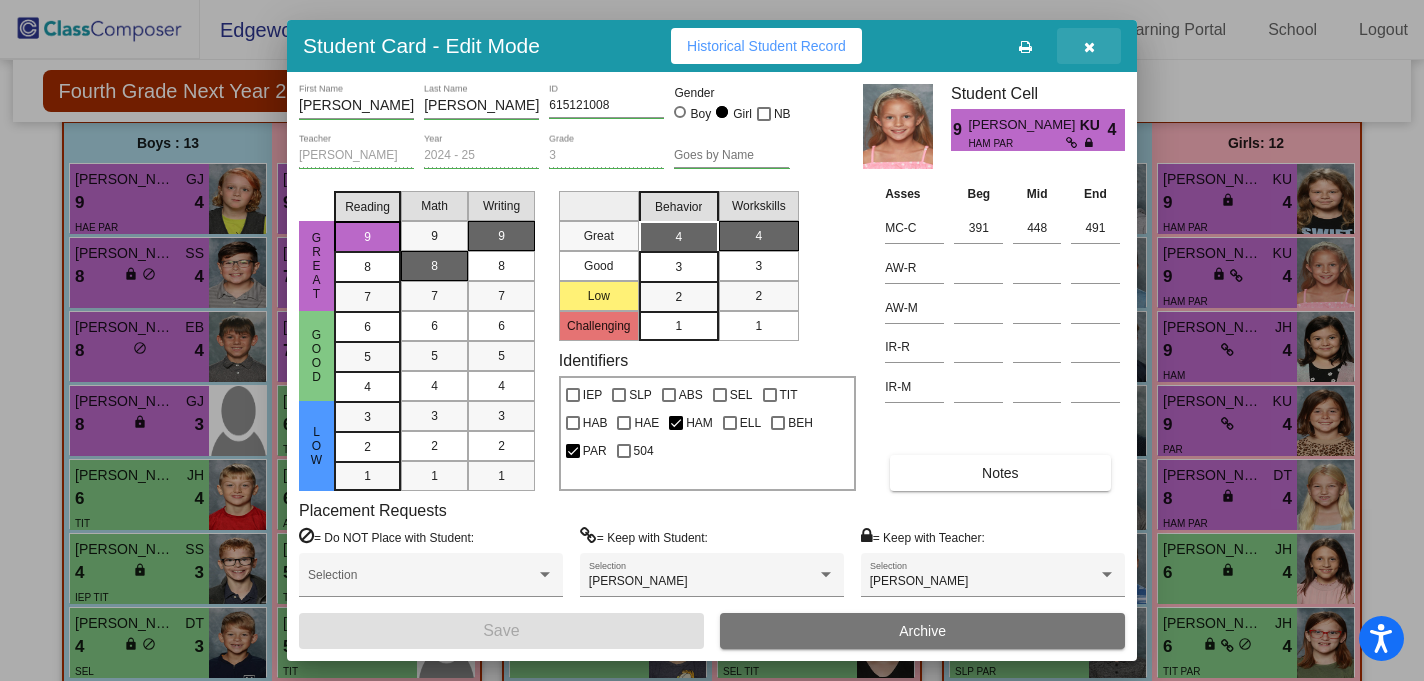 click at bounding box center (1089, 47) 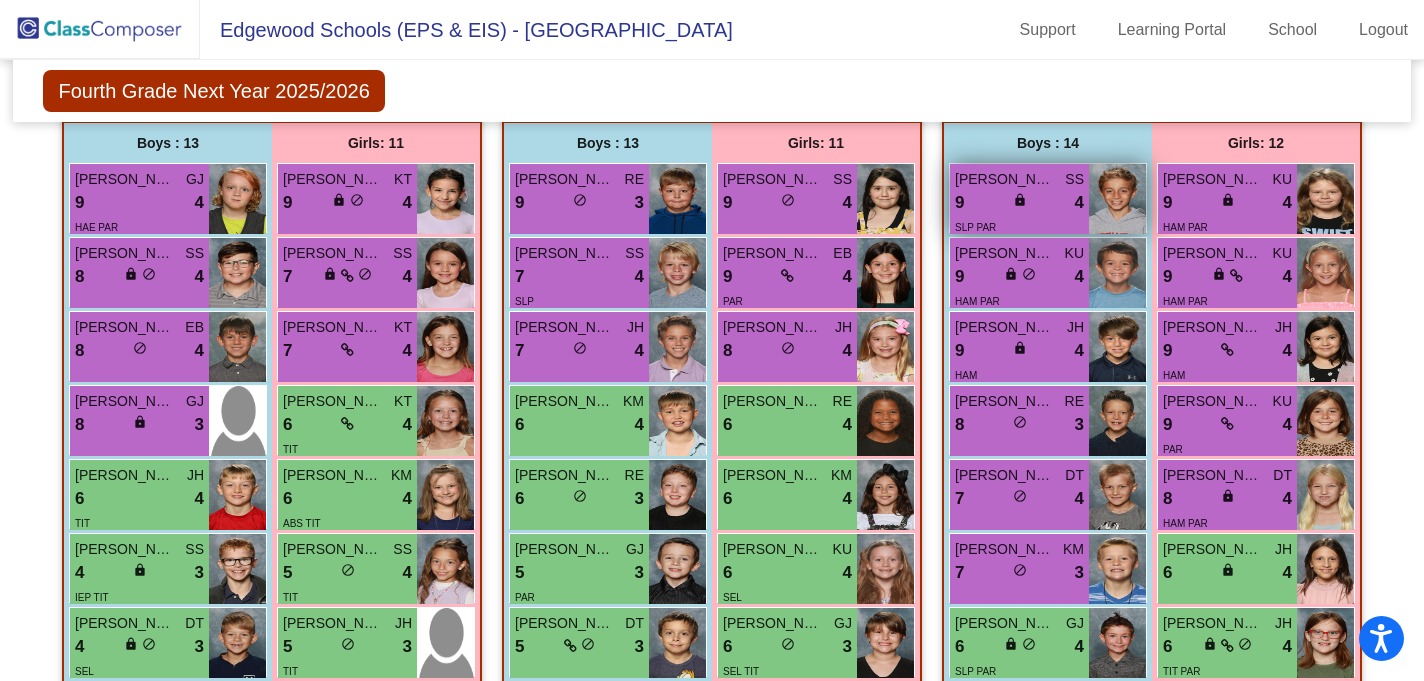 click on "[PERSON_NAME]" at bounding box center [1005, 179] 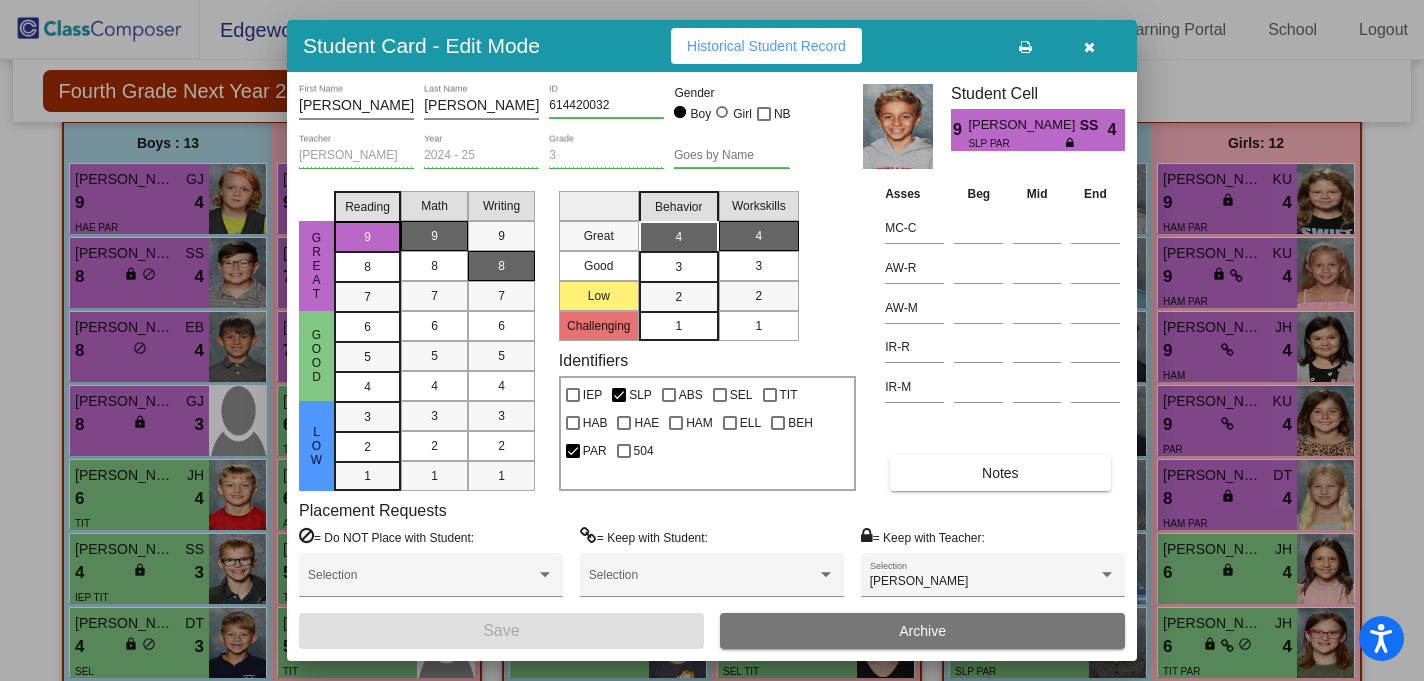 click on "Historical Student Record" at bounding box center [766, 46] 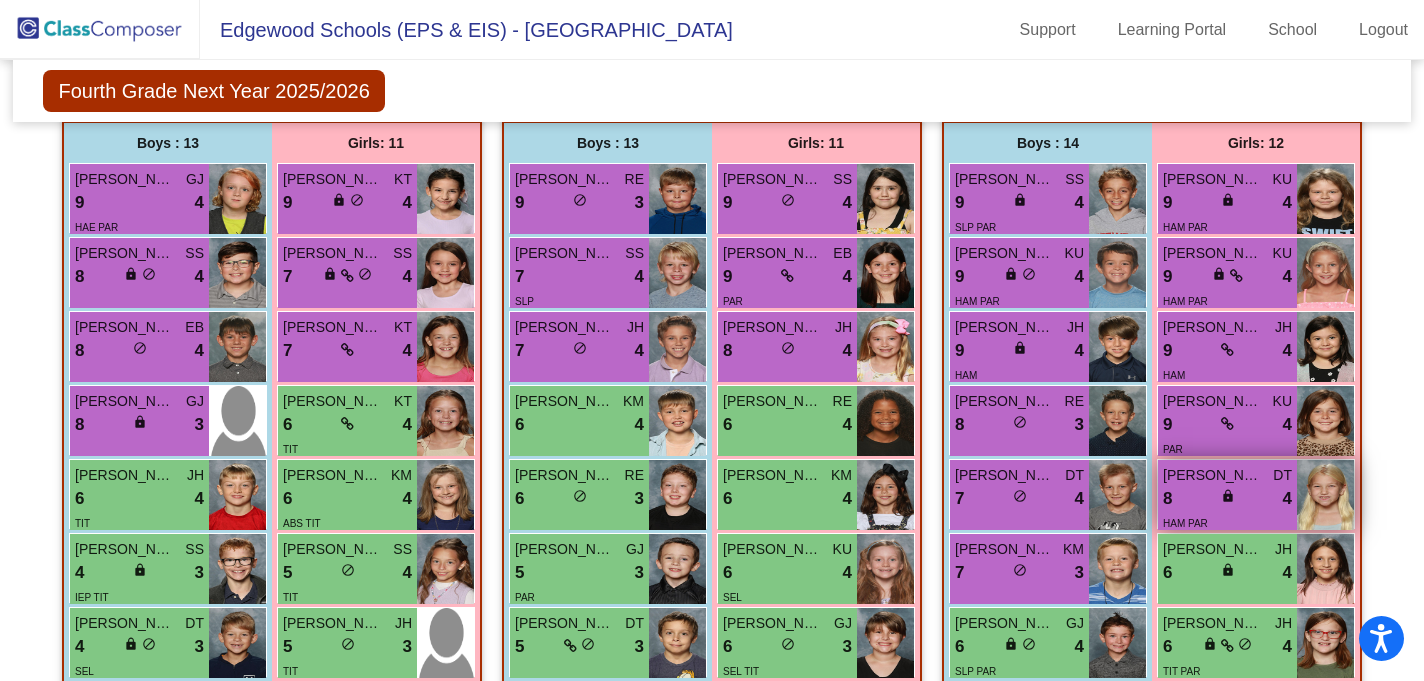 scroll, scrollTop: 615, scrollLeft: 0, axis: vertical 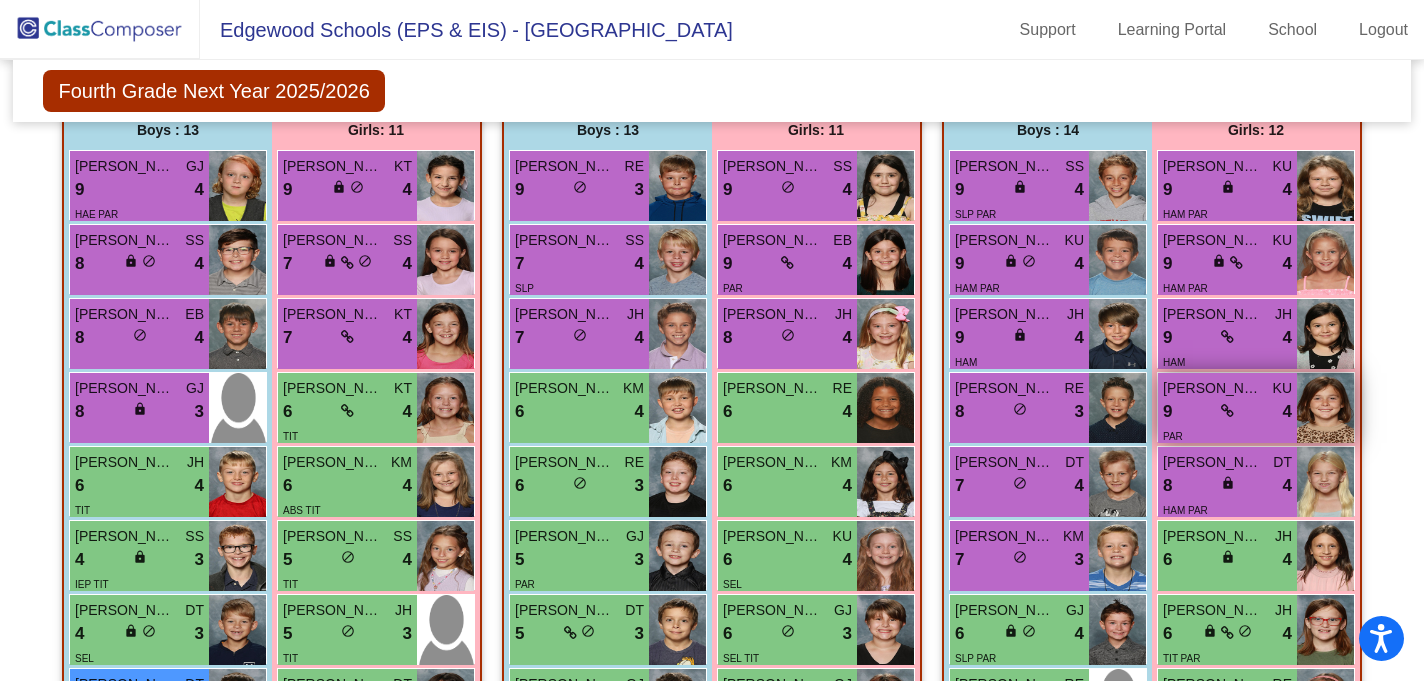 click on "PAR" at bounding box center (1227, 435) 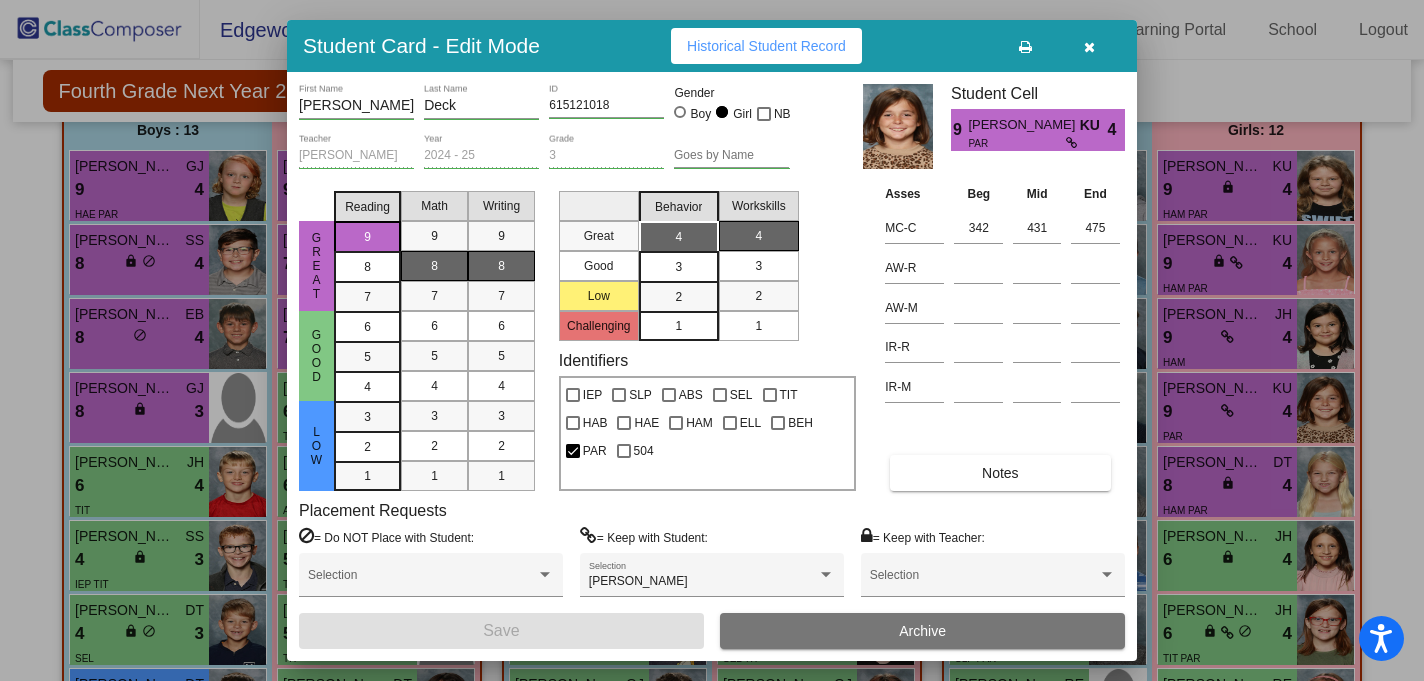 click on "Historical Student Record" at bounding box center (766, 46) 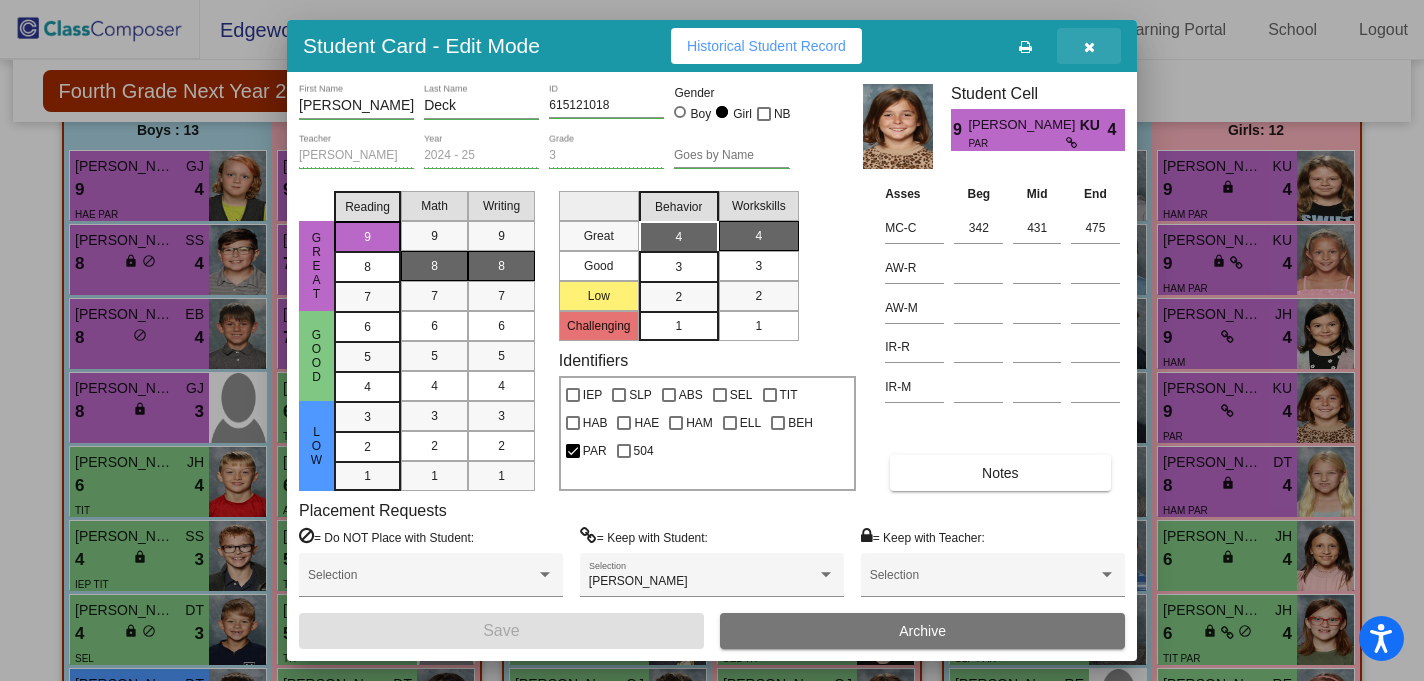 click at bounding box center [1089, 47] 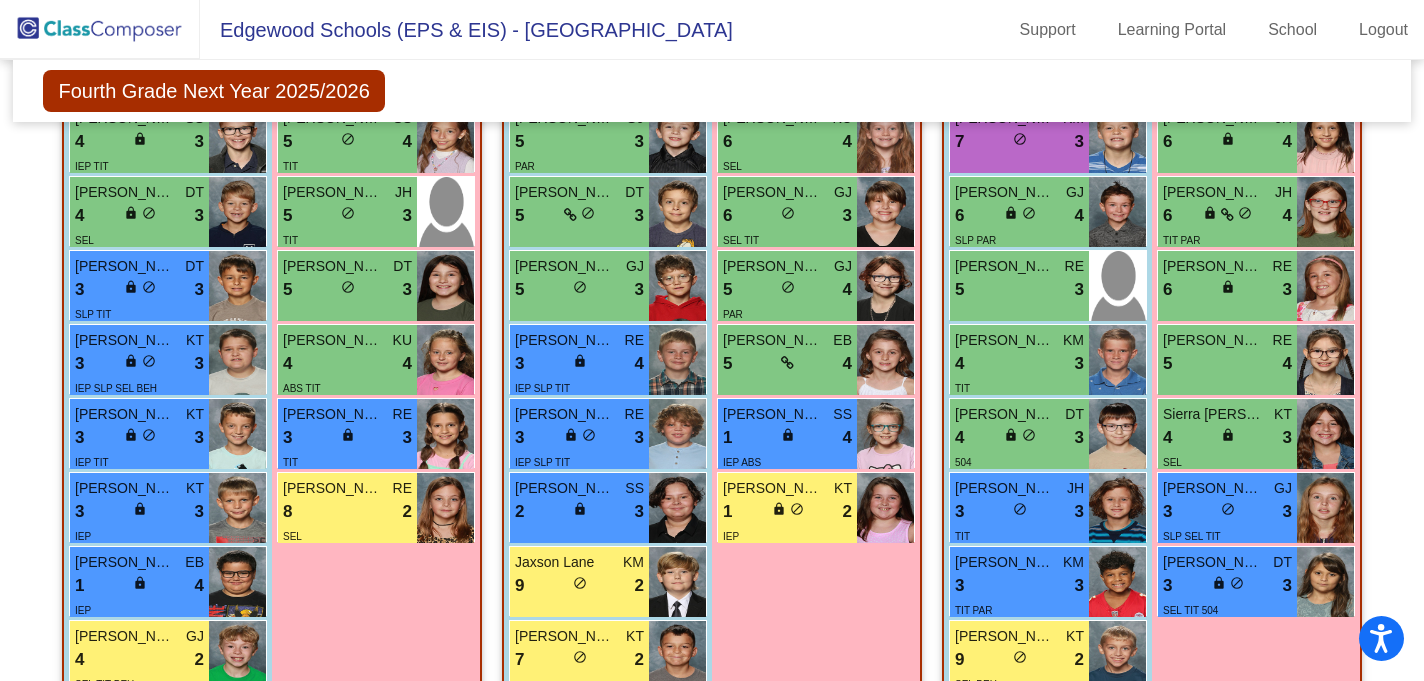 scroll, scrollTop: 1042, scrollLeft: 0, axis: vertical 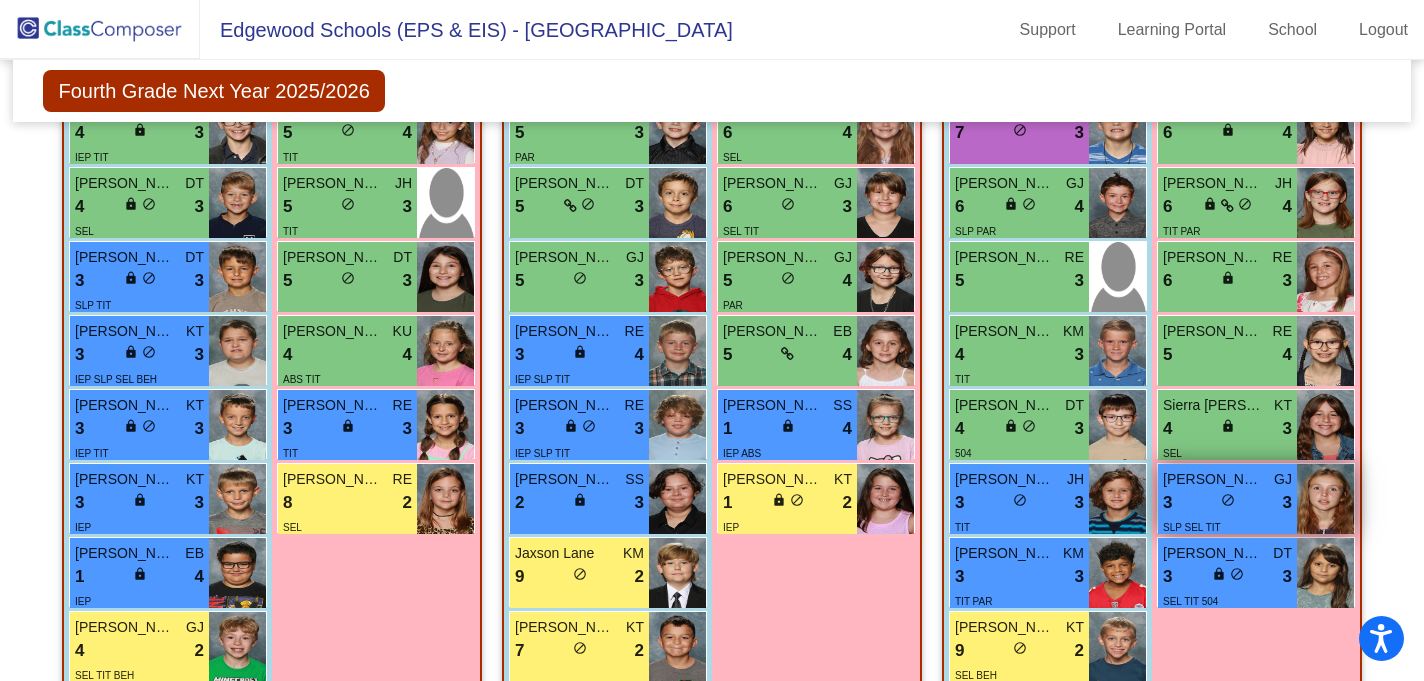 click on "3 lock do_not_disturb_alt 3" at bounding box center [1227, 503] 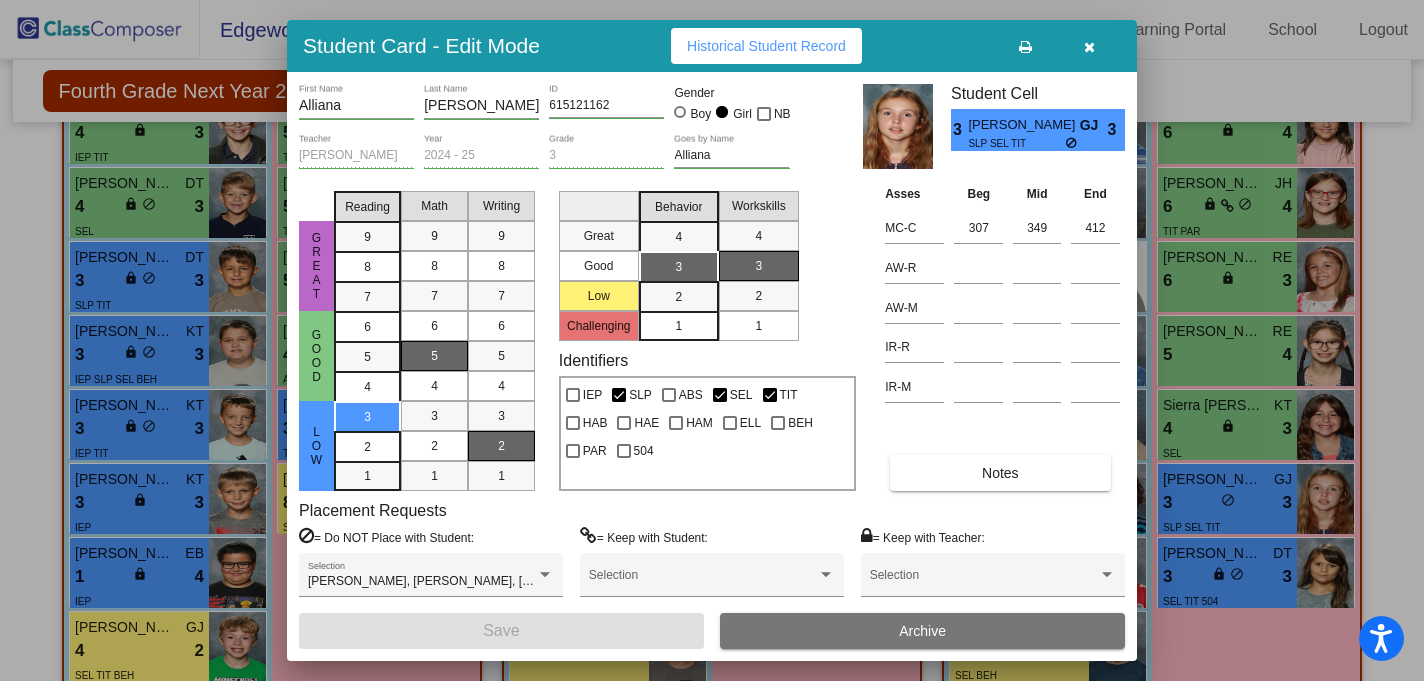 click on "Historical Student Record" at bounding box center (766, 46) 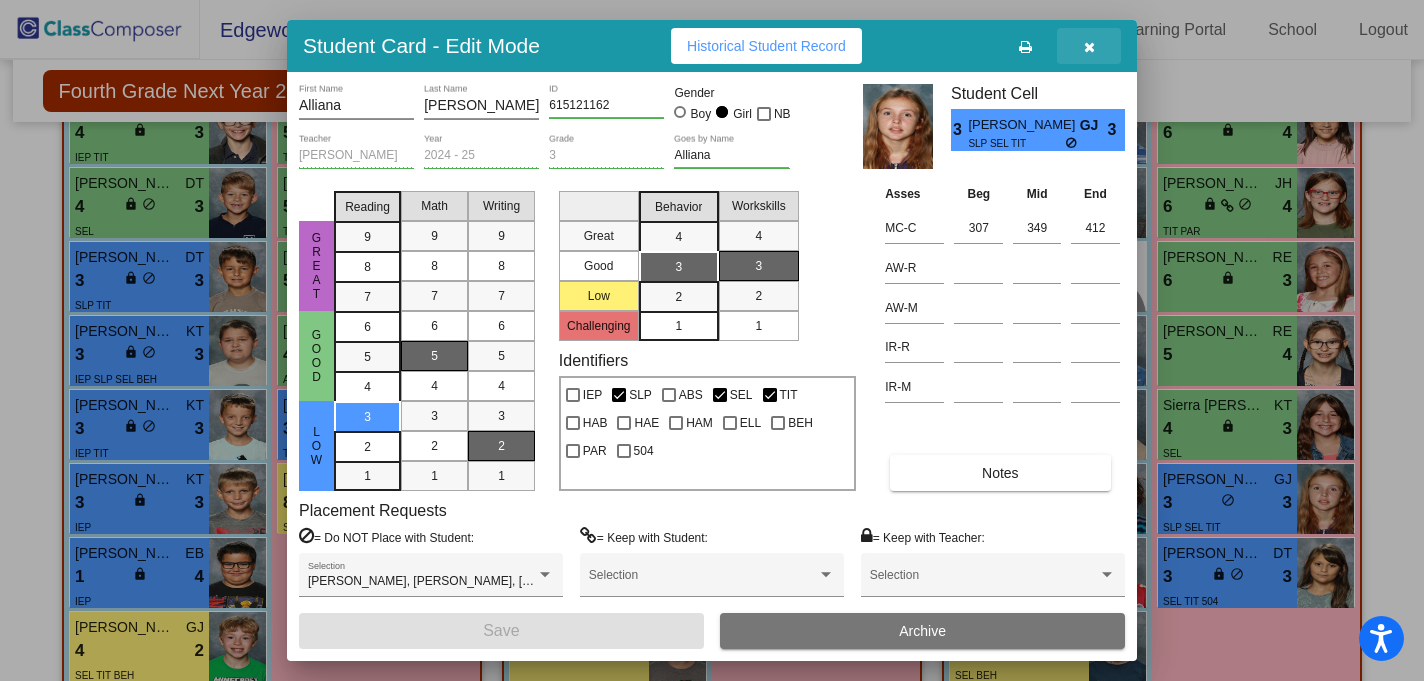 click at bounding box center [1089, 47] 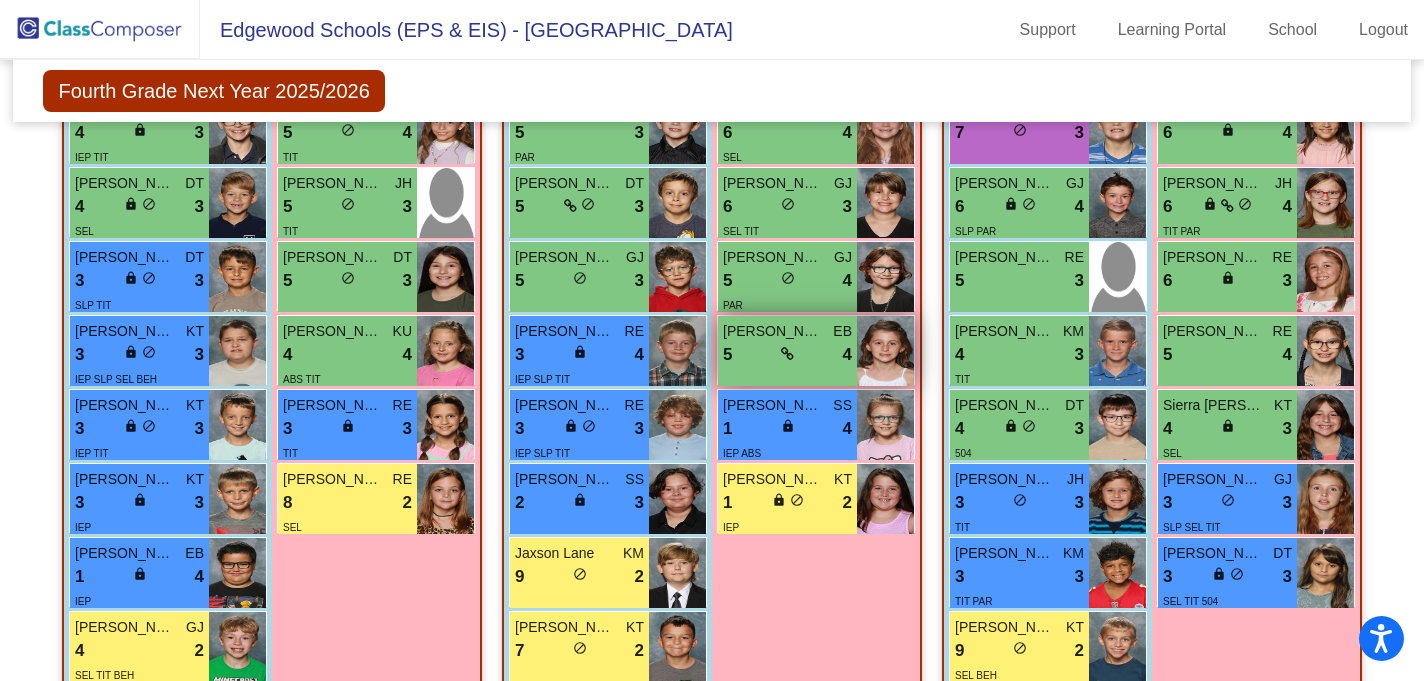 click at bounding box center [787, 354] 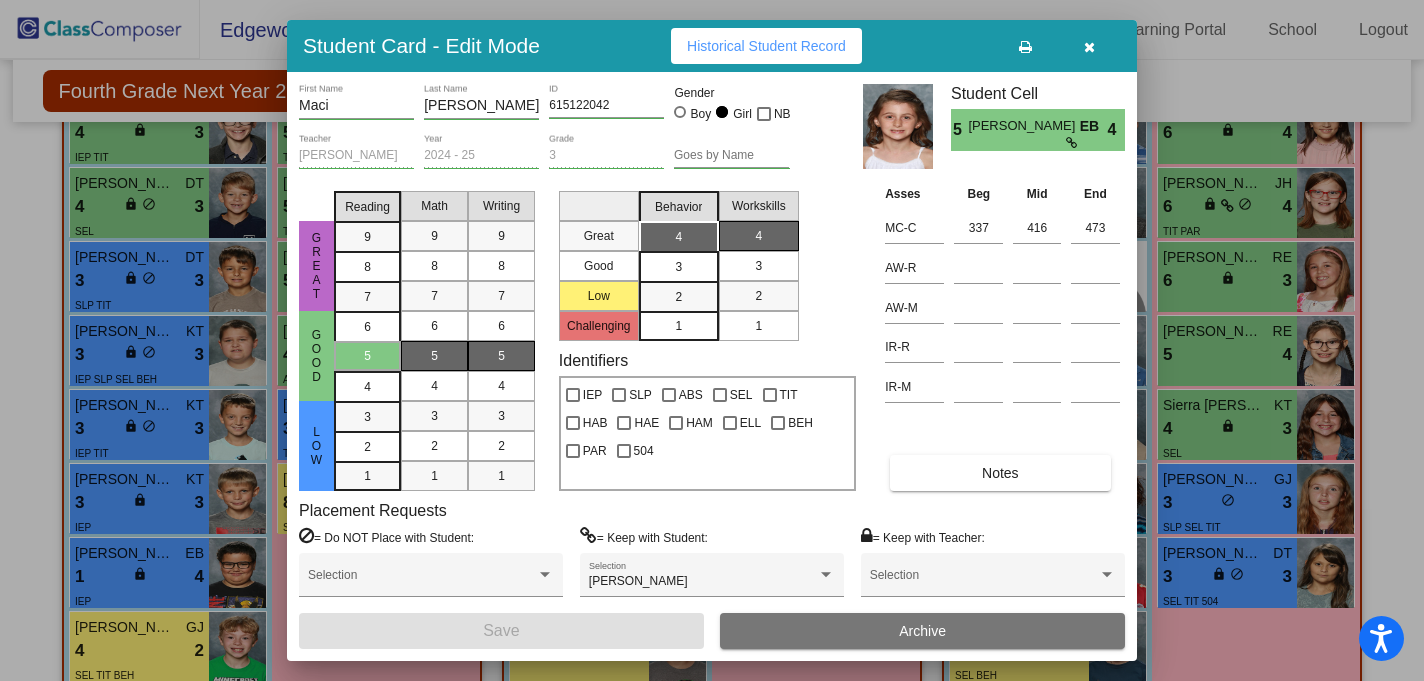 click at bounding box center (1089, 47) 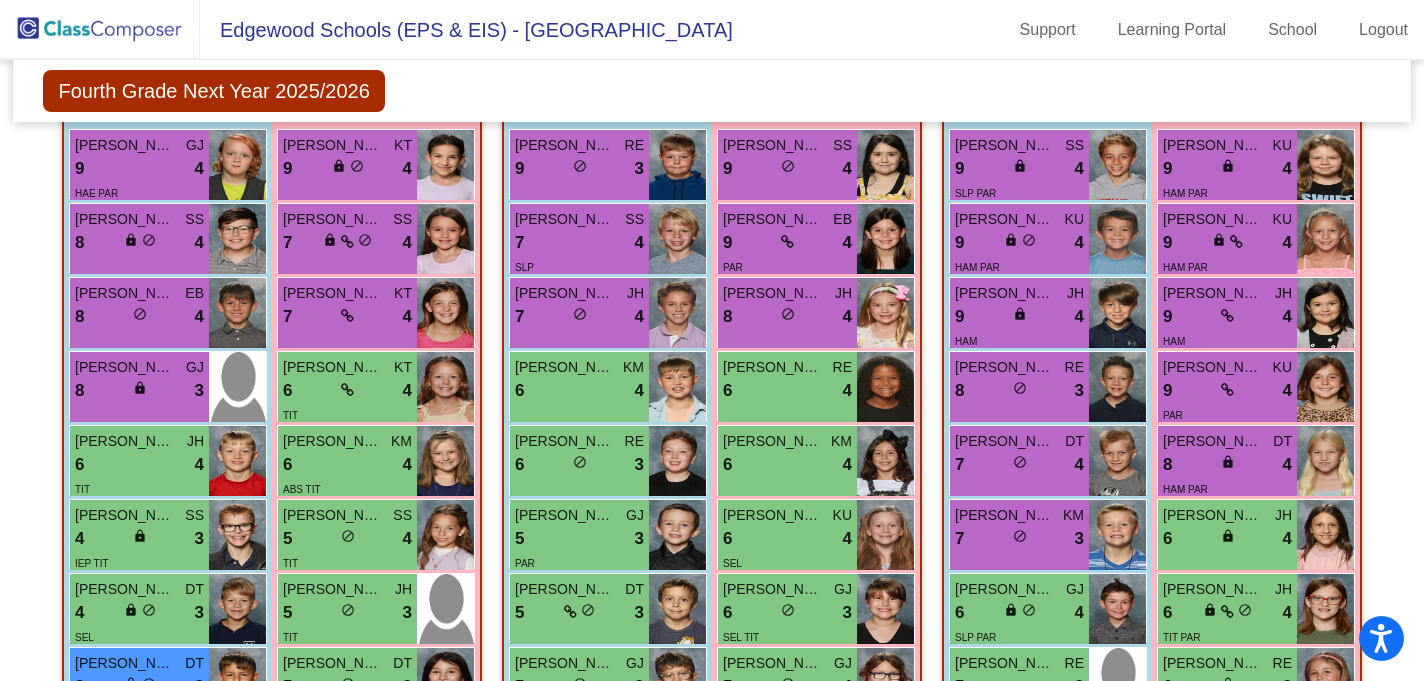 scroll, scrollTop: 621, scrollLeft: 0, axis: vertical 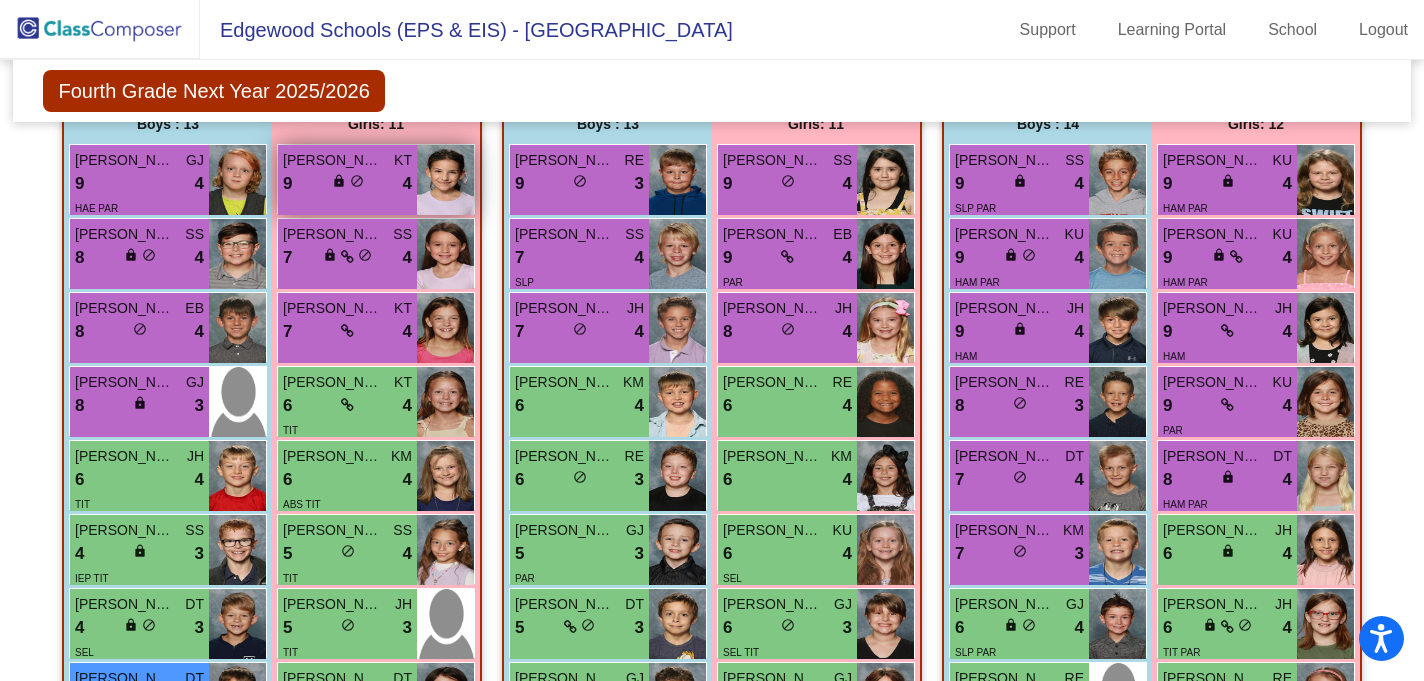 click on "do_not_disturb_alt" at bounding box center (357, 181) 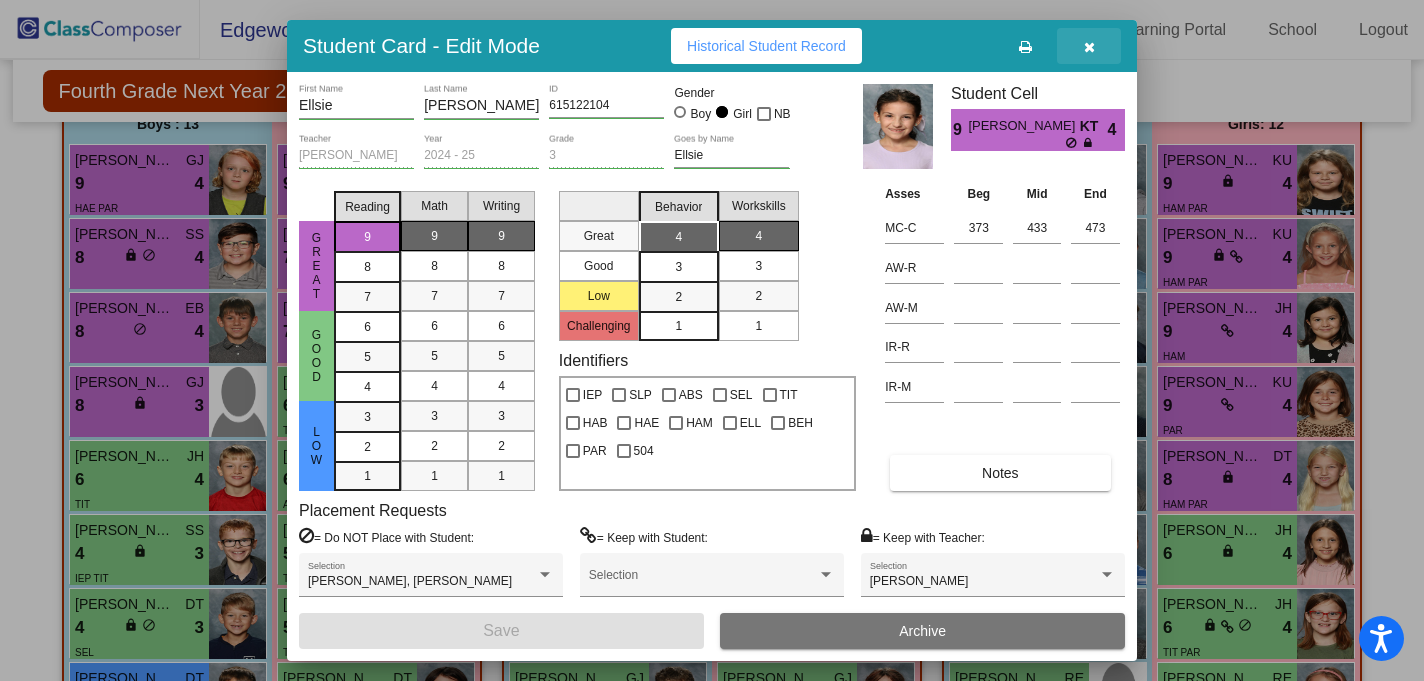 click at bounding box center (1089, 47) 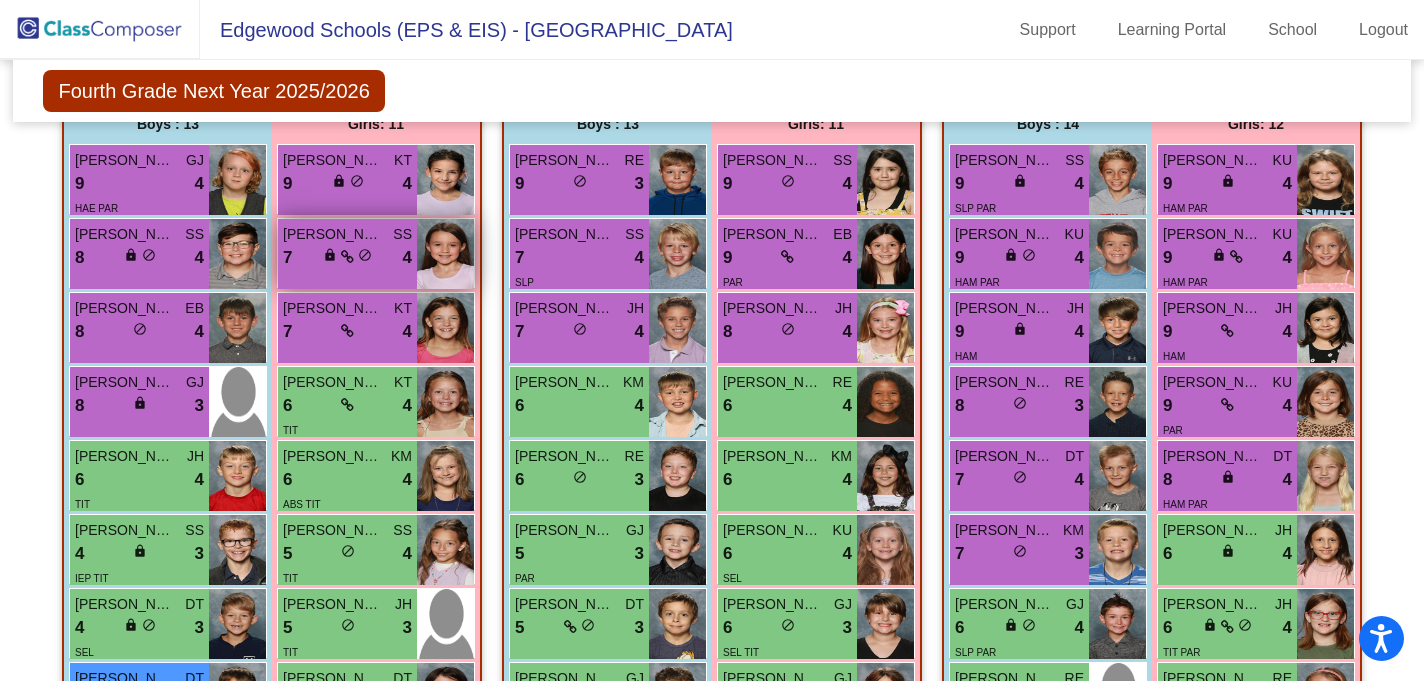 click on "lock do_not_disturb_alt" at bounding box center (347, 257) 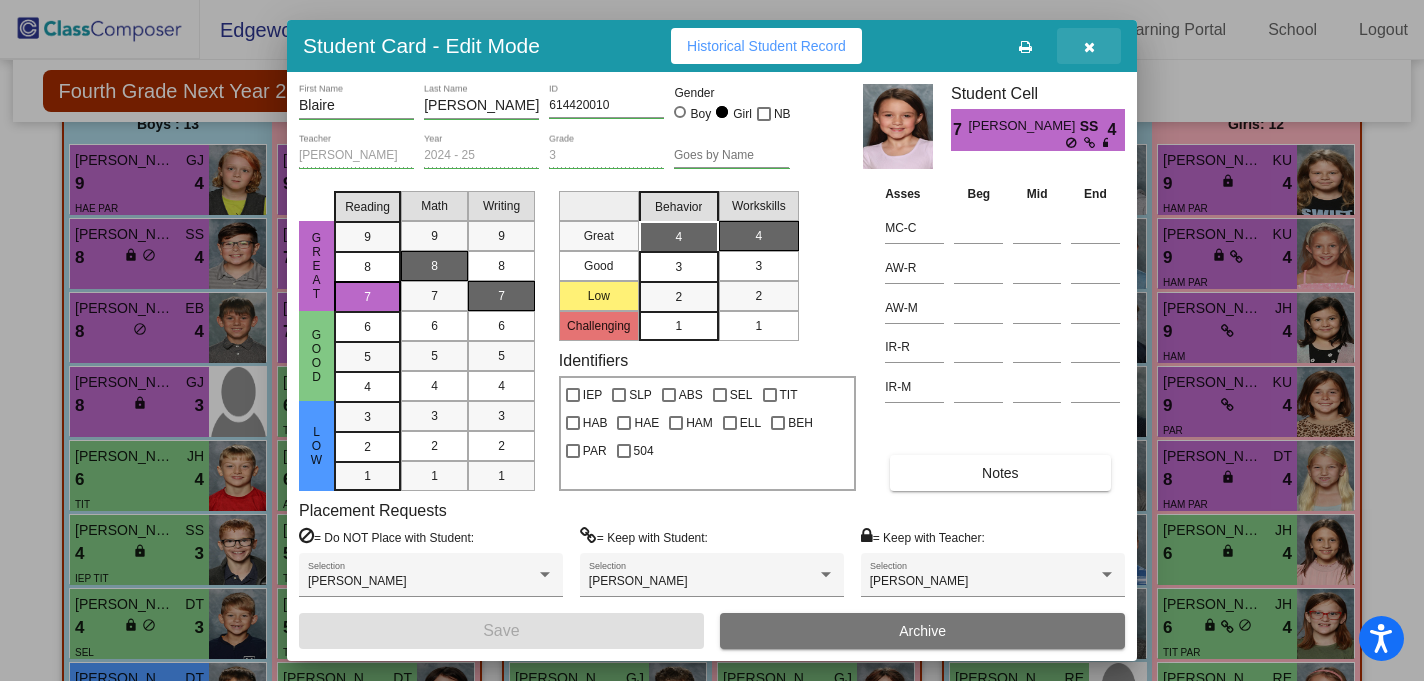 click at bounding box center [1089, 47] 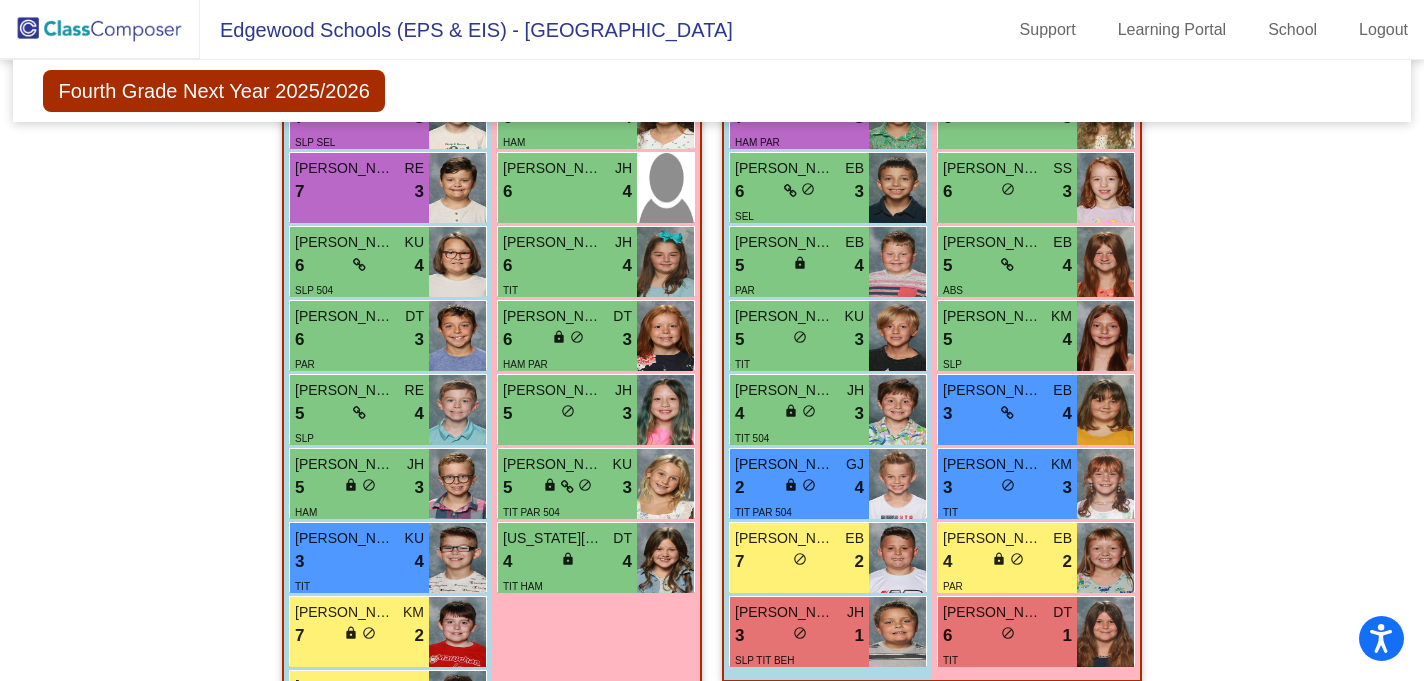 scroll, scrollTop: 3477, scrollLeft: 0, axis: vertical 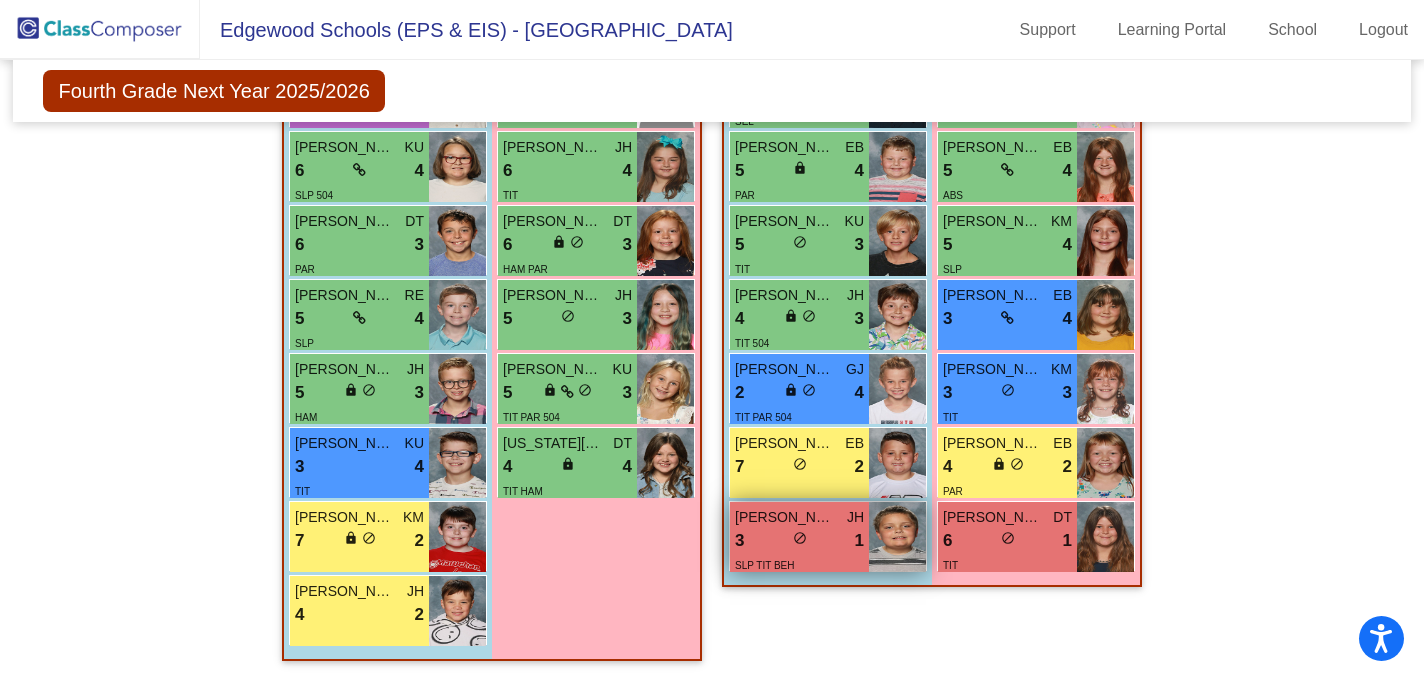 click on "3 lock do_not_disturb_alt 1" at bounding box center [799, 541] 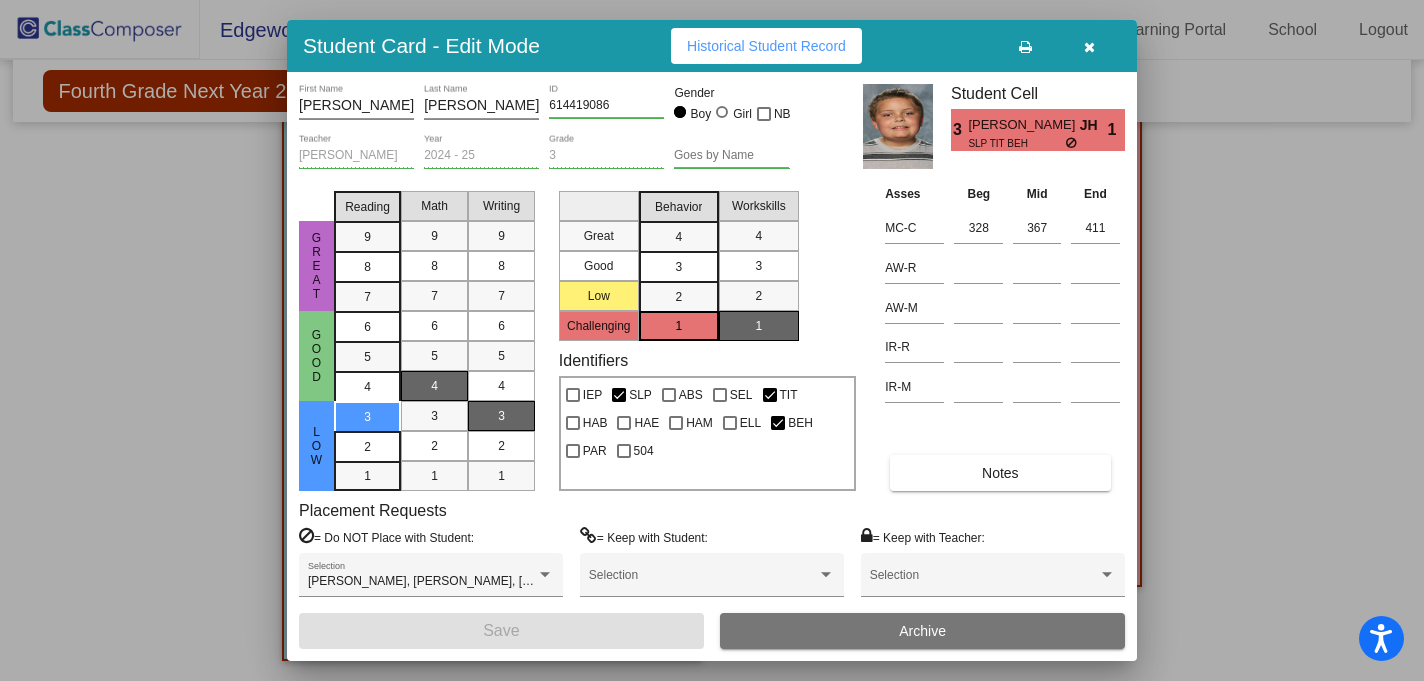 click on "Historical Student Record" at bounding box center [766, 46] 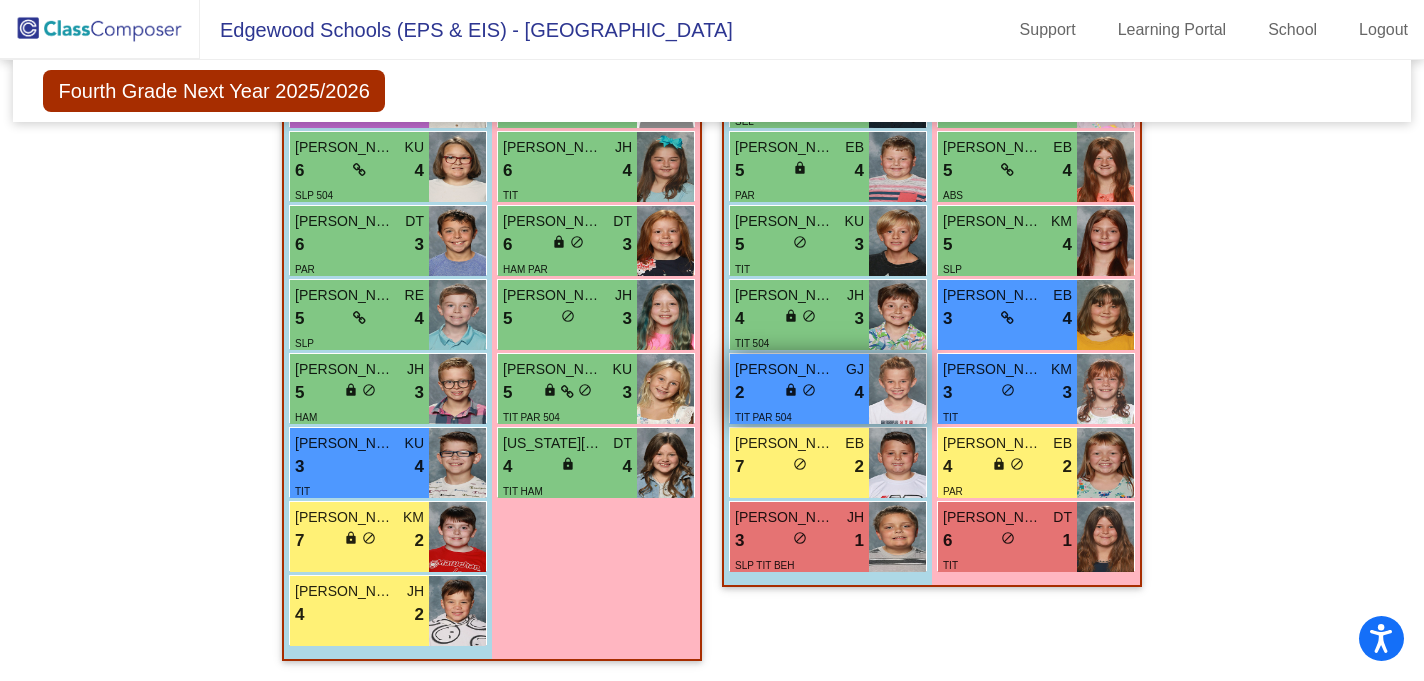 click on "TIT PAR 504" at bounding box center [799, 416] 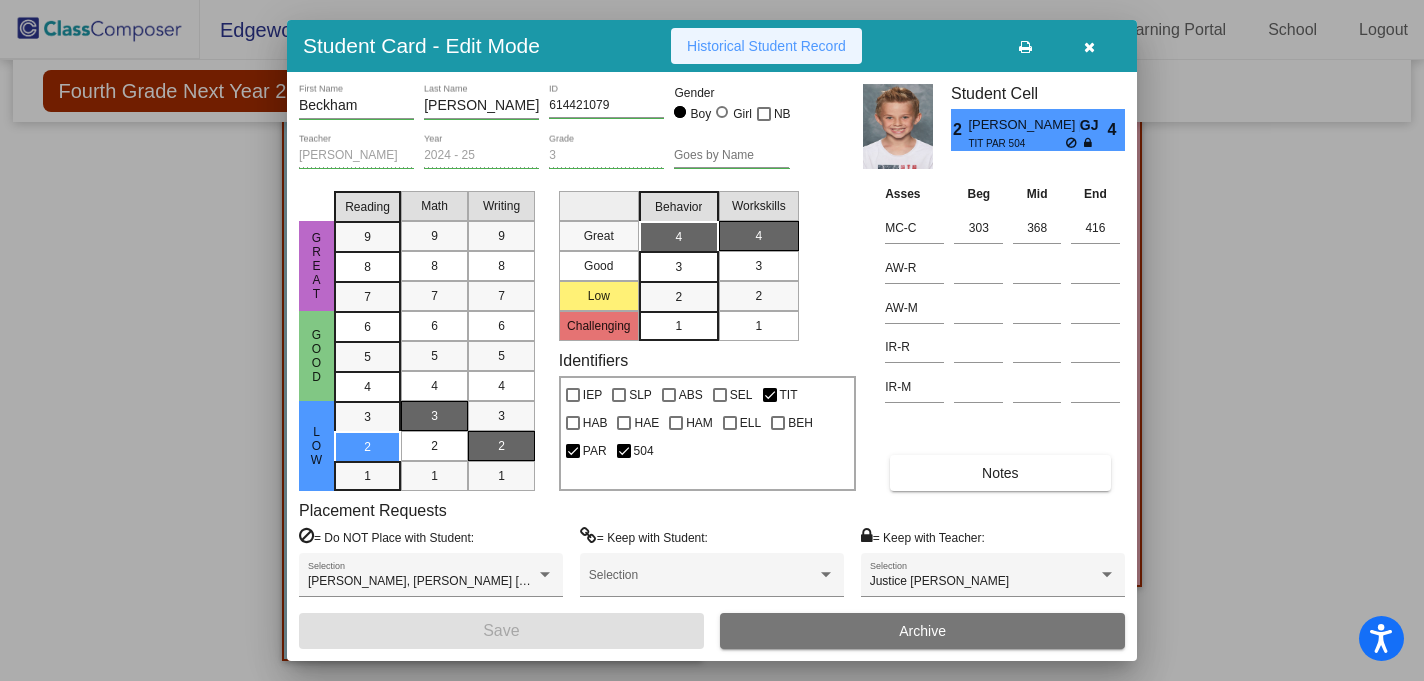 click on "Historical Student Record" at bounding box center [766, 46] 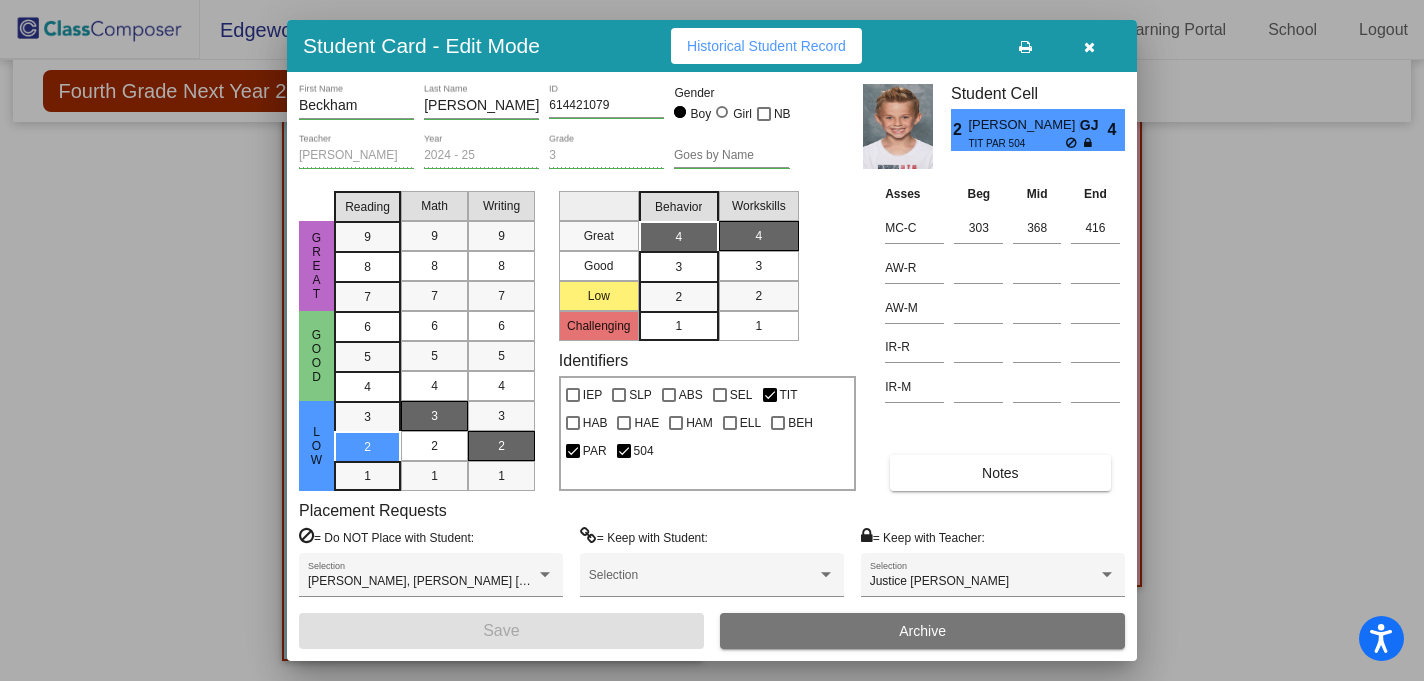 click at bounding box center [1089, 46] 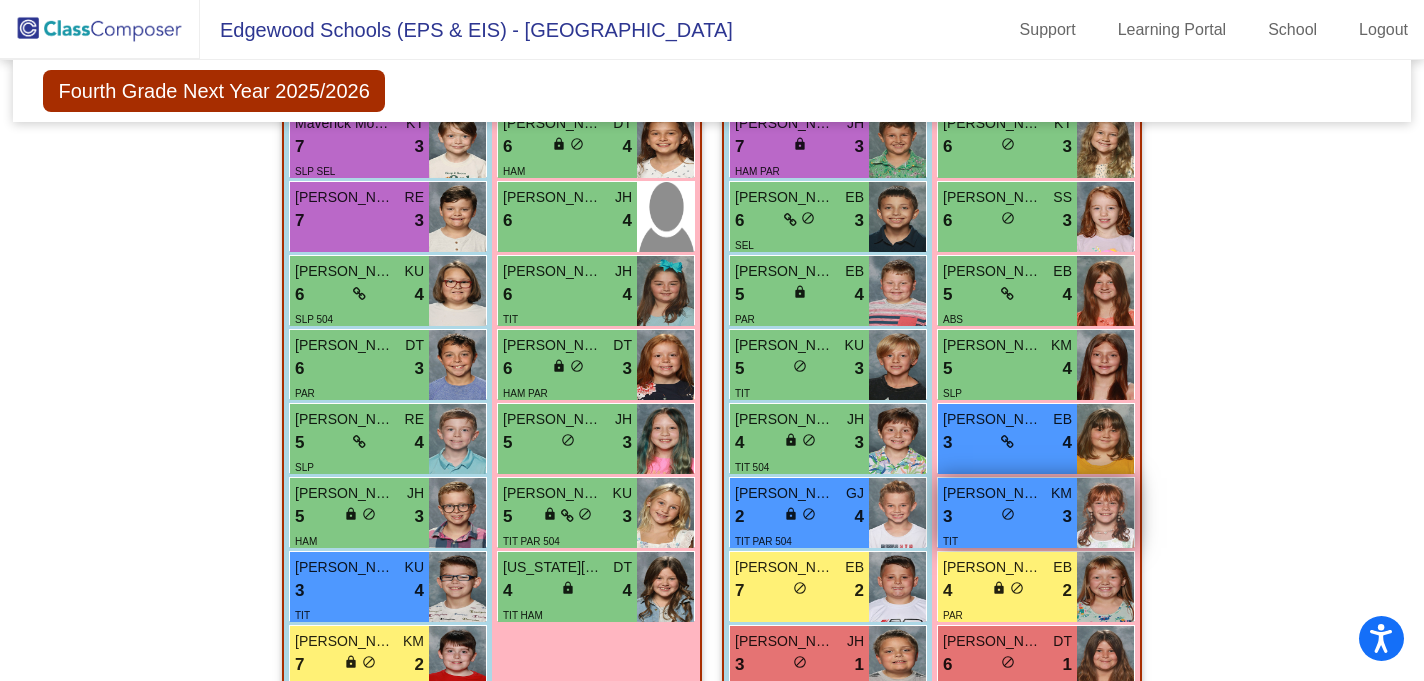 scroll, scrollTop: 3341, scrollLeft: 0, axis: vertical 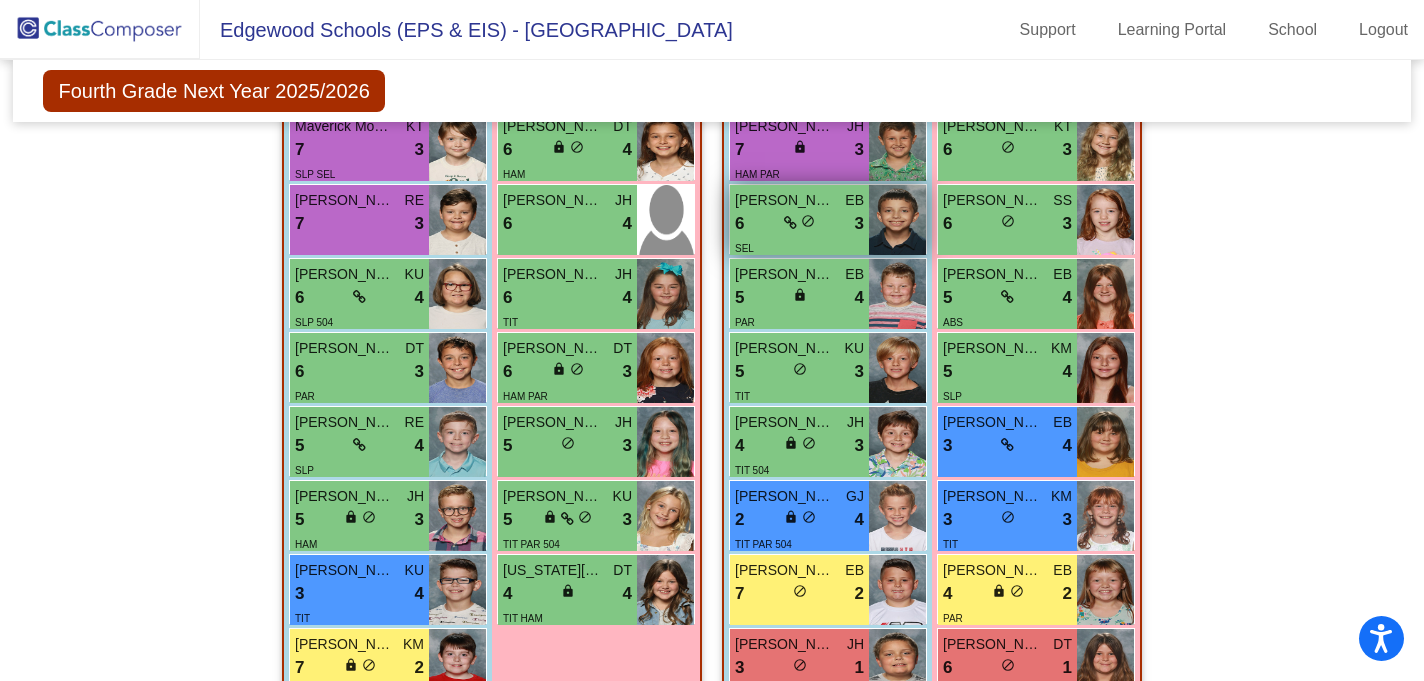 click at bounding box center [790, 223] 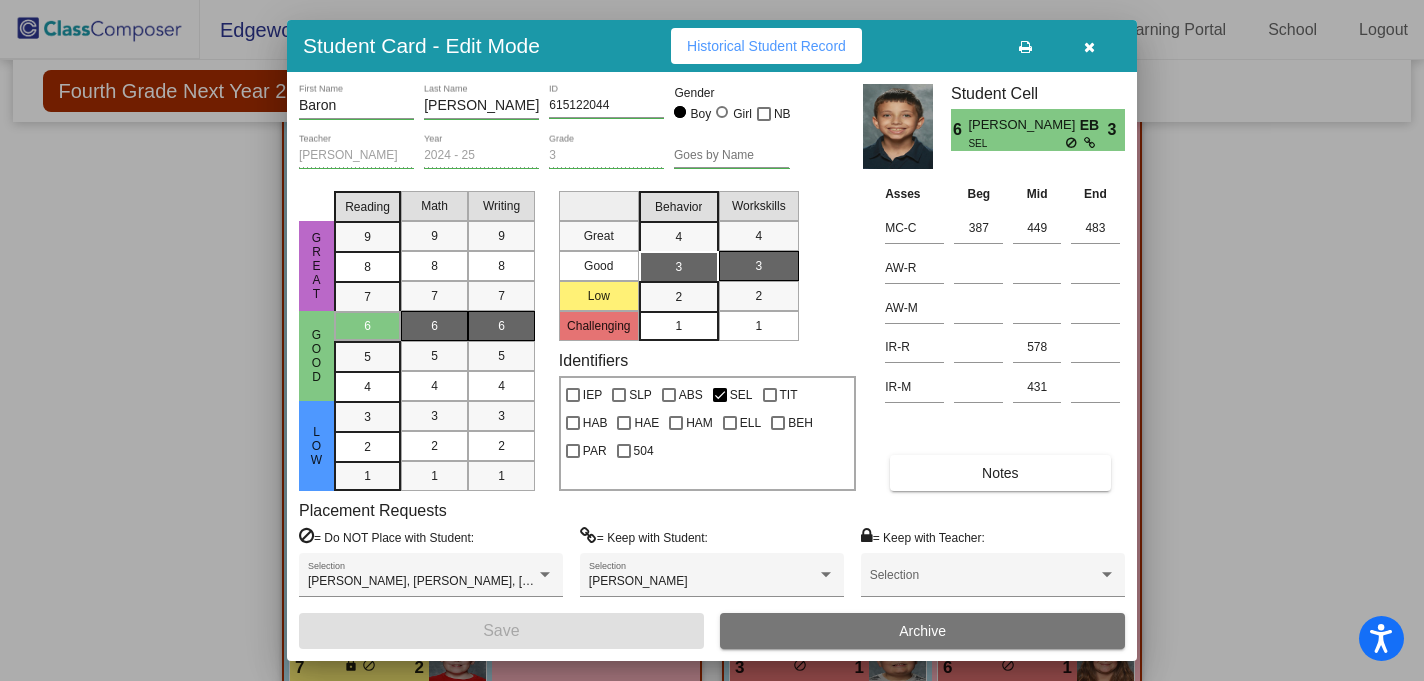 click at bounding box center (1089, 46) 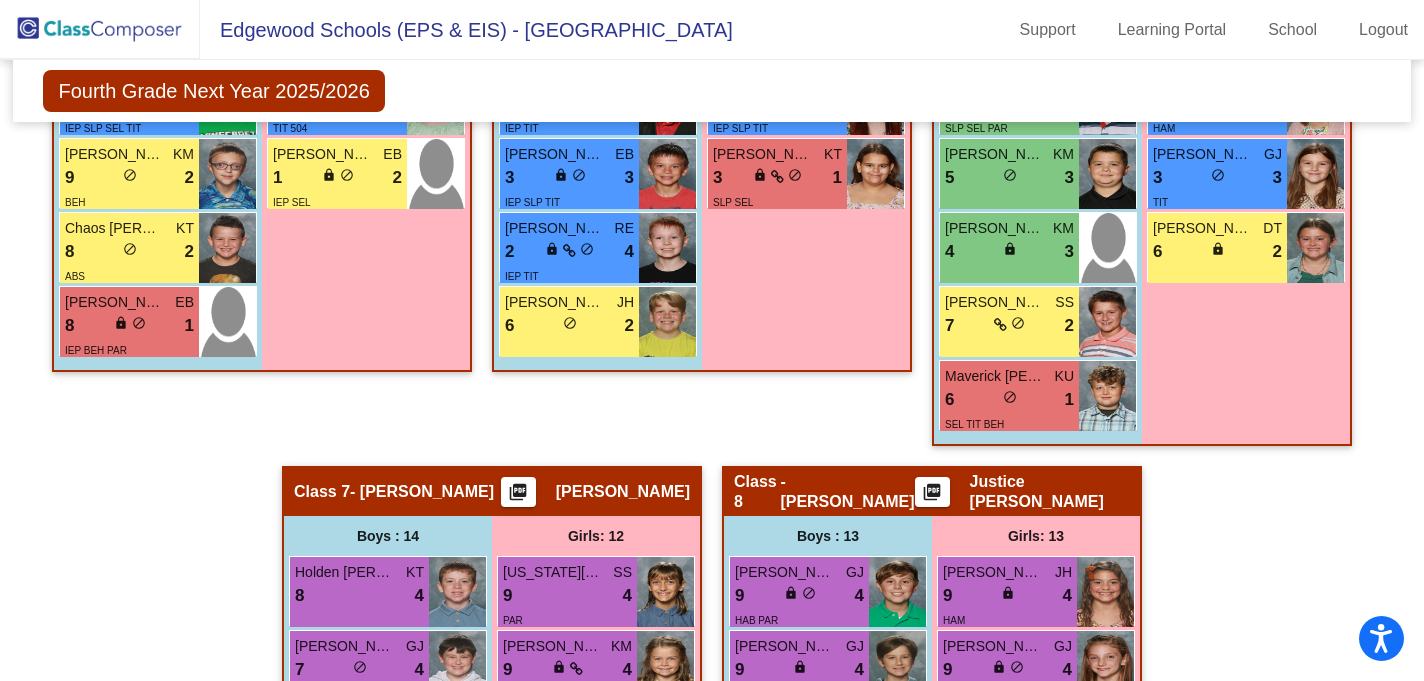 scroll, scrollTop: 2331, scrollLeft: 0, axis: vertical 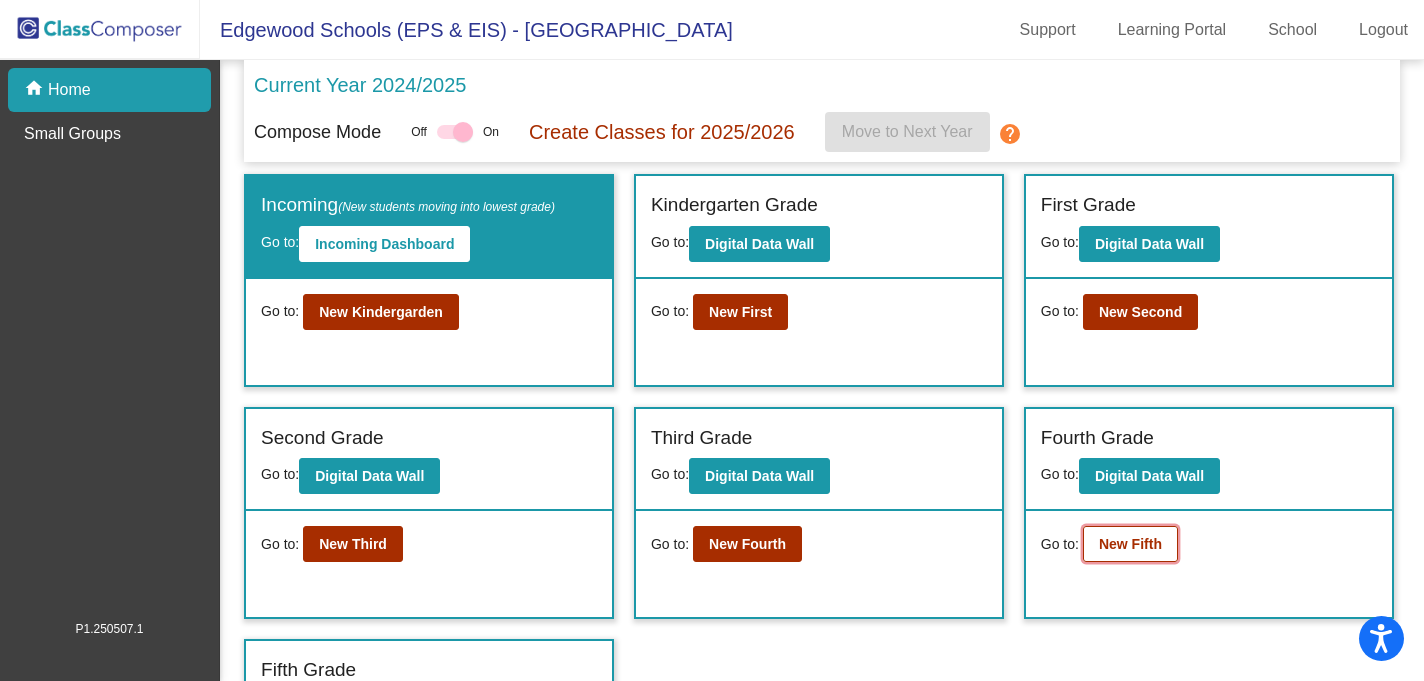 click on "New Fifth" 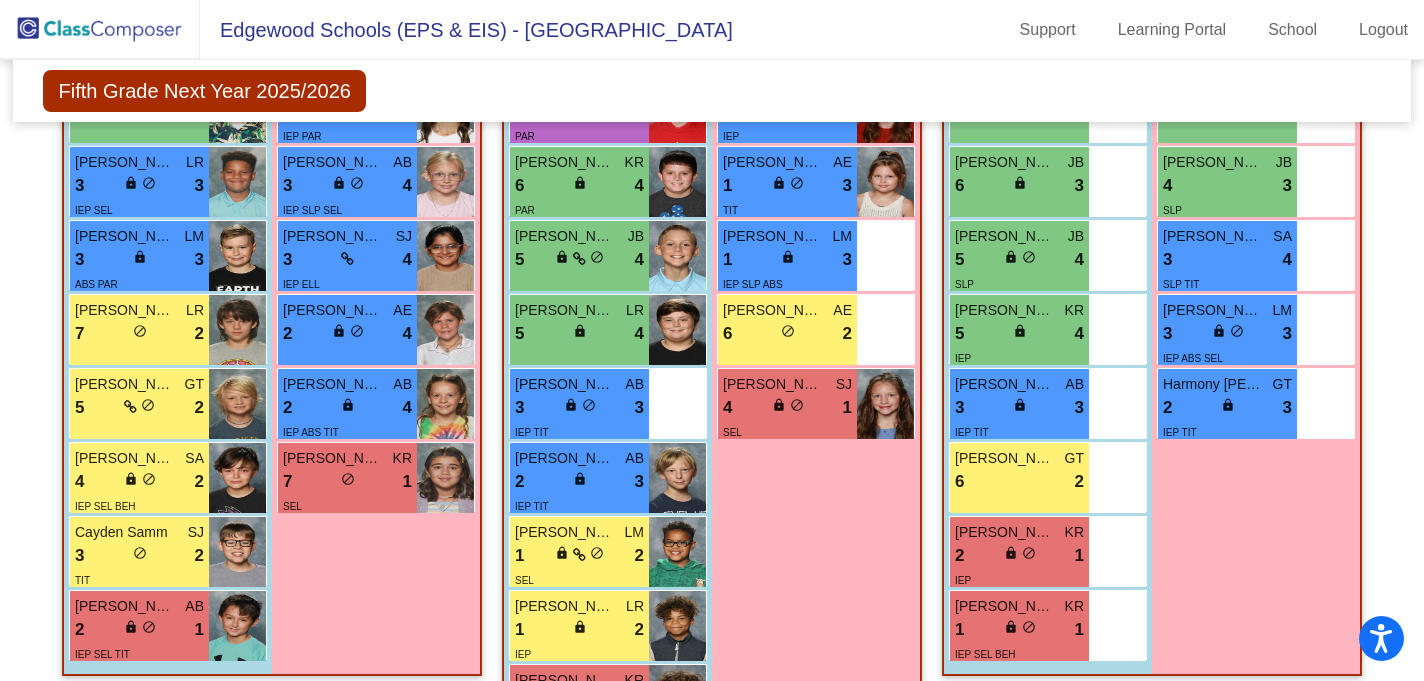 scroll, scrollTop: 1104, scrollLeft: 0, axis: vertical 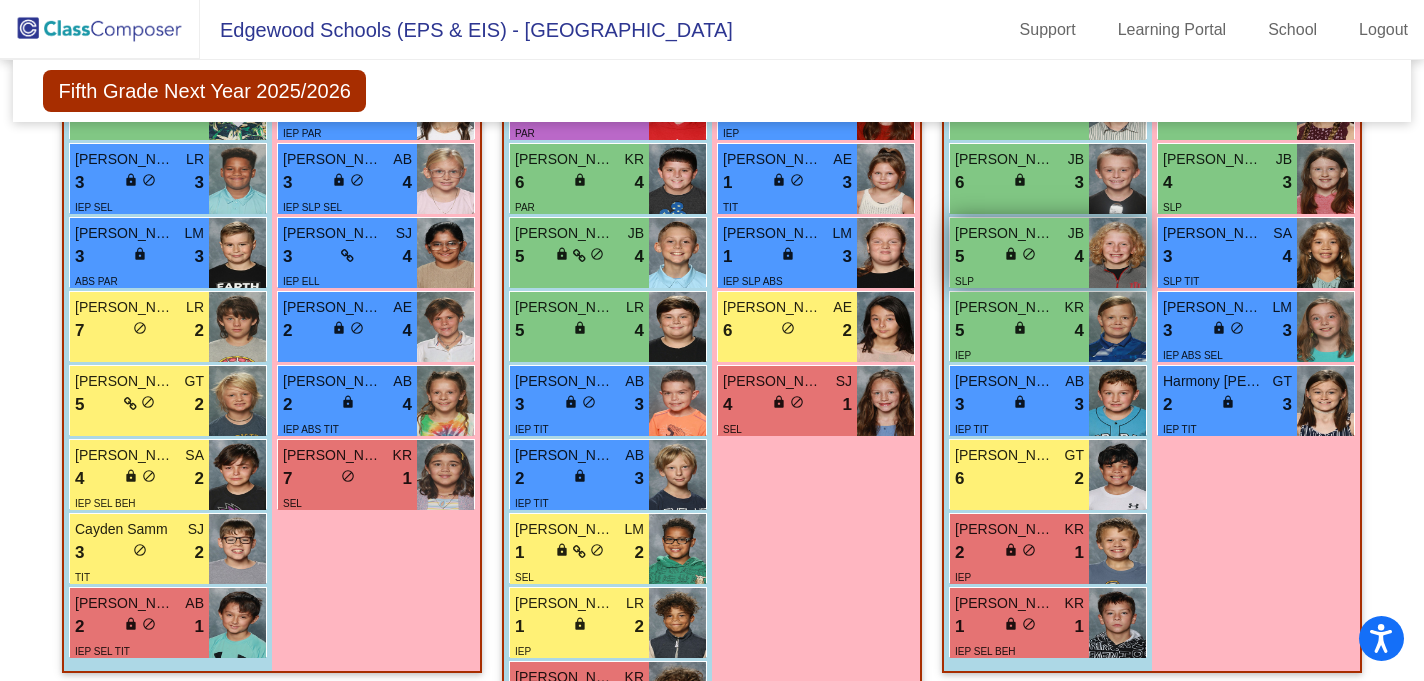 click on "do_not_disturb_alt" at bounding box center [1029, 254] 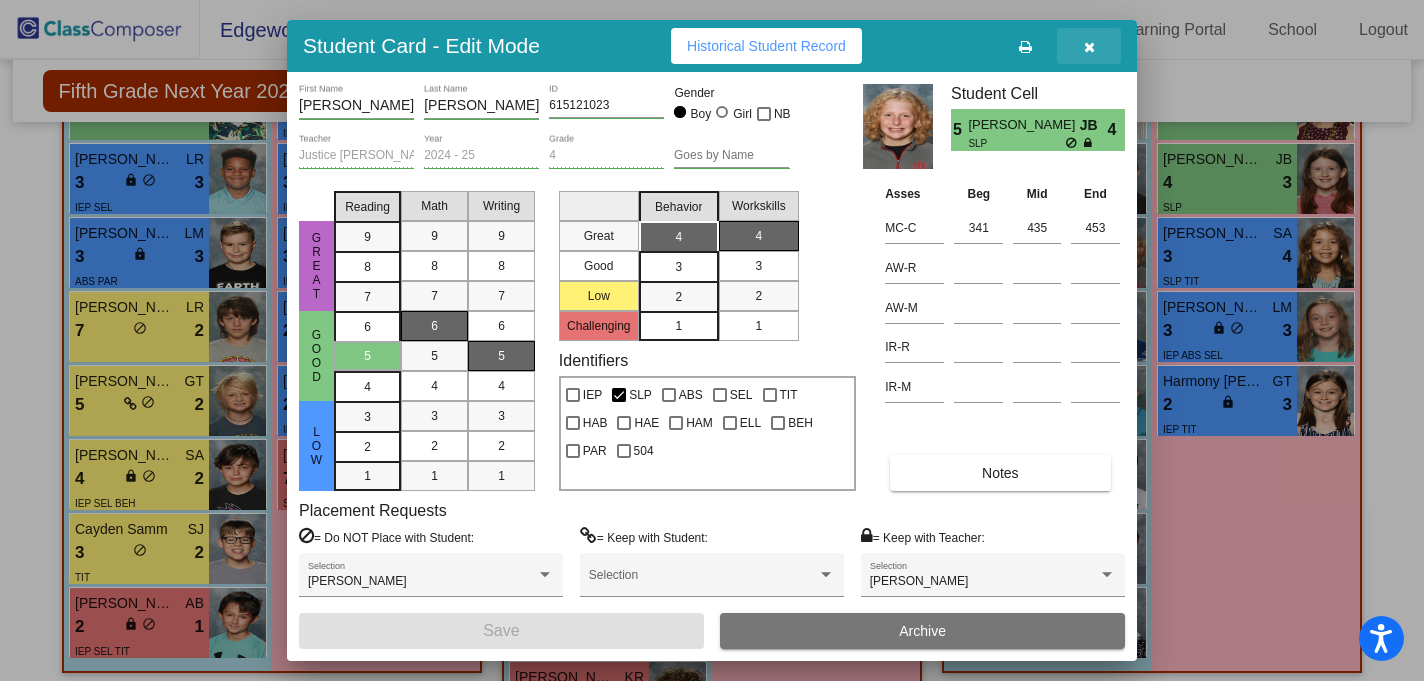 click at bounding box center [1089, 47] 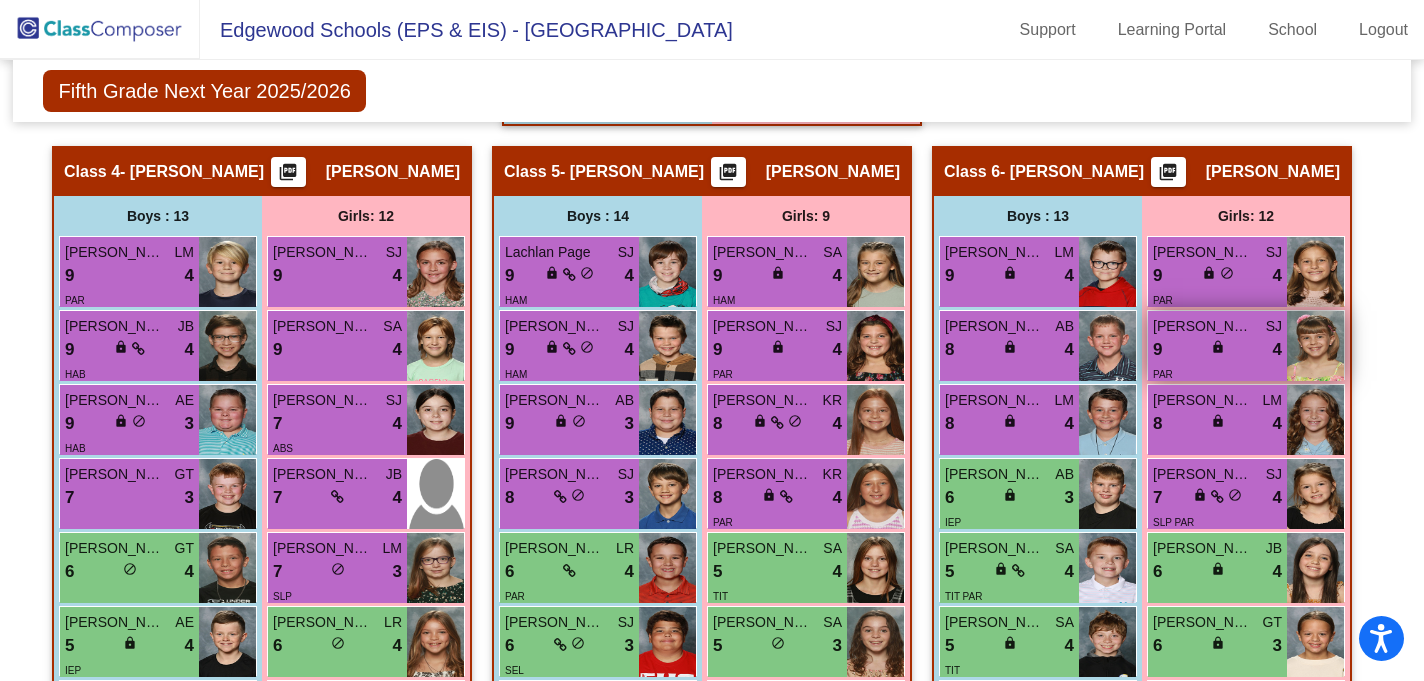 scroll, scrollTop: 1726, scrollLeft: 0, axis: vertical 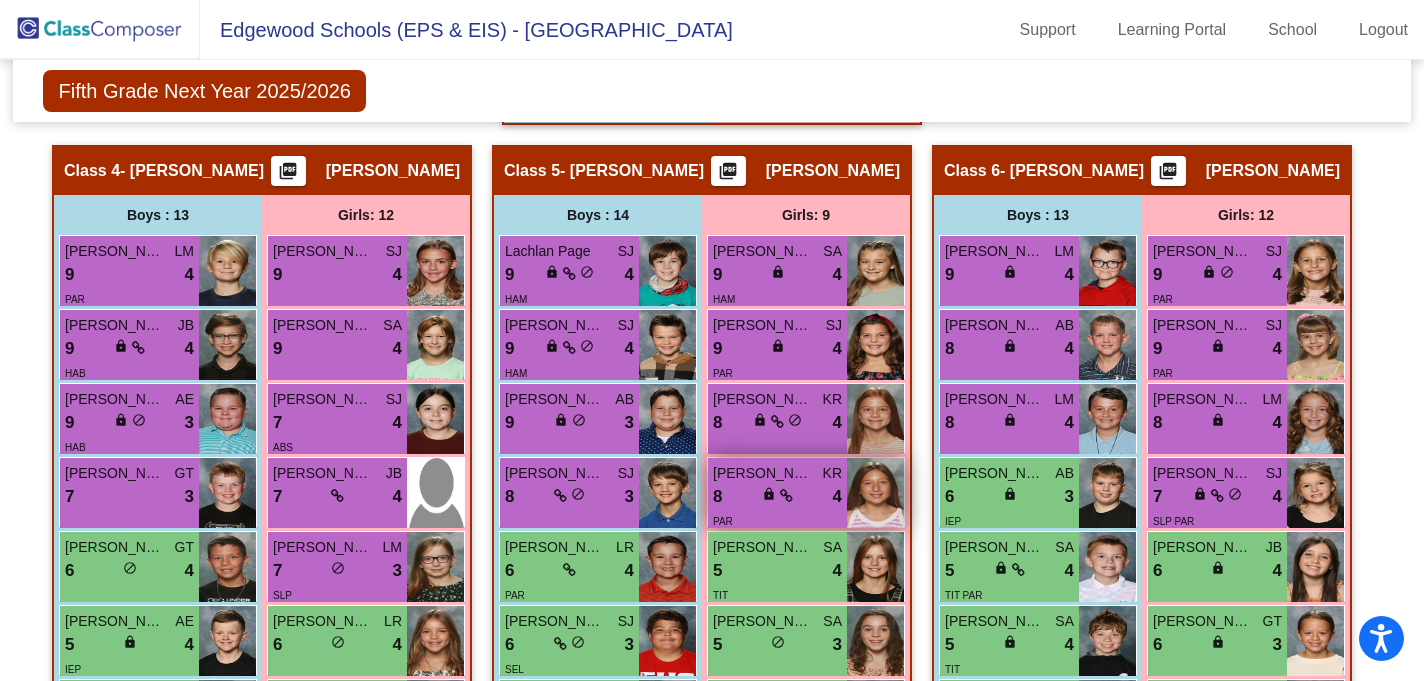 click at bounding box center [786, 496] 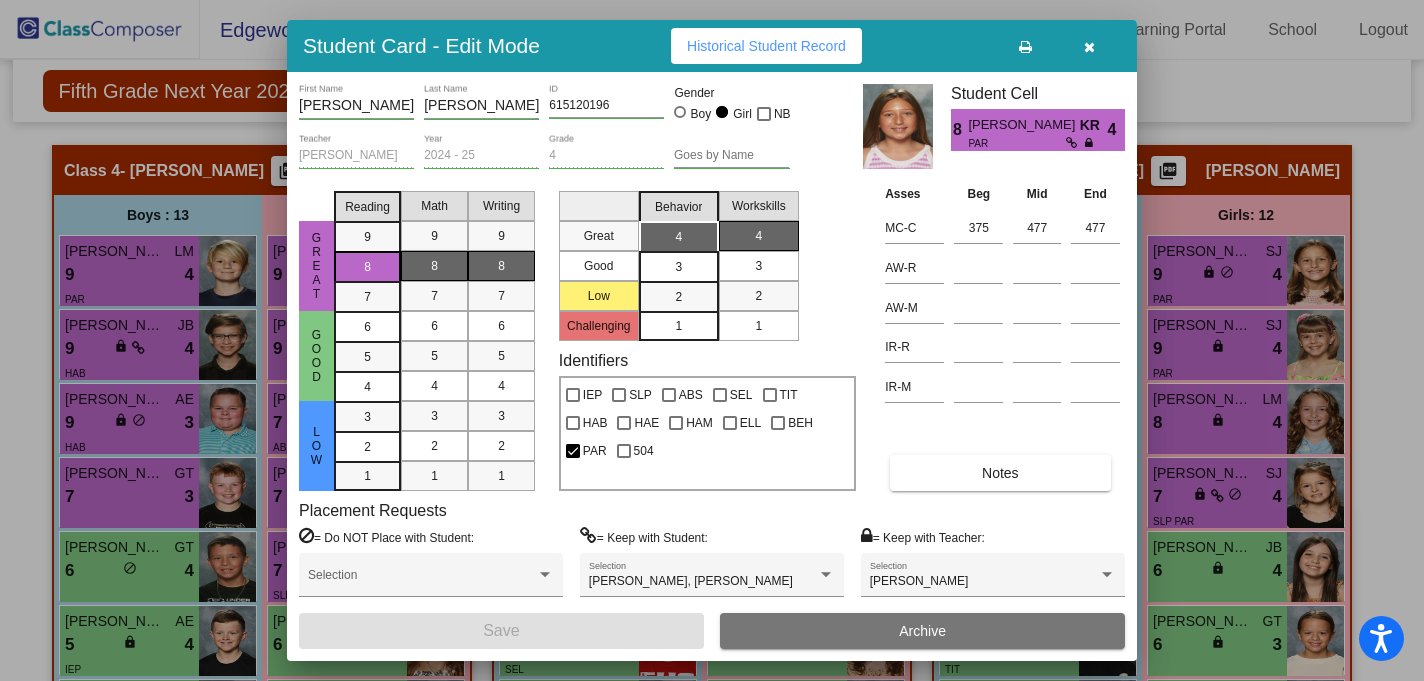click at bounding box center (1089, 47) 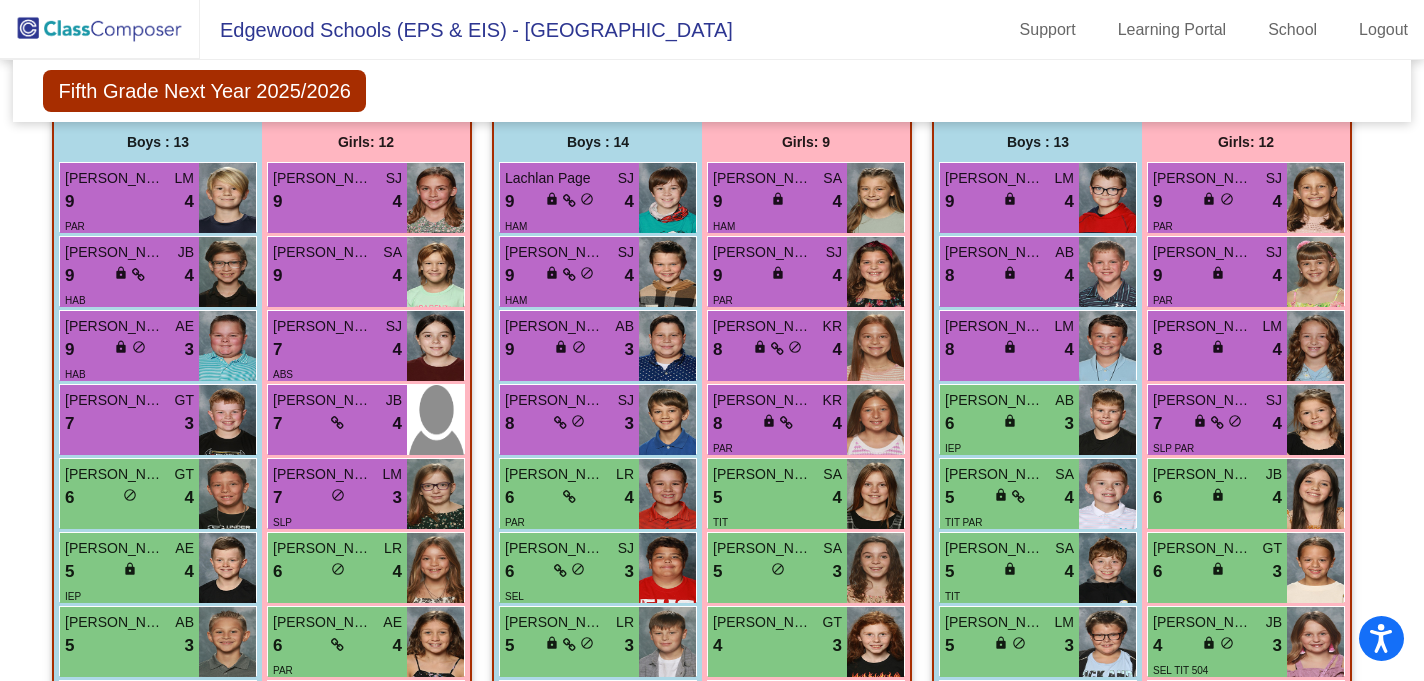scroll, scrollTop: 1790, scrollLeft: 0, axis: vertical 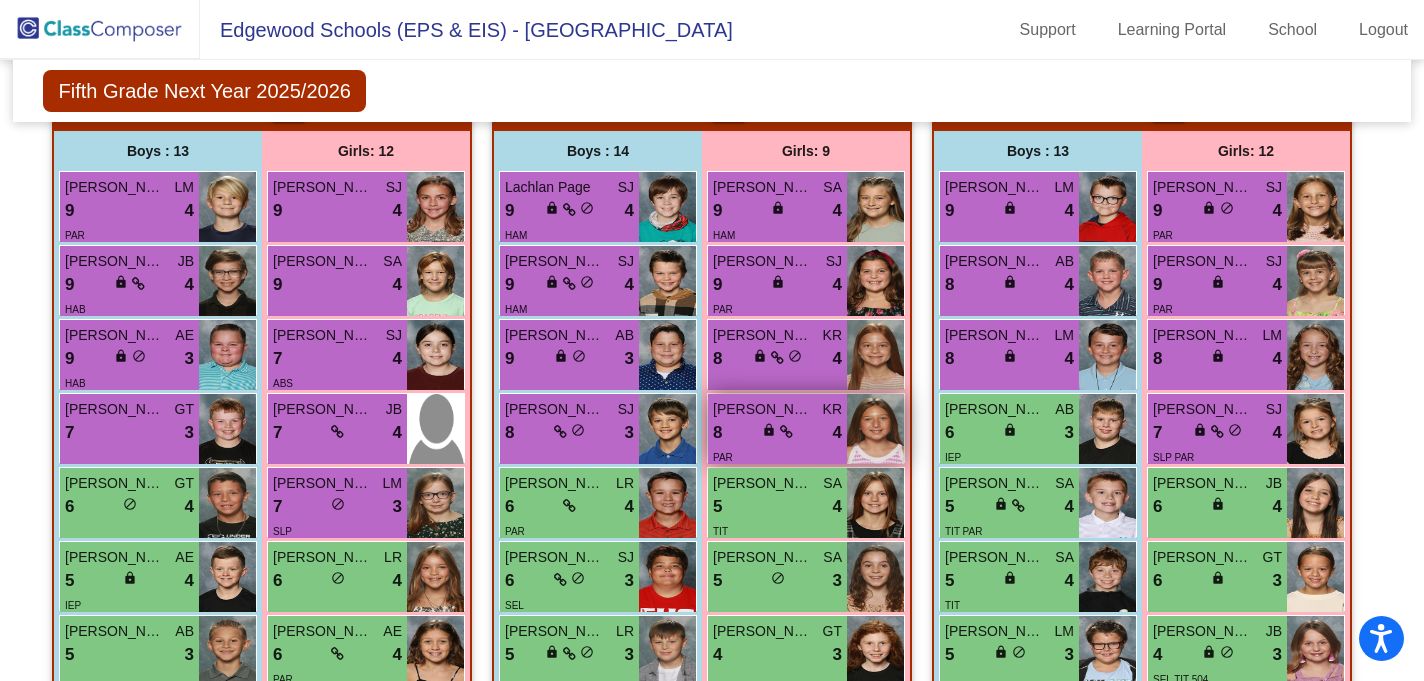 click on "8 lock do_not_disturb_alt 4" at bounding box center (777, 433) 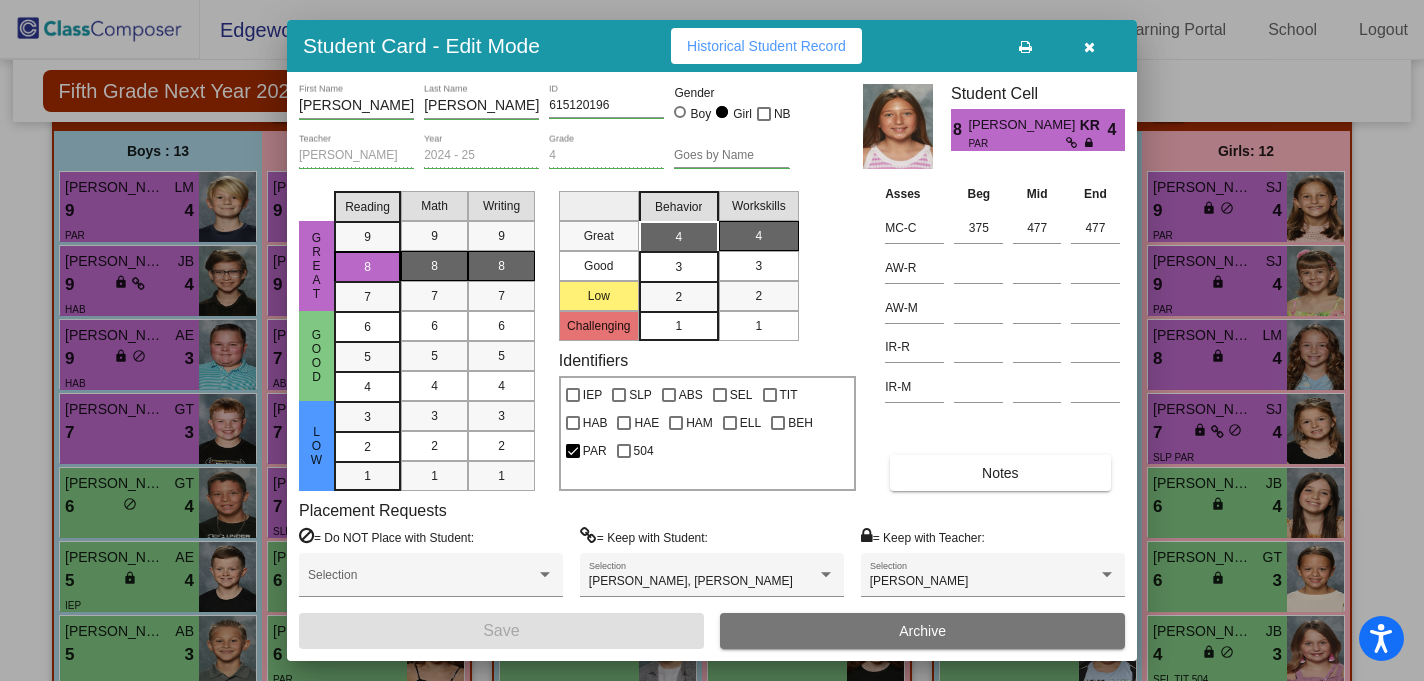 click on "Historical Student Record" at bounding box center [766, 46] 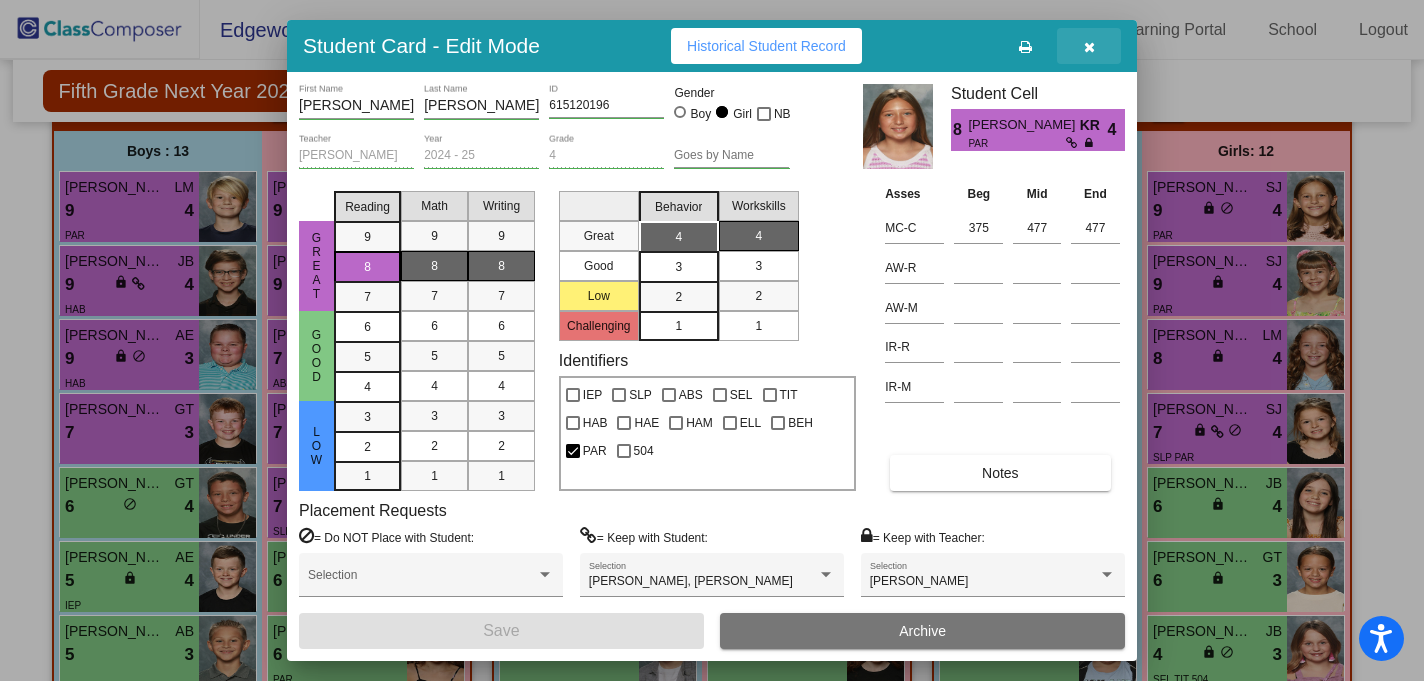 click at bounding box center (1089, 47) 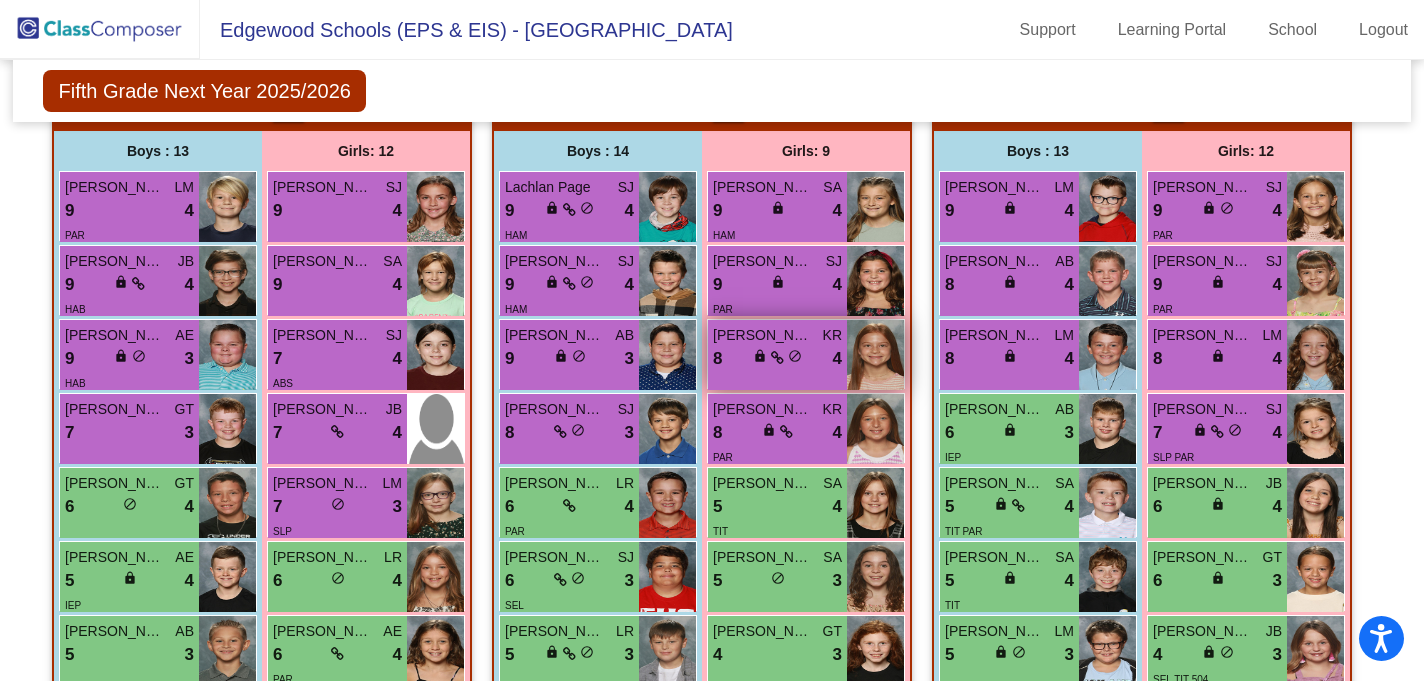 click on "8 lock do_not_disturb_alt 4" at bounding box center [777, 359] 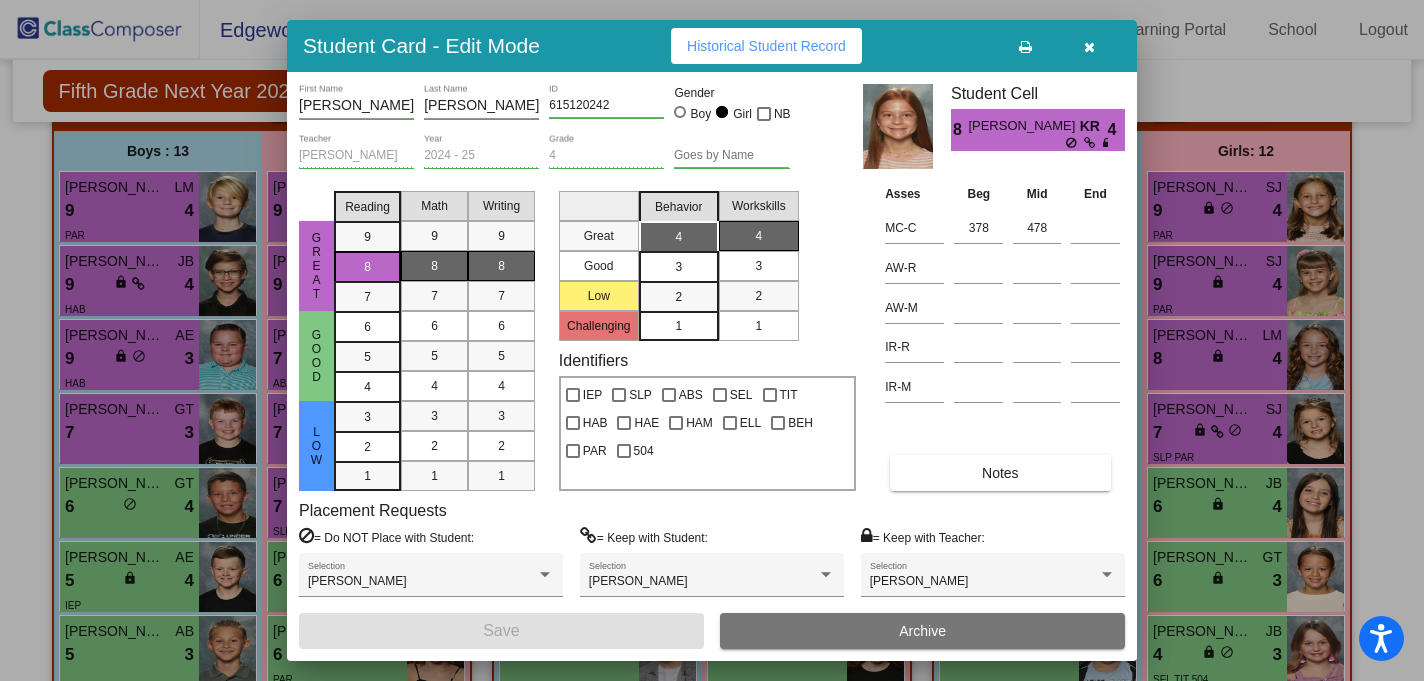 click on "Historical Student Record" at bounding box center (766, 46) 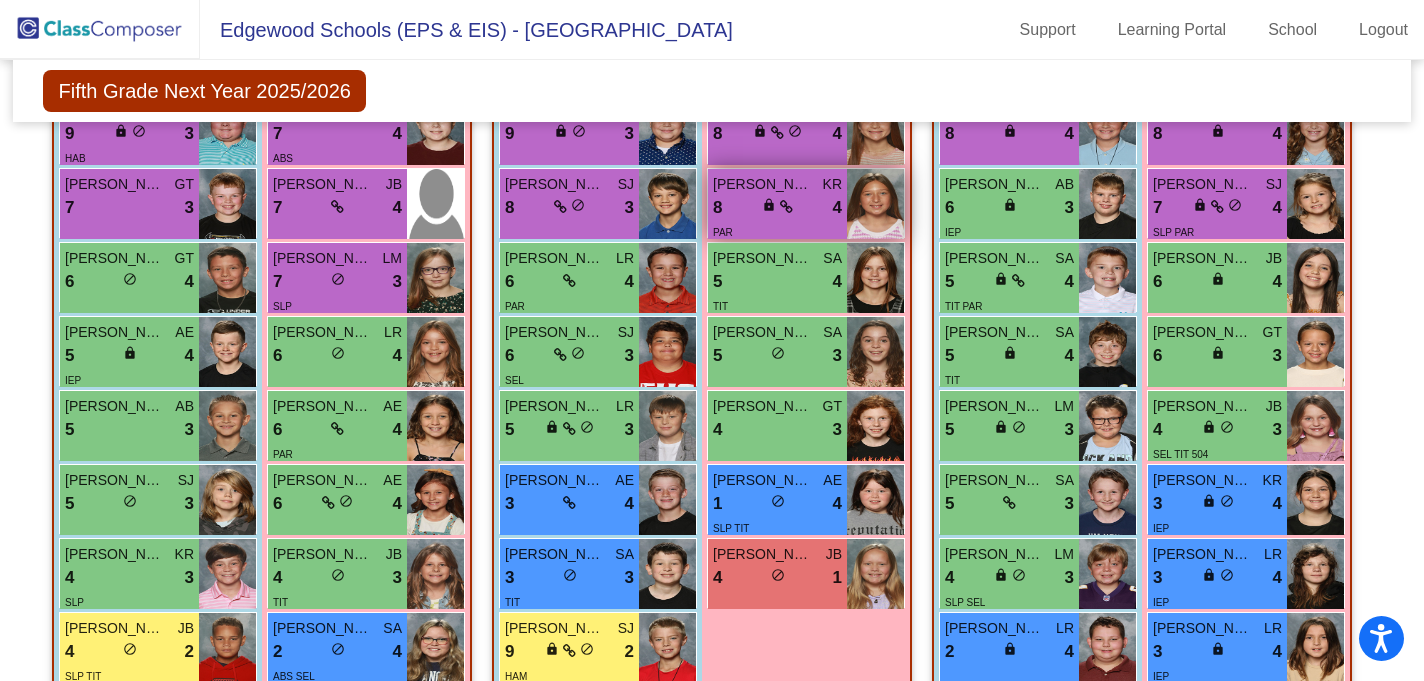 scroll, scrollTop: 2017, scrollLeft: 0, axis: vertical 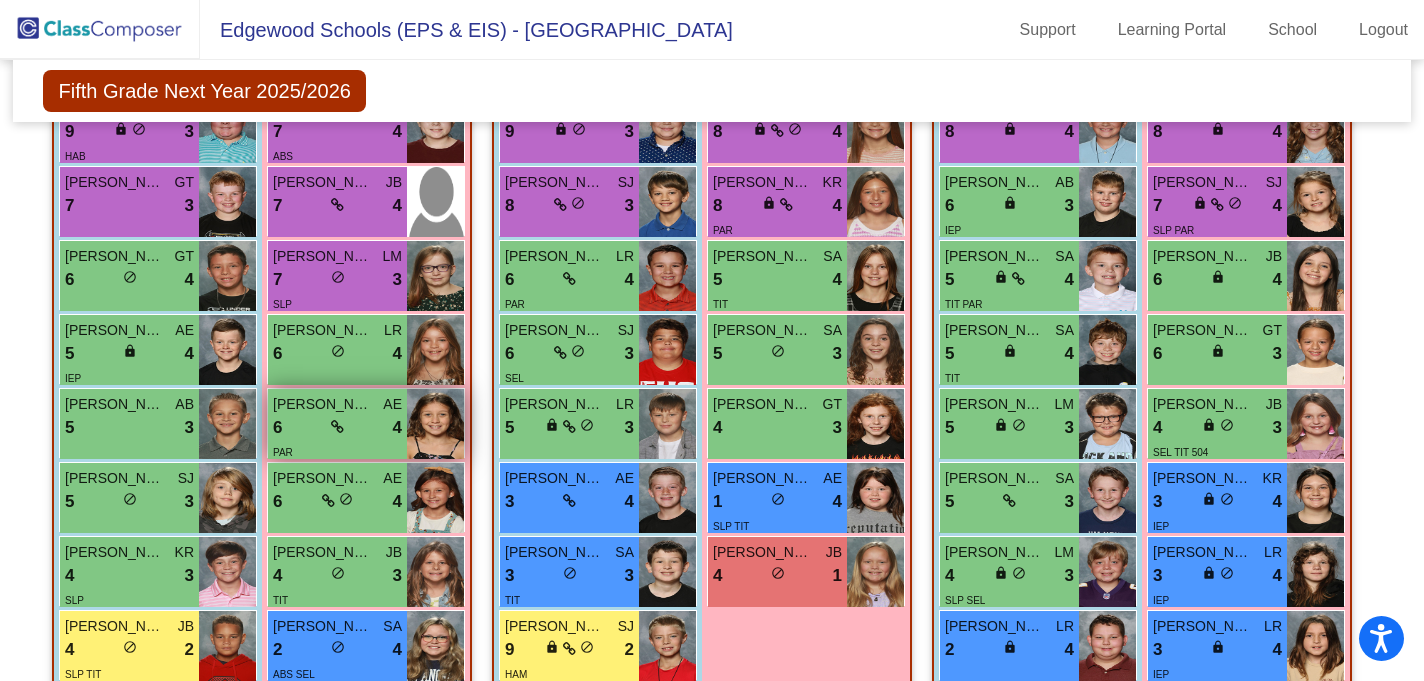 click at bounding box center (337, 427) 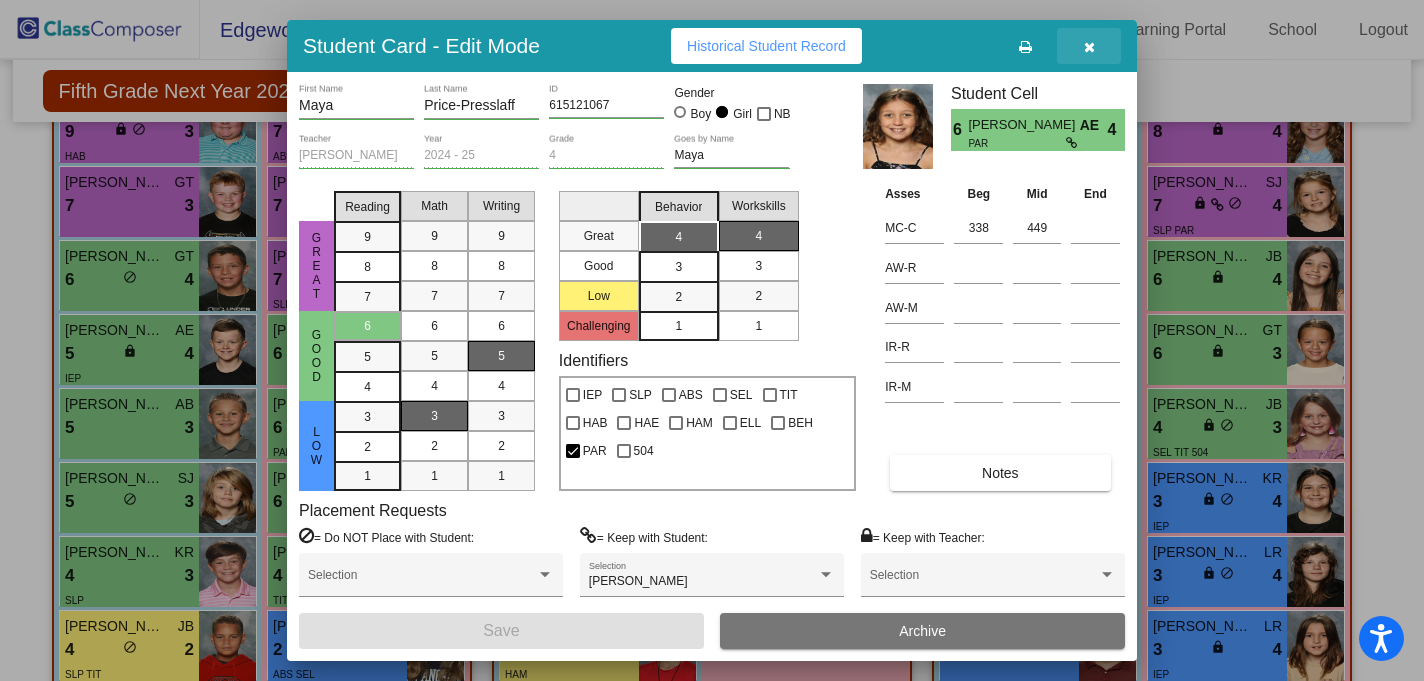click at bounding box center [1089, 46] 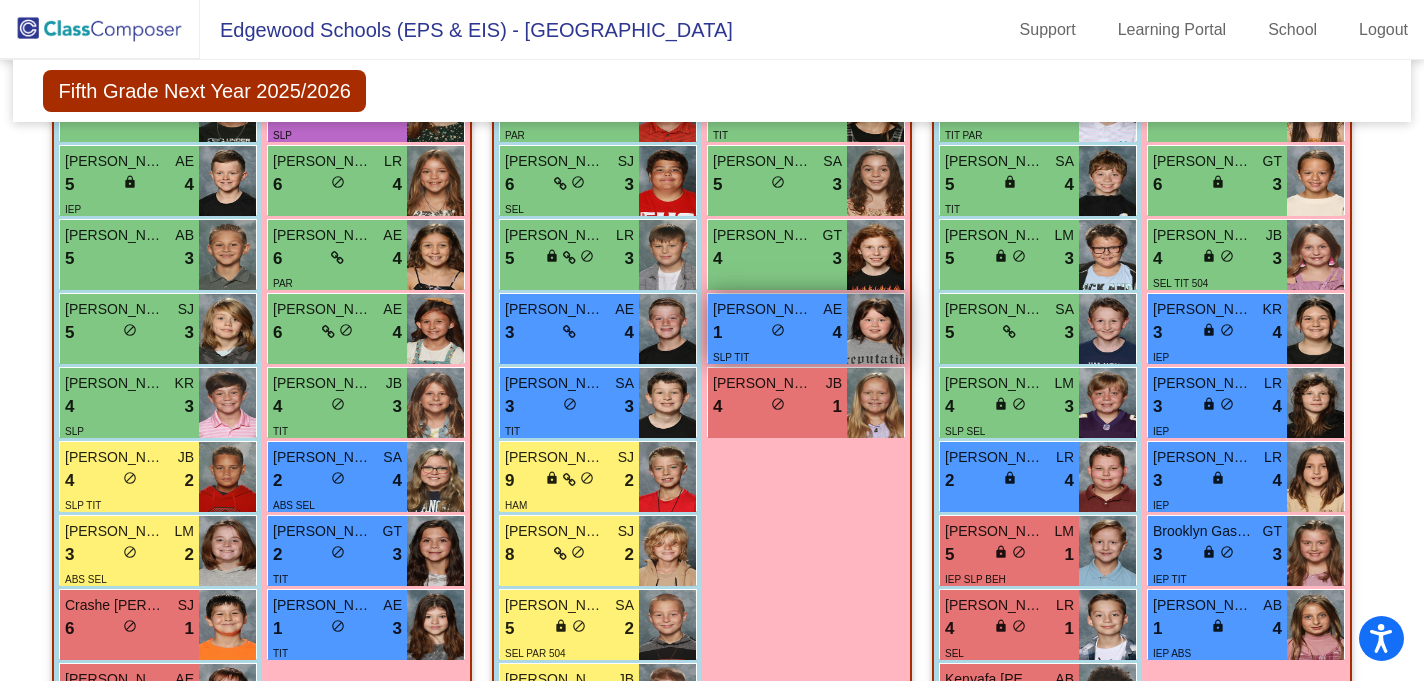 scroll, scrollTop: 2188, scrollLeft: 0, axis: vertical 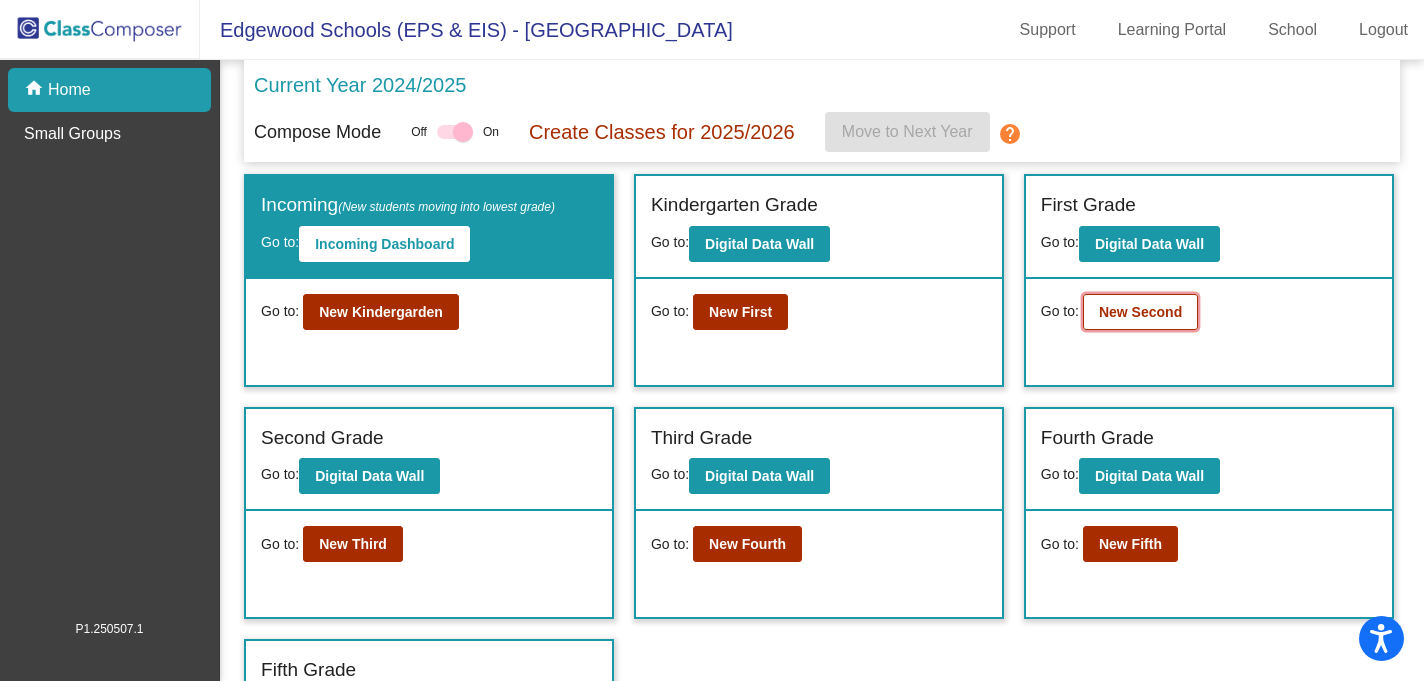 click on "New Second" 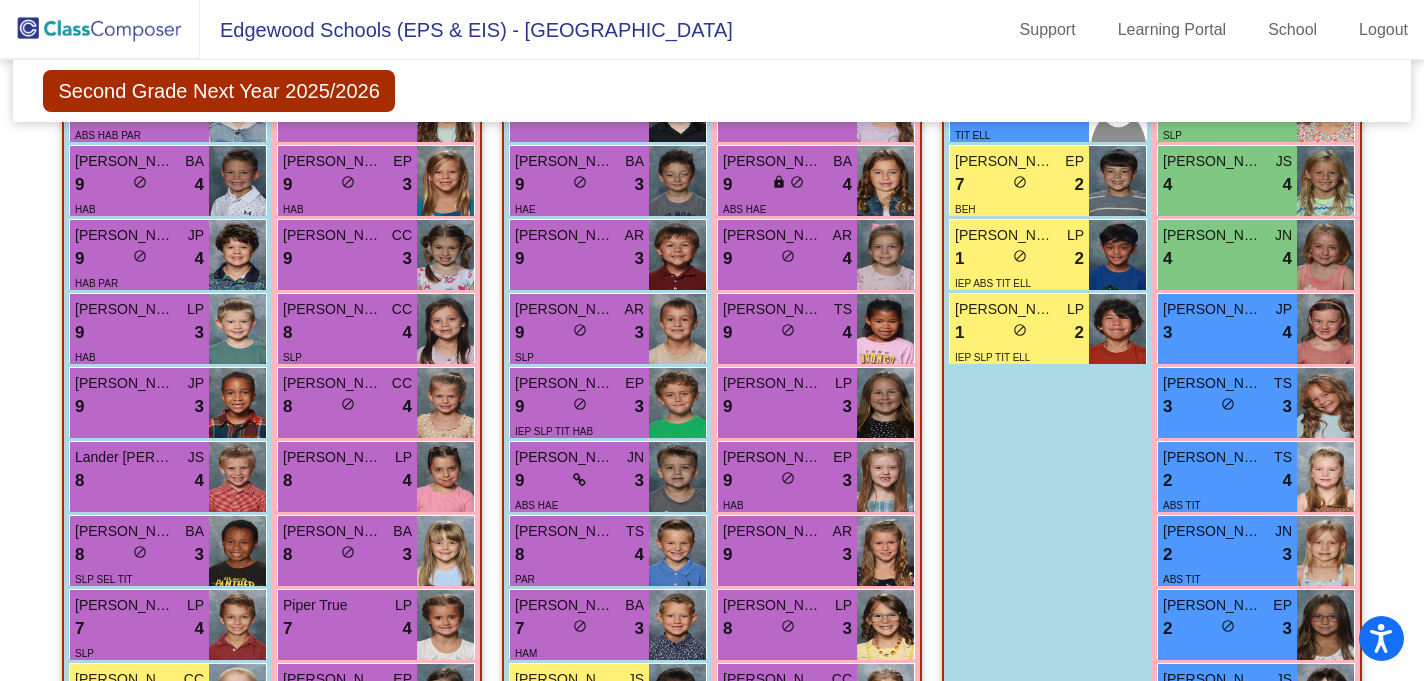 scroll, scrollTop: 949, scrollLeft: 0, axis: vertical 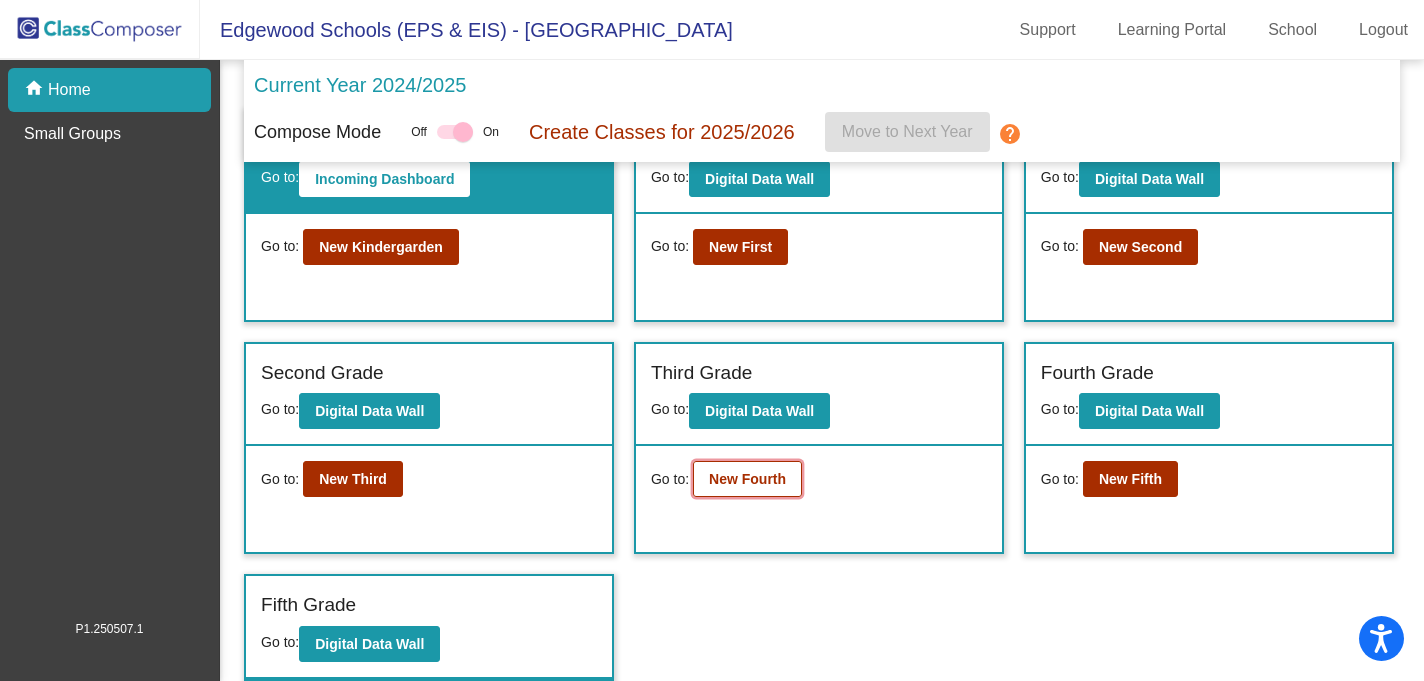 click on "New Fourth" 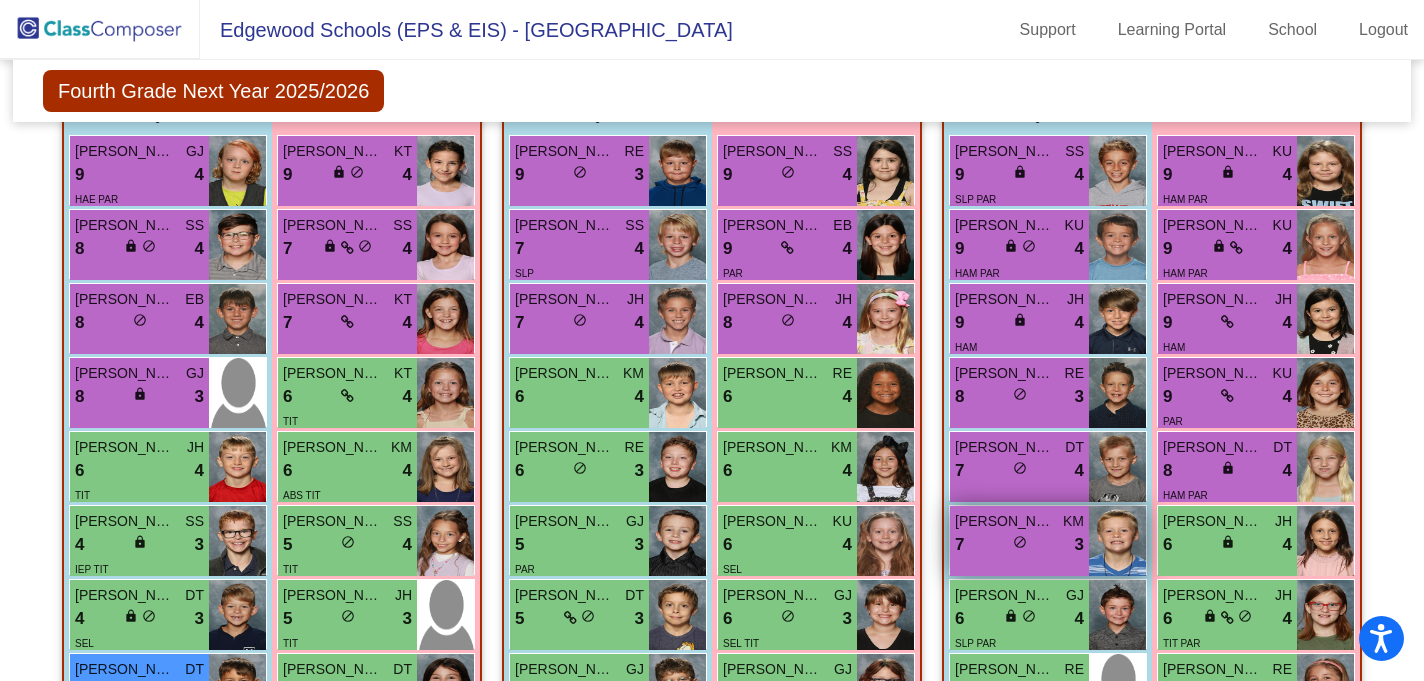 scroll, scrollTop: 633, scrollLeft: 0, axis: vertical 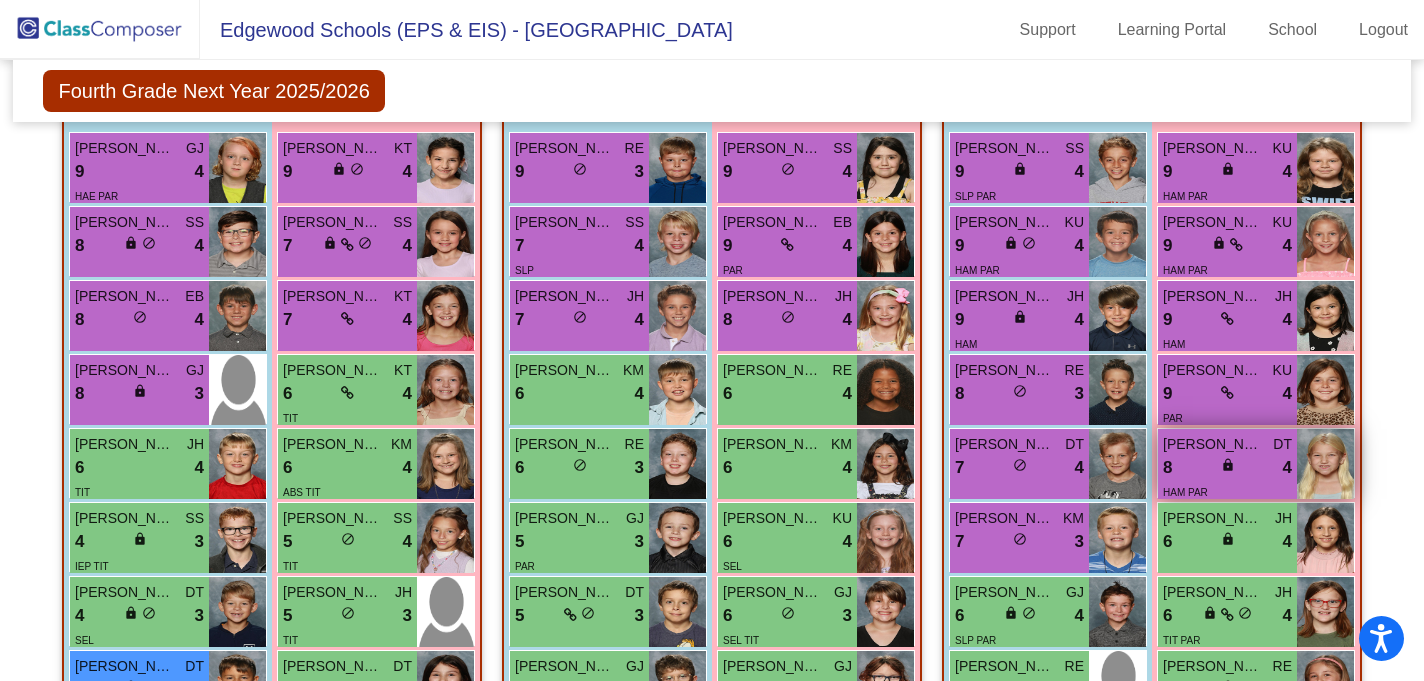 click on "lock" at bounding box center (1228, 465) 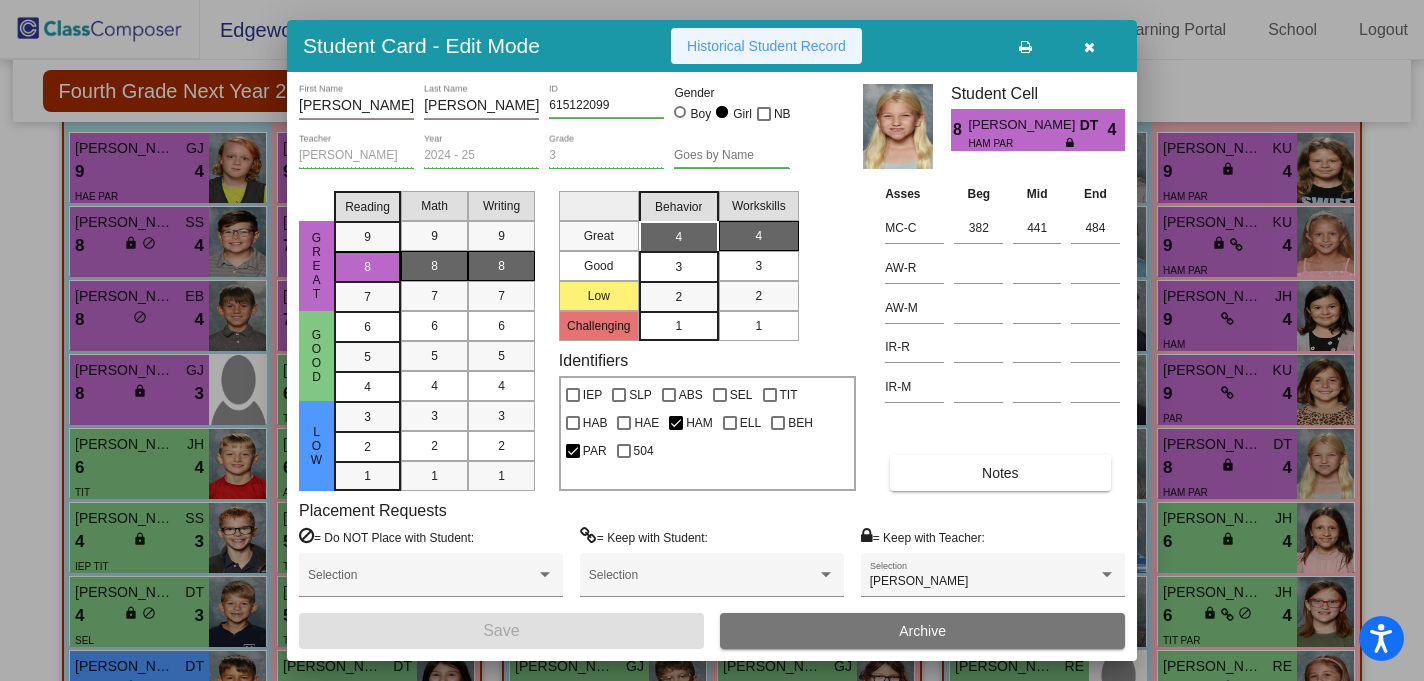 click on "Historical Student Record" at bounding box center (766, 46) 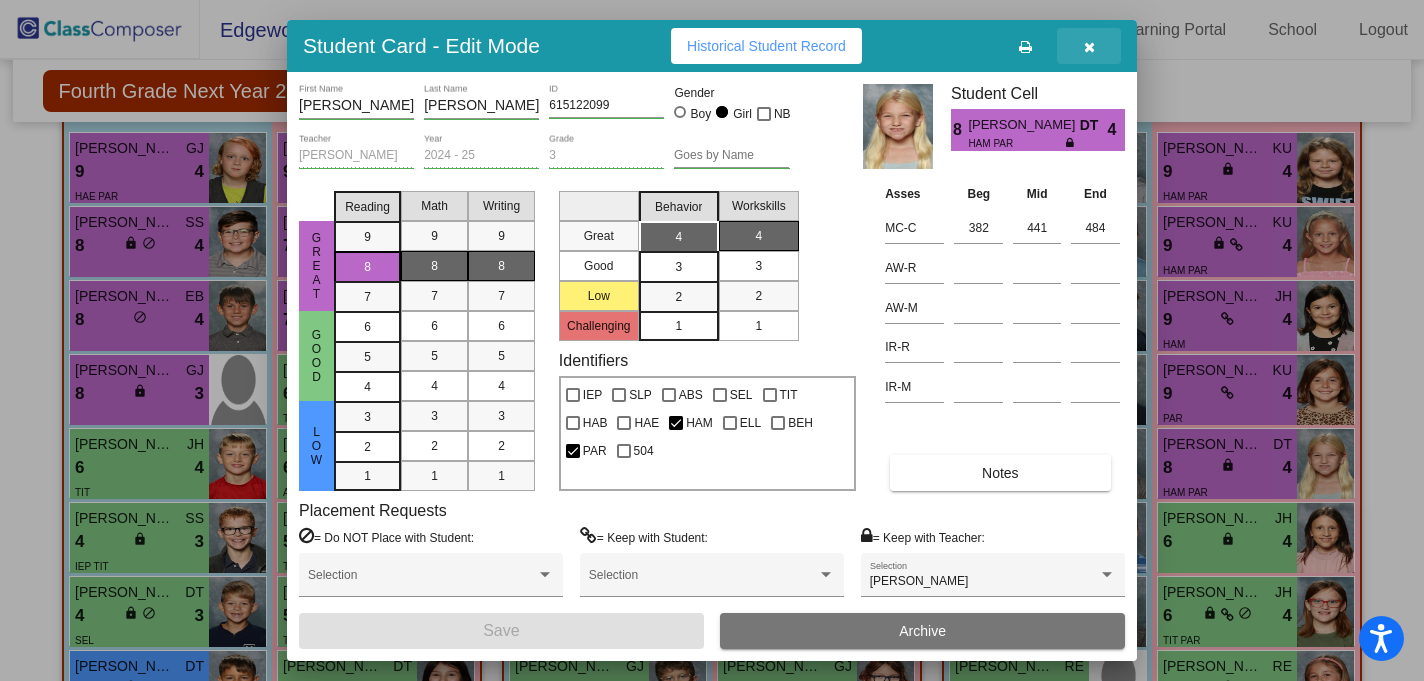 click at bounding box center (1089, 47) 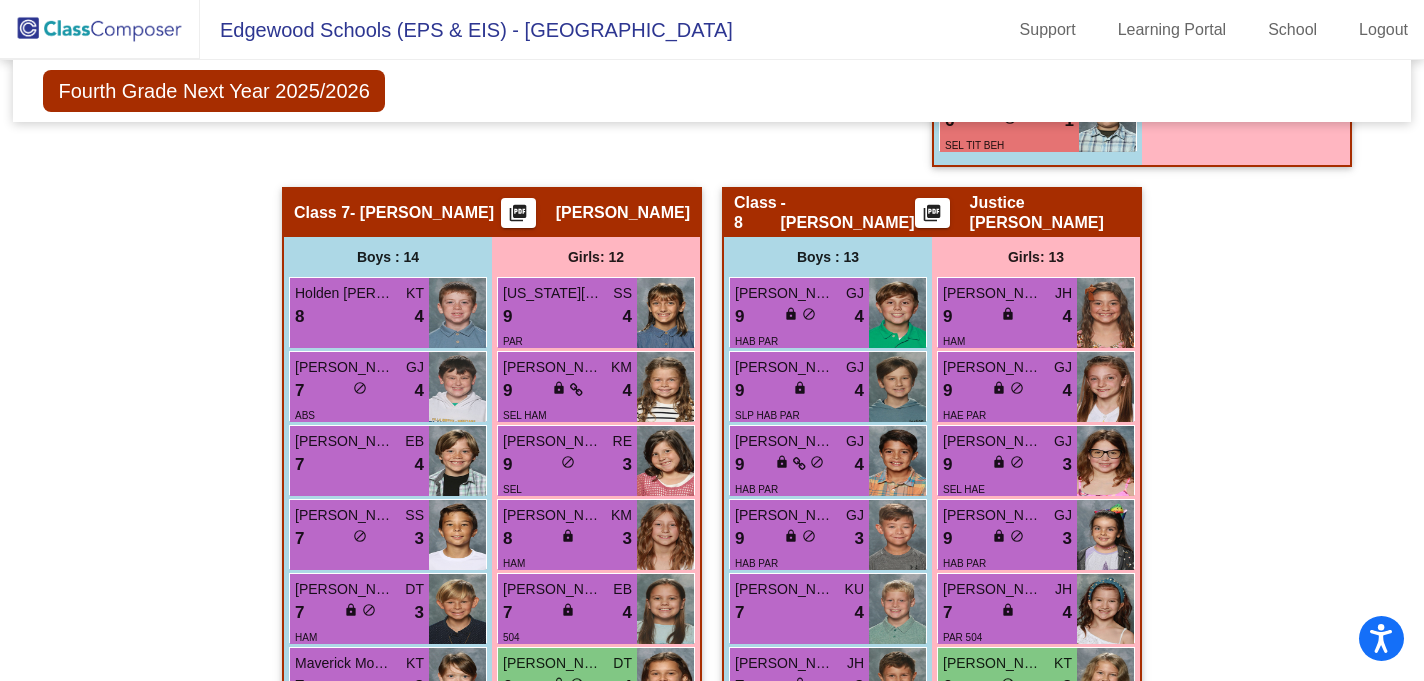 scroll, scrollTop: 2807, scrollLeft: 0, axis: vertical 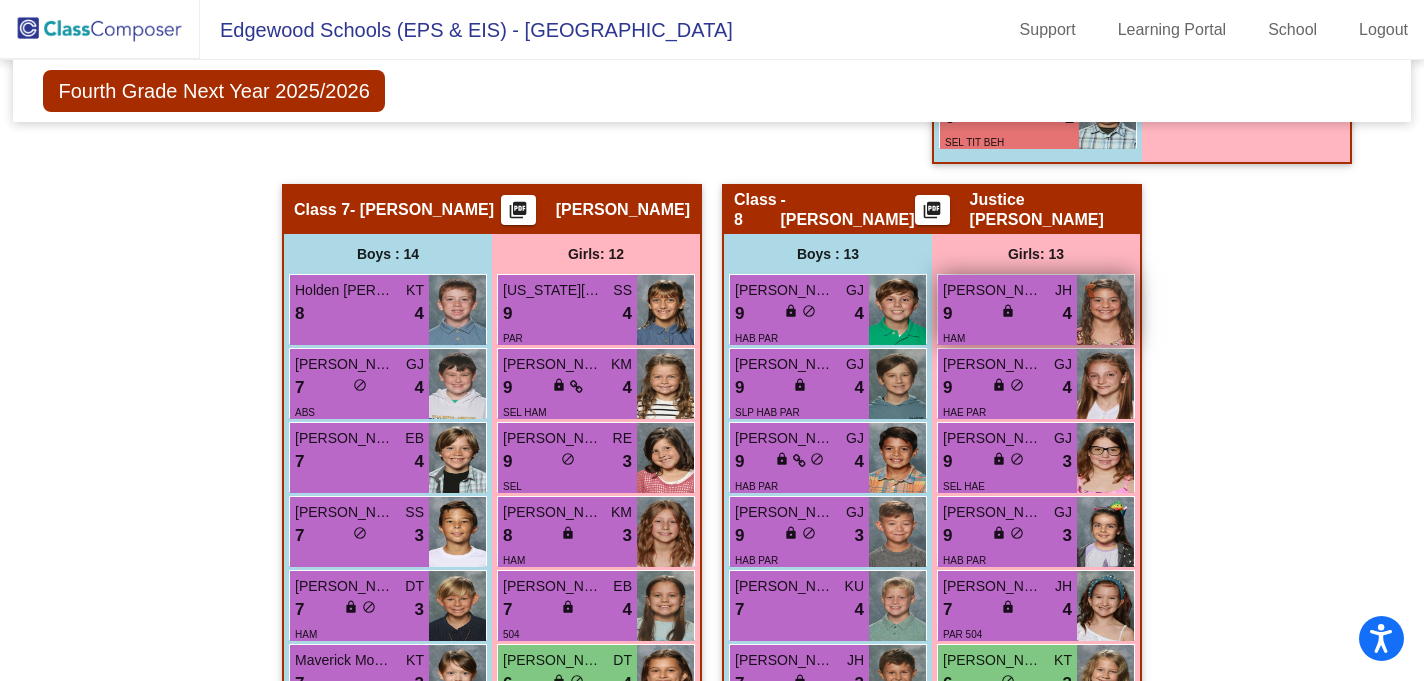 click at bounding box center [1105, 310] 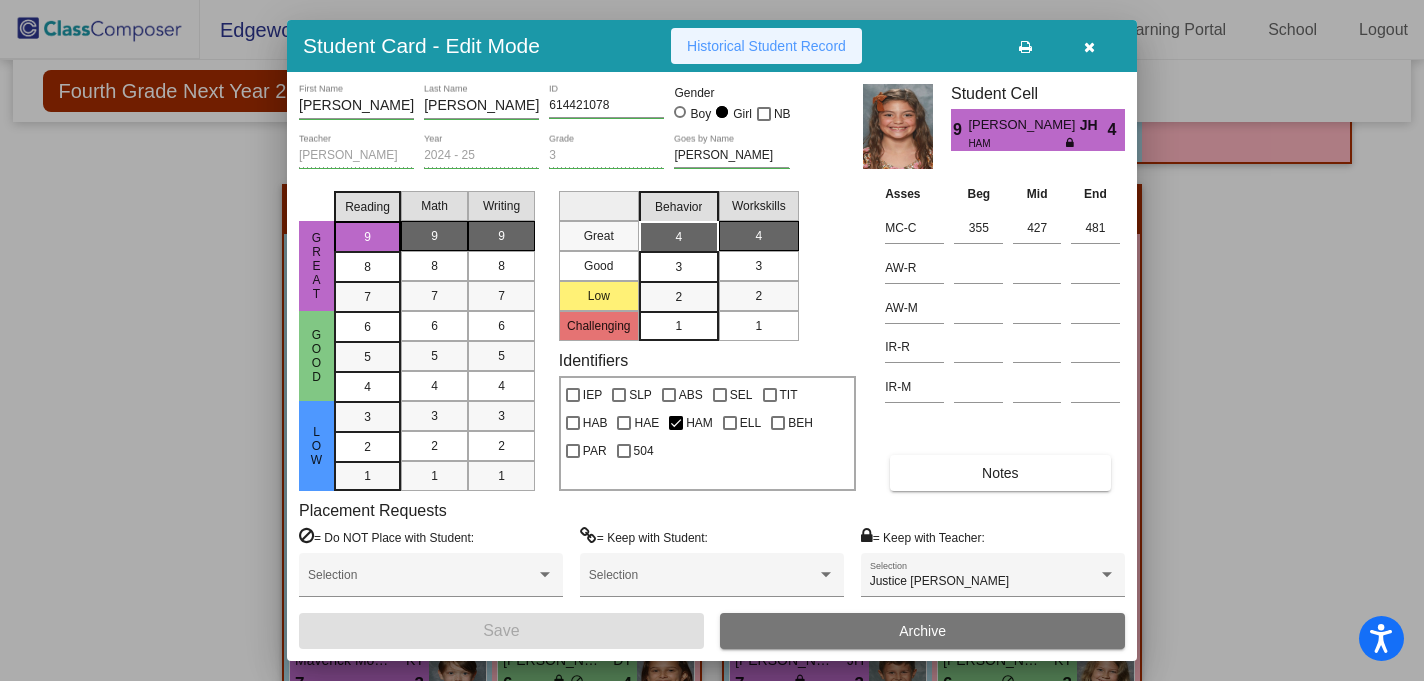 click on "Historical Student Record" at bounding box center (766, 46) 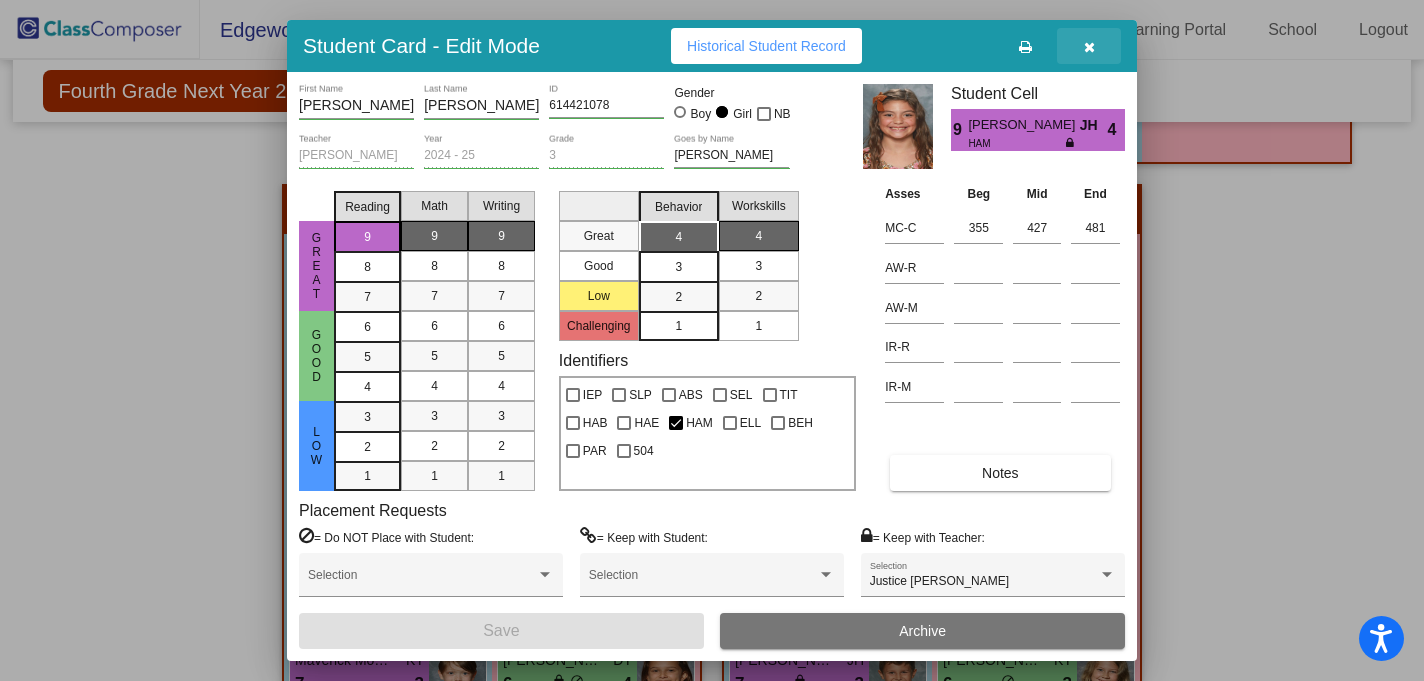 click at bounding box center (1089, 47) 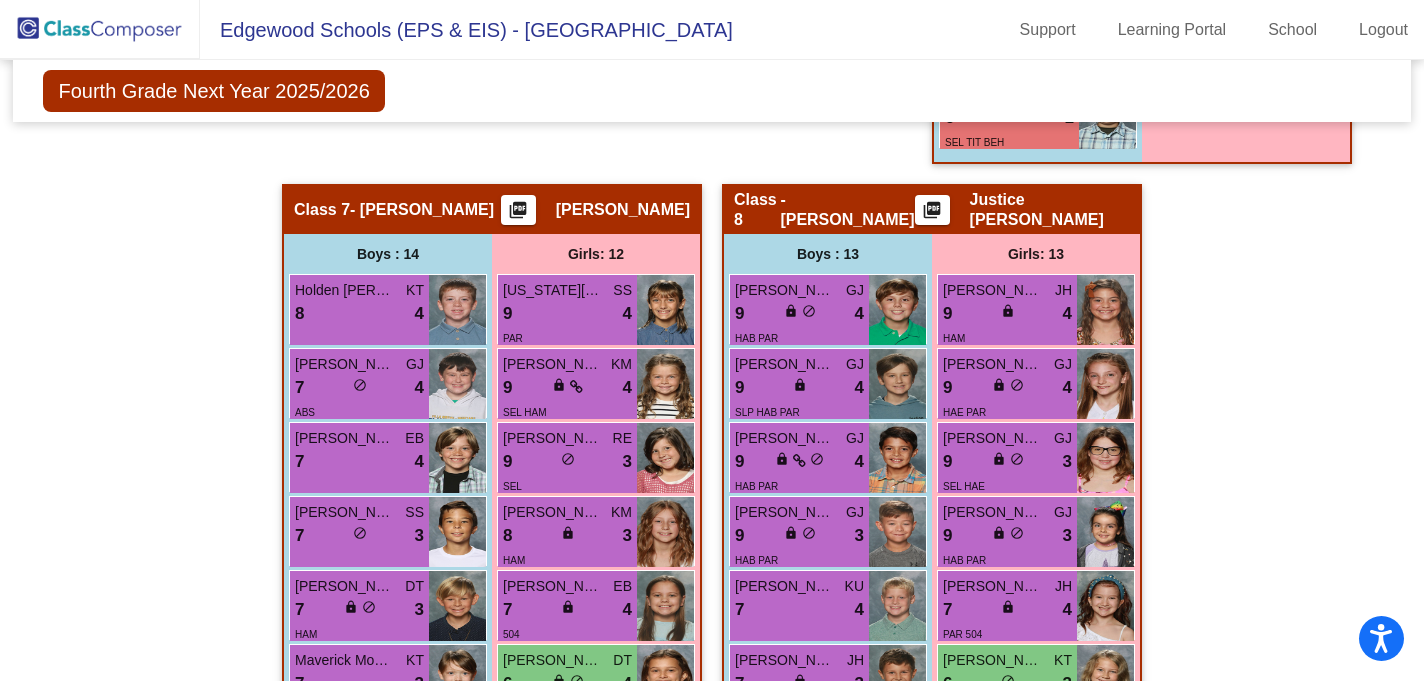 scroll, scrollTop: 2816, scrollLeft: 0, axis: vertical 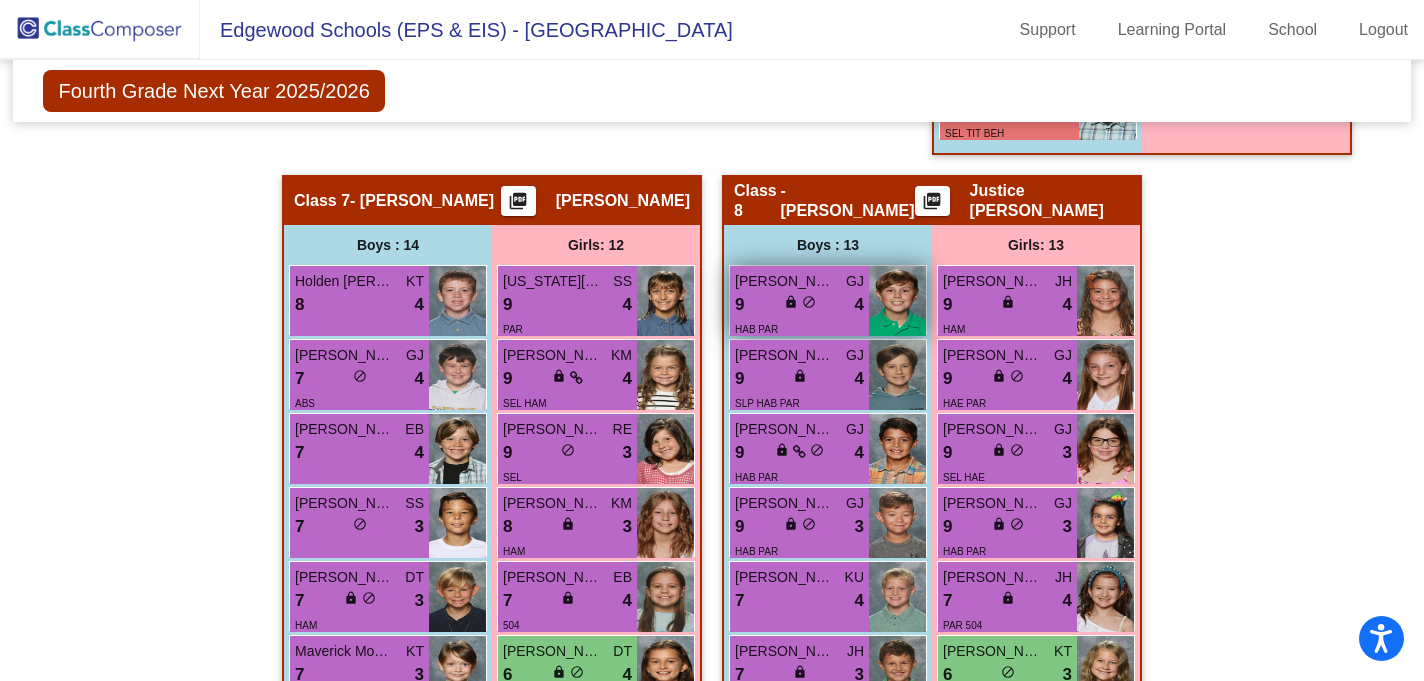 click on "9 lock do_not_disturb_alt 4" at bounding box center (799, 305) 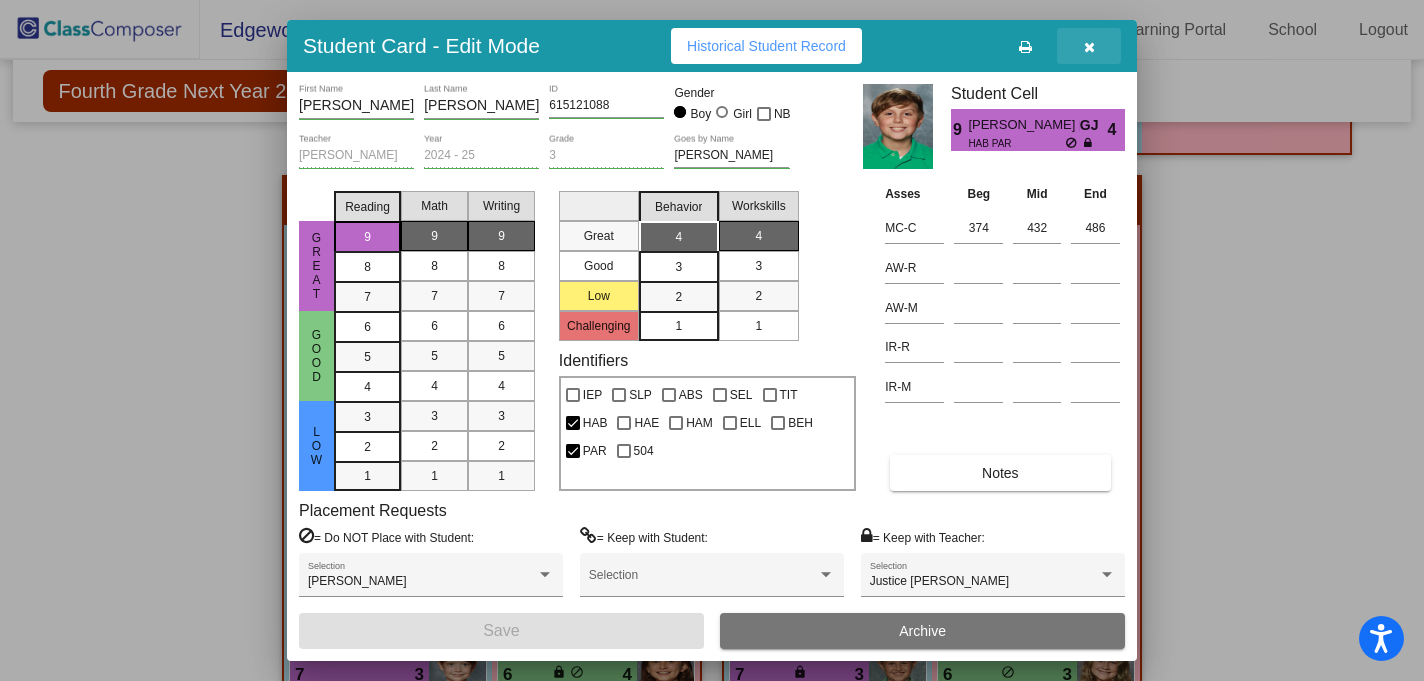 click at bounding box center [1089, 46] 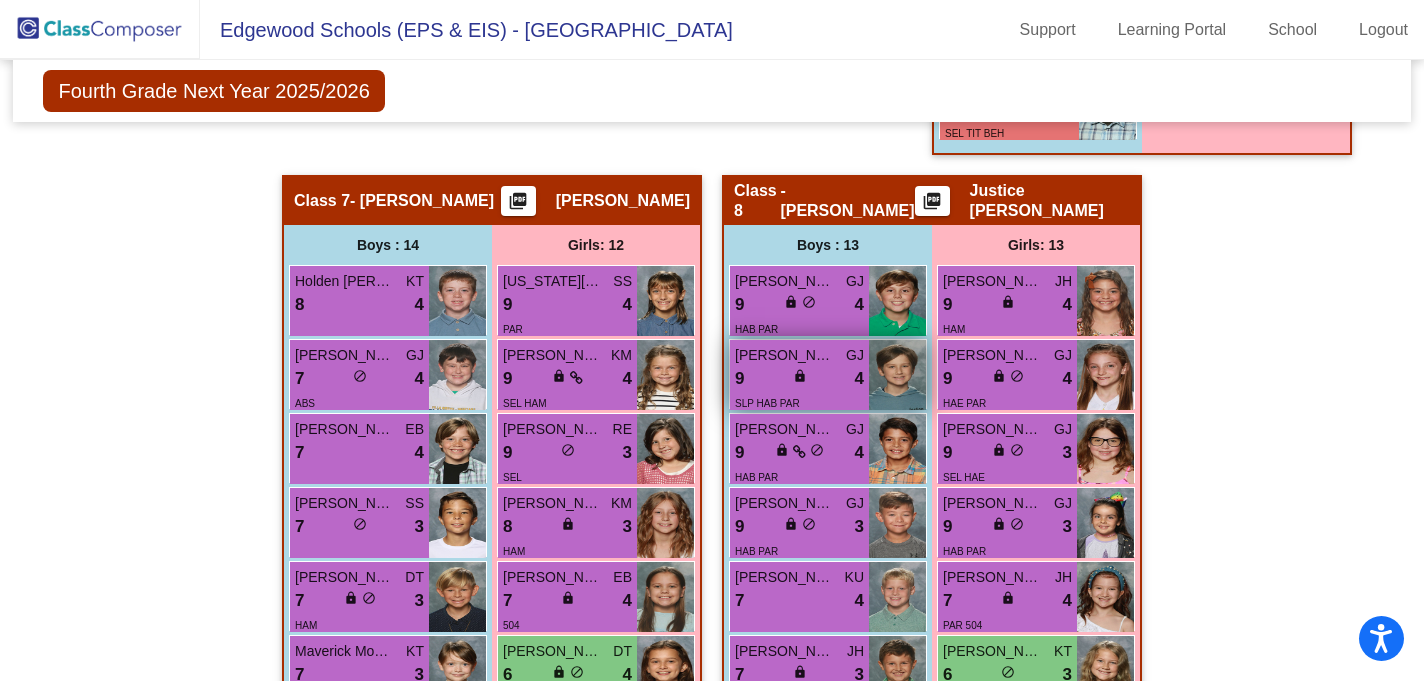 click on "9 lock do_not_disturb_alt 4" at bounding box center (799, 379) 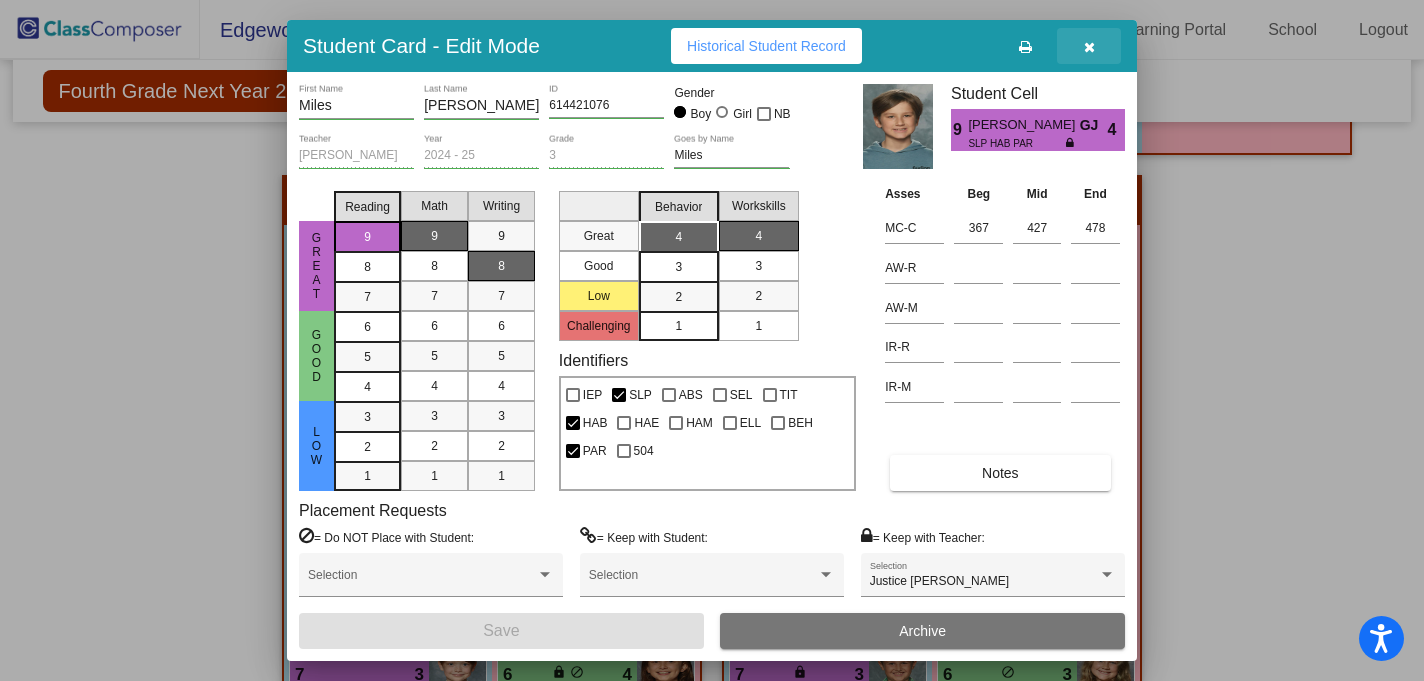 click at bounding box center (1089, 47) 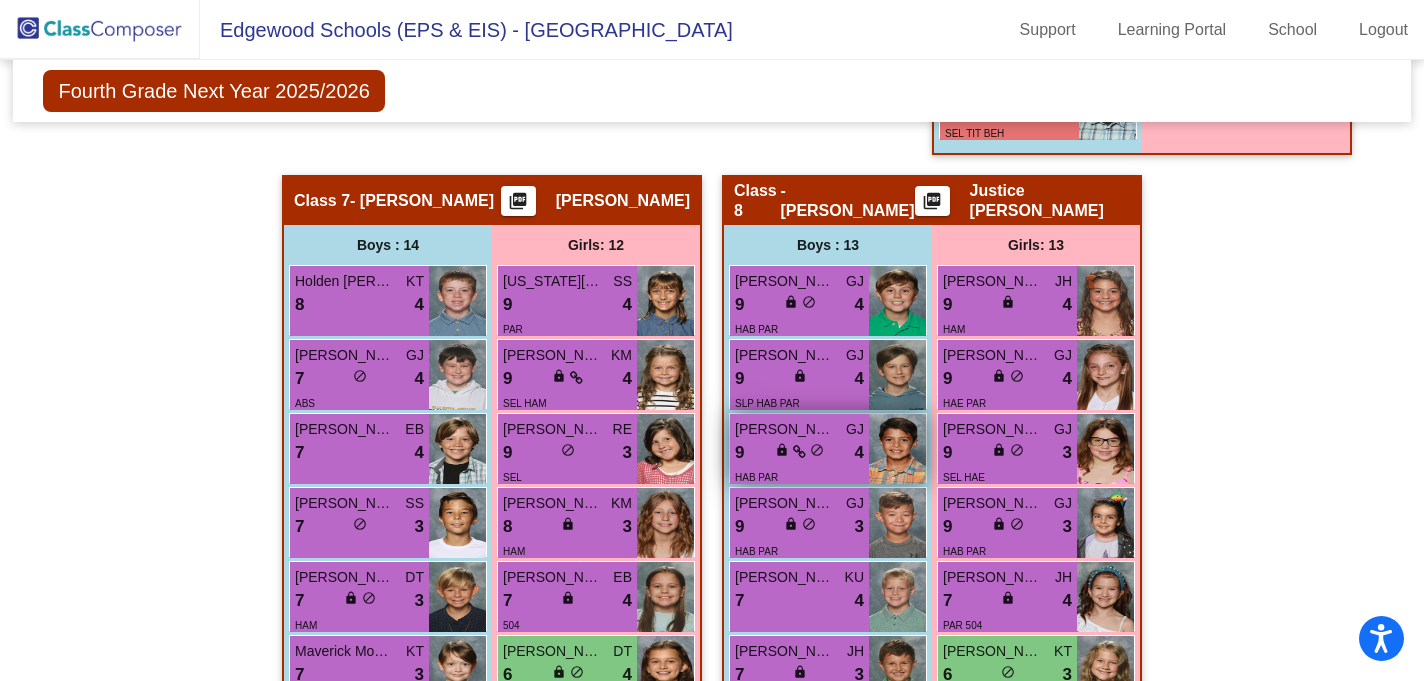 click on "HAB PAR" at bounding box center (799, 476) 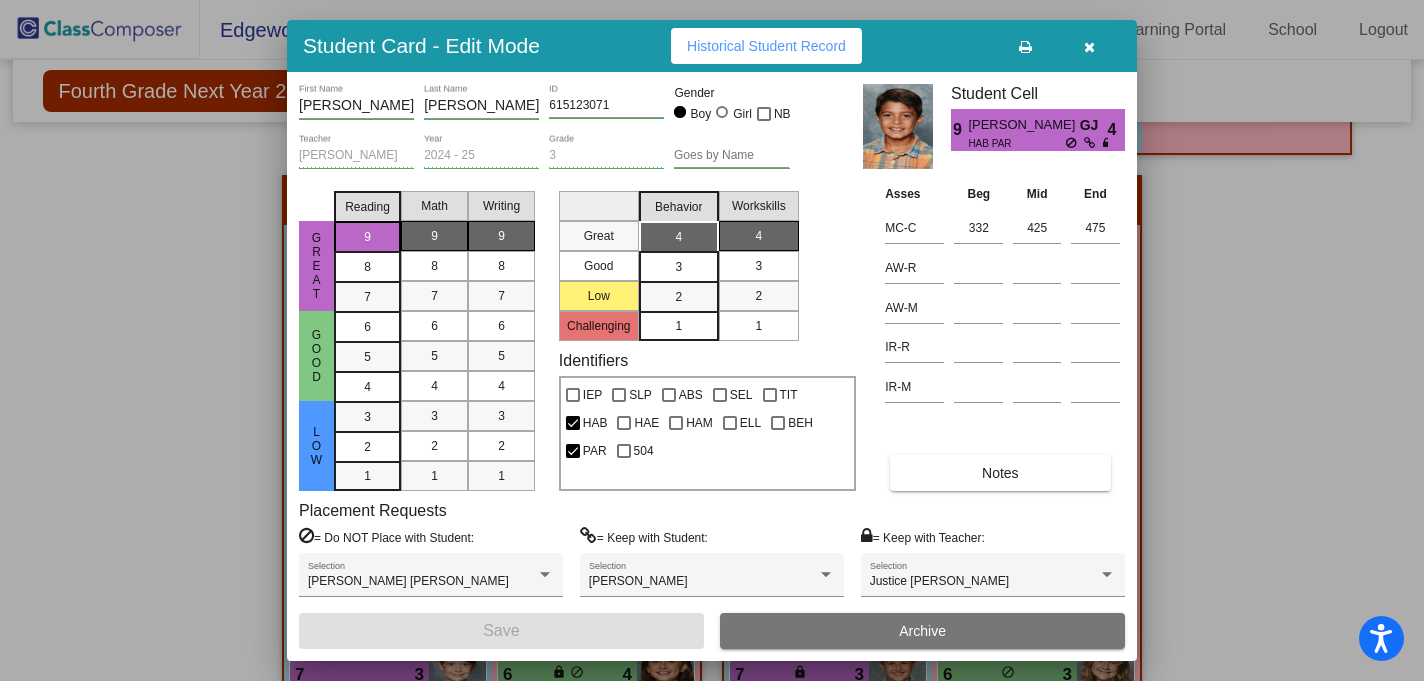 click at bounding box center [1089, 47] 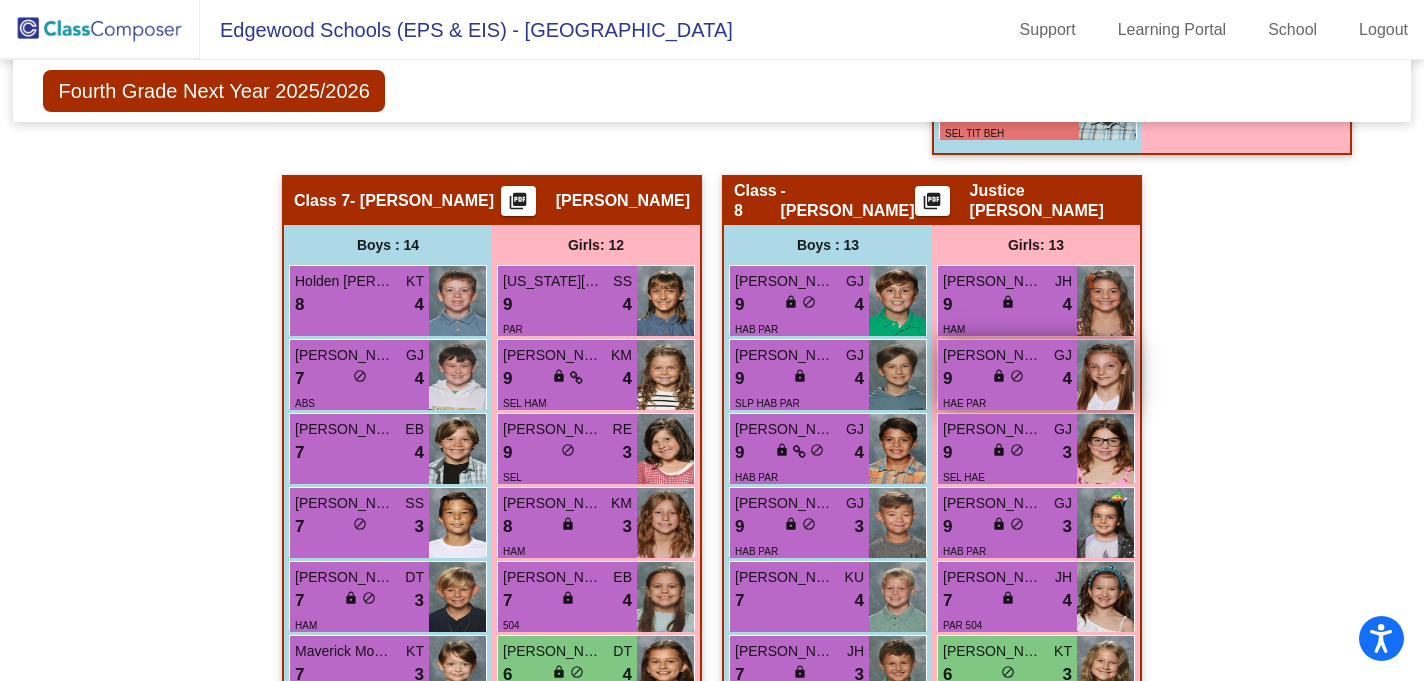 click on "9 lock do_not_disturb_alt 4" at bounding box center [1007, 379] 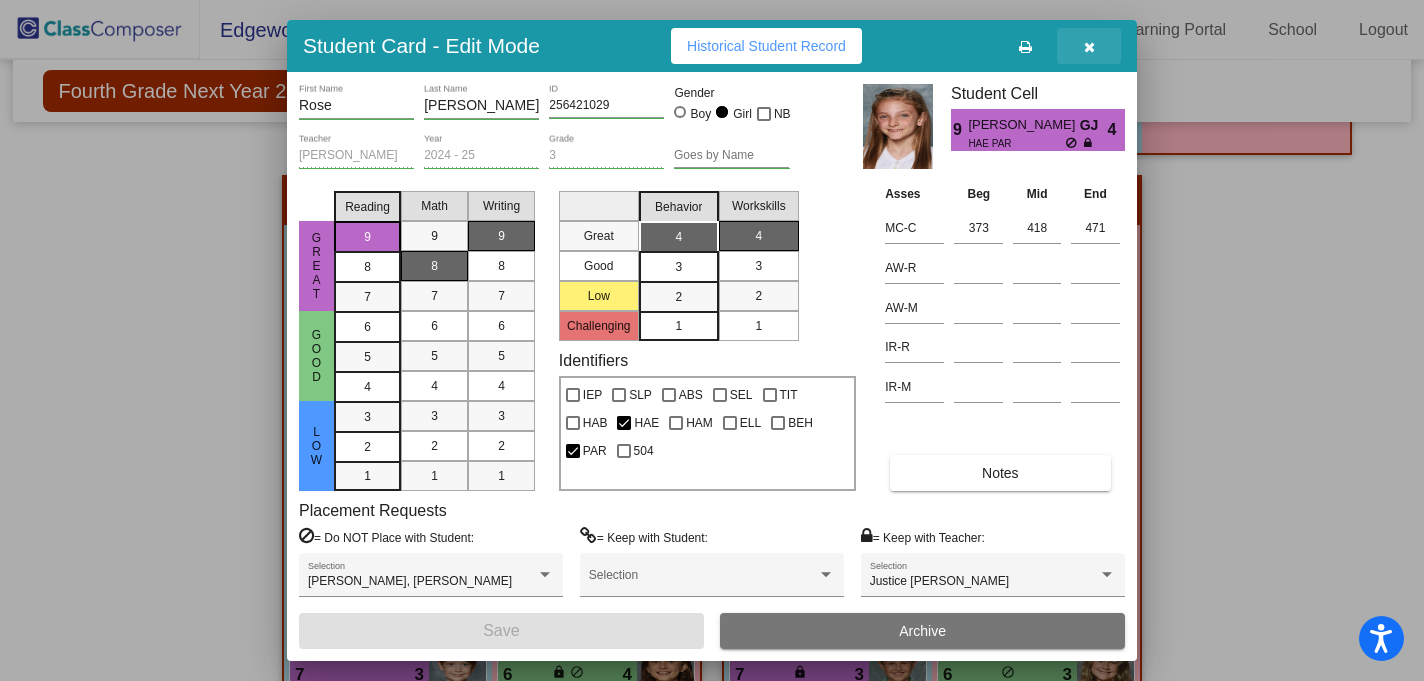 click at bounding box center [1089, 46] 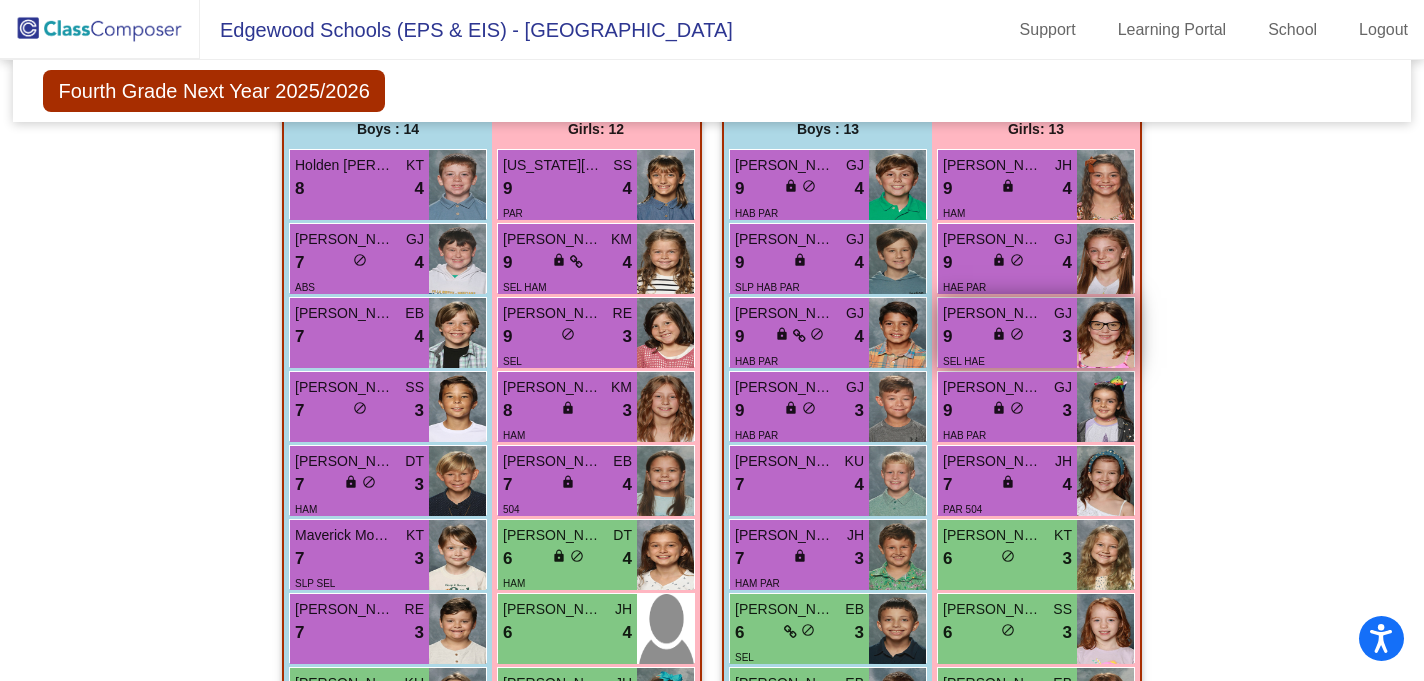 scroll, scrollTop: 2934, scrollLeft: 0, axis: vertical 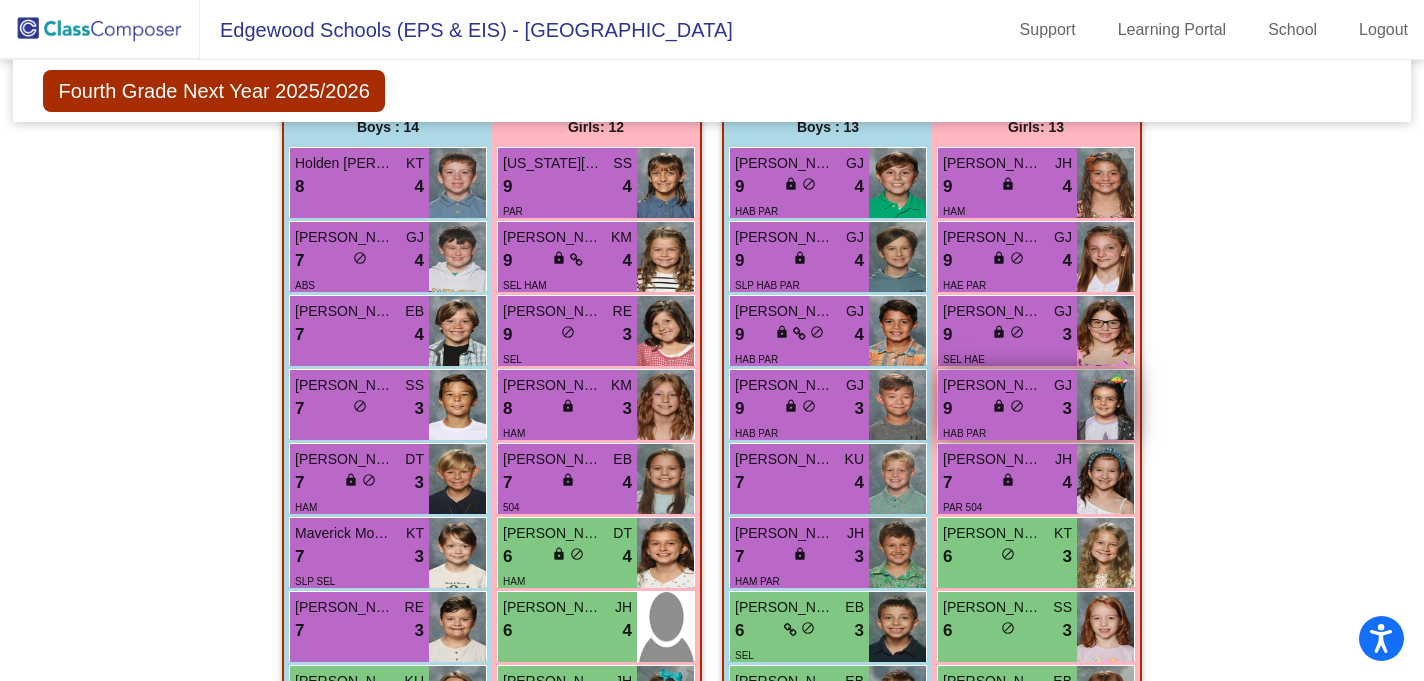 click on "9 lock do_not_disturb_alt 3" at bounding box center (1007, 409) 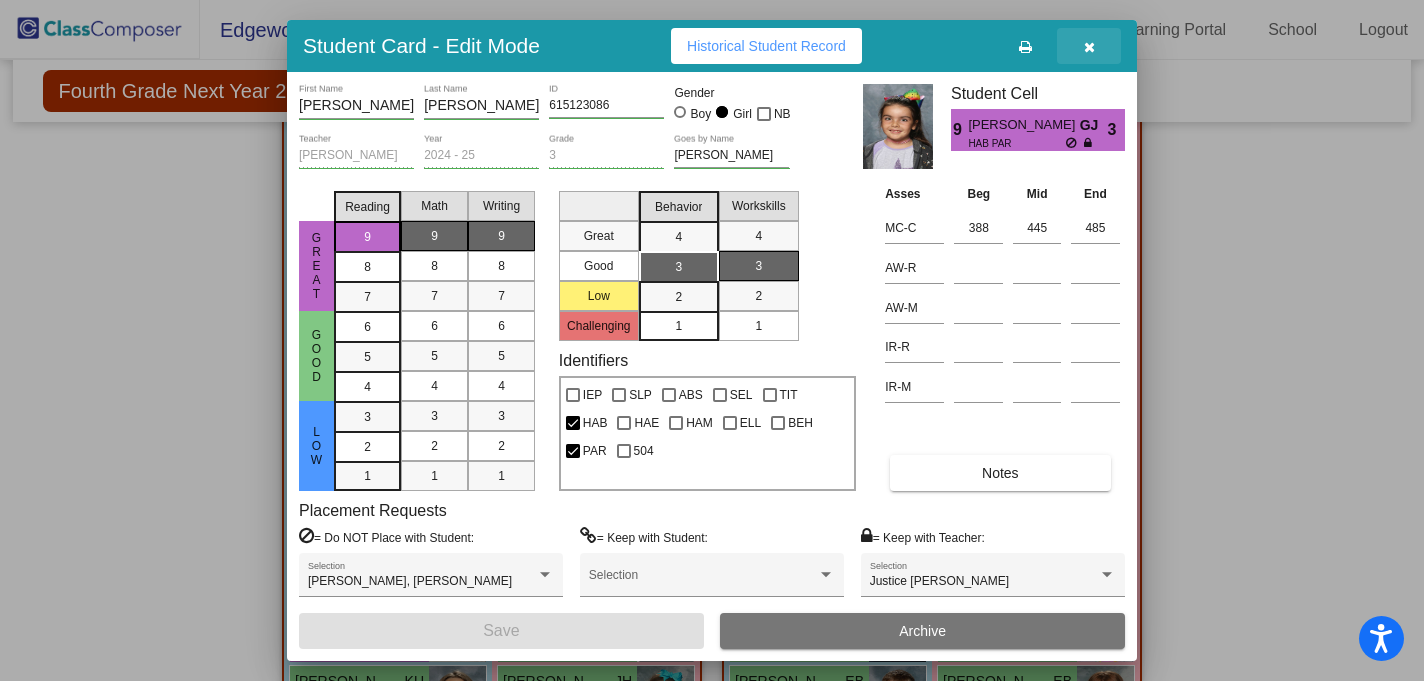 click at bounding box center [1089, 47] 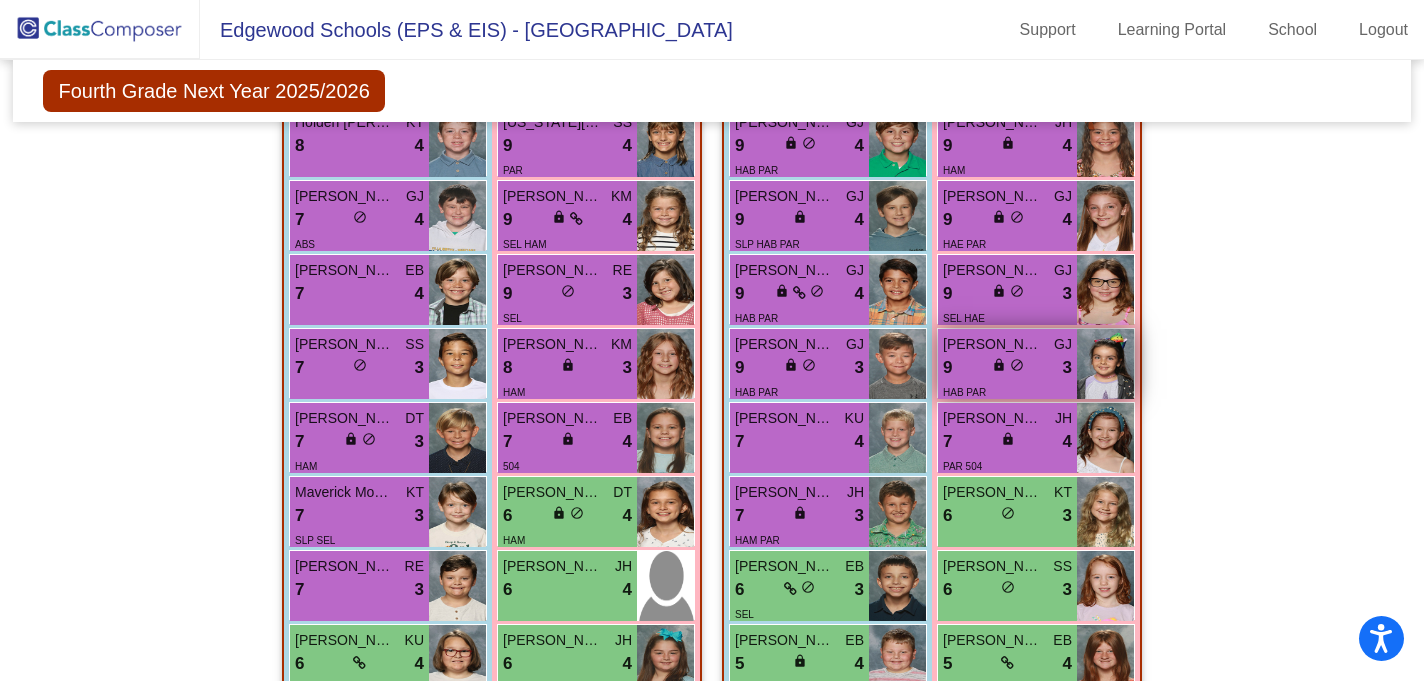 scroll, scrollTop: 2981, scrollLeft: 0, axis: vertical 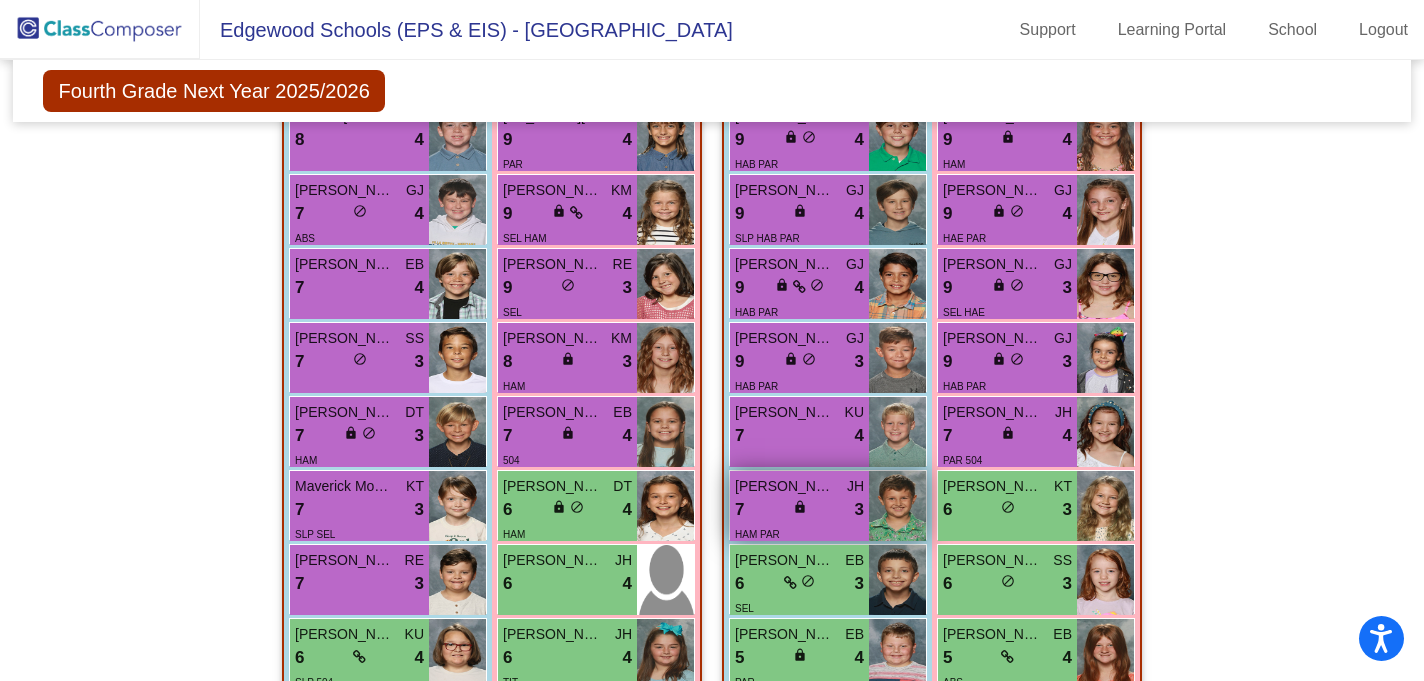 click on "7 lock do_not_disturb_alt 3" at bounding box center (799, 510) 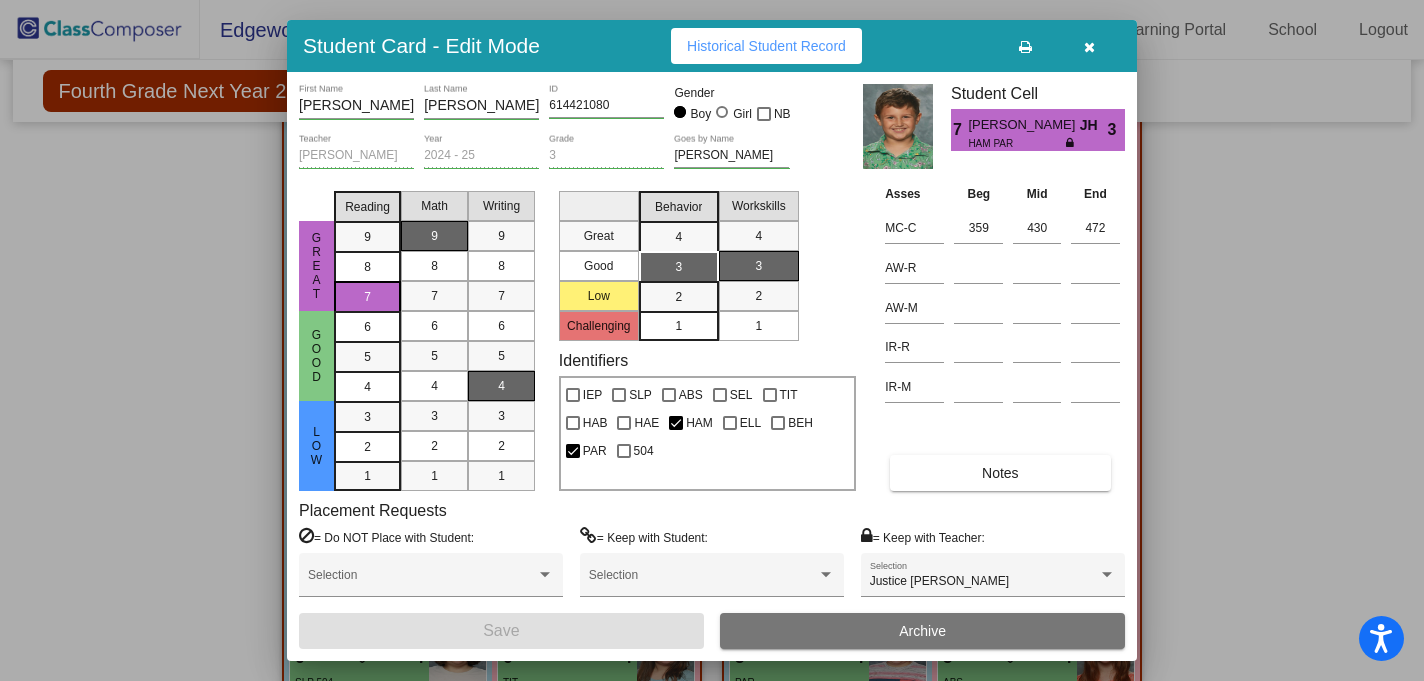 click at bounding box center (1089, 47) 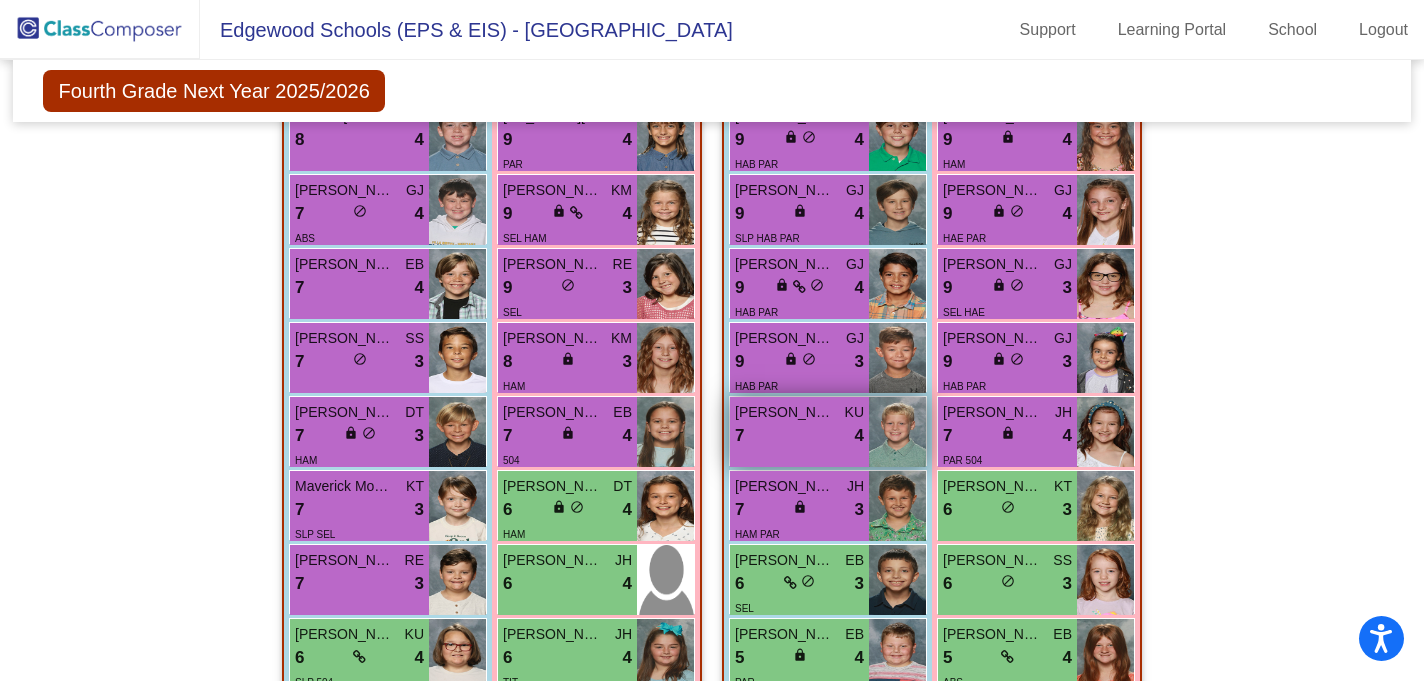 click on "7 lock do_not_disturb_alt 4" at bounding box center [799, 436] 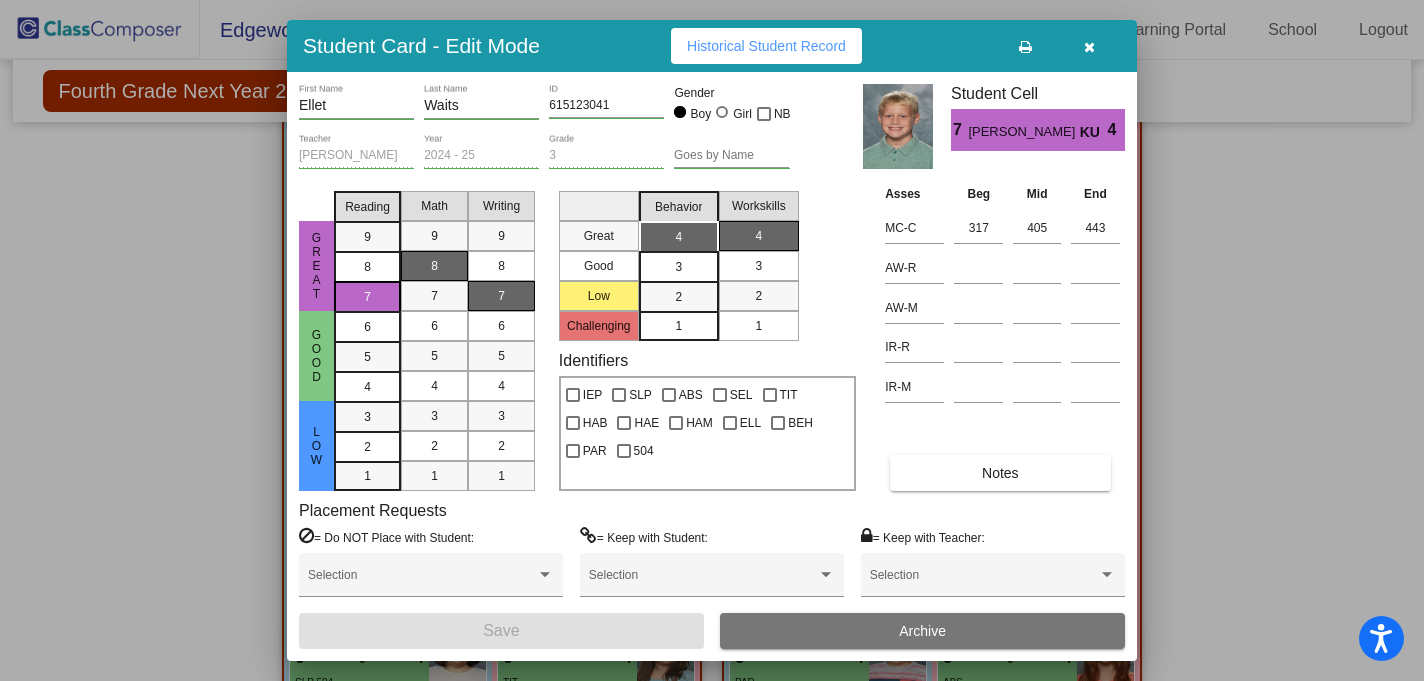 click at bounding box center (1089, 47) 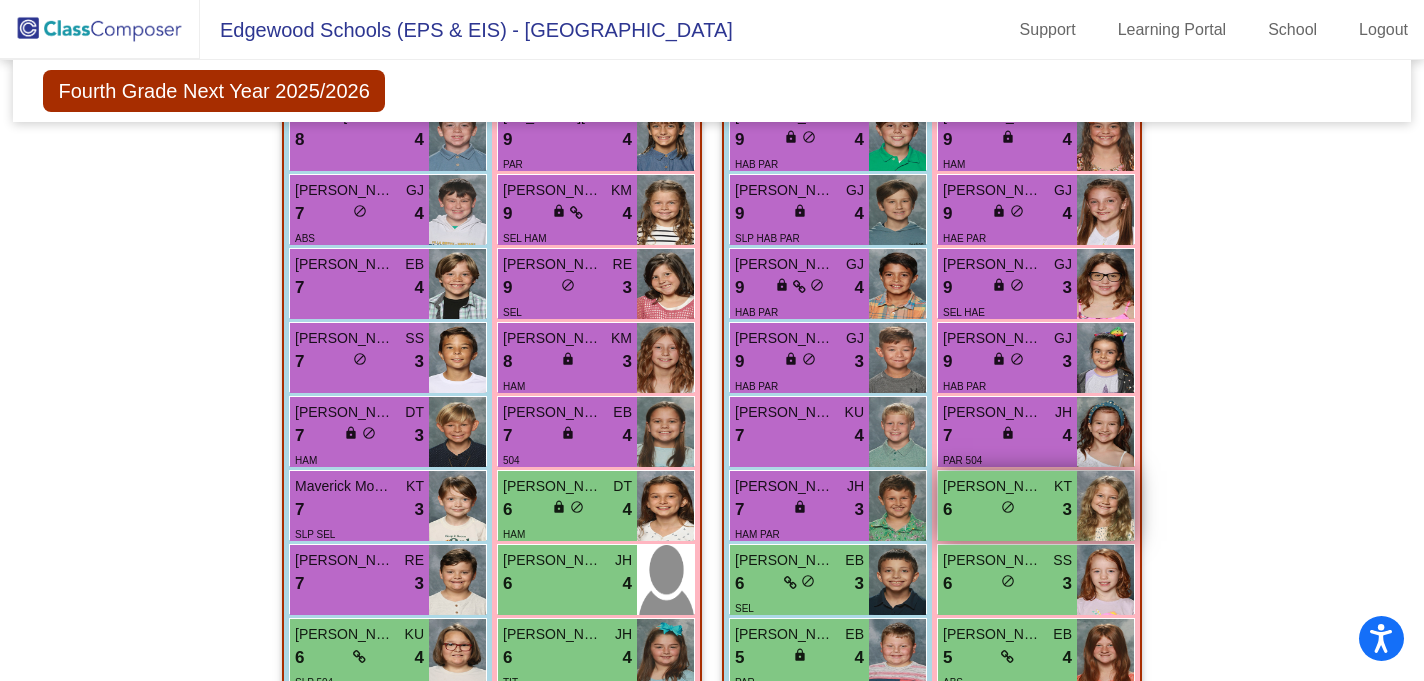 click on "6 lock do_not_disturb_alt 3" at bounding box center (1007, 510) 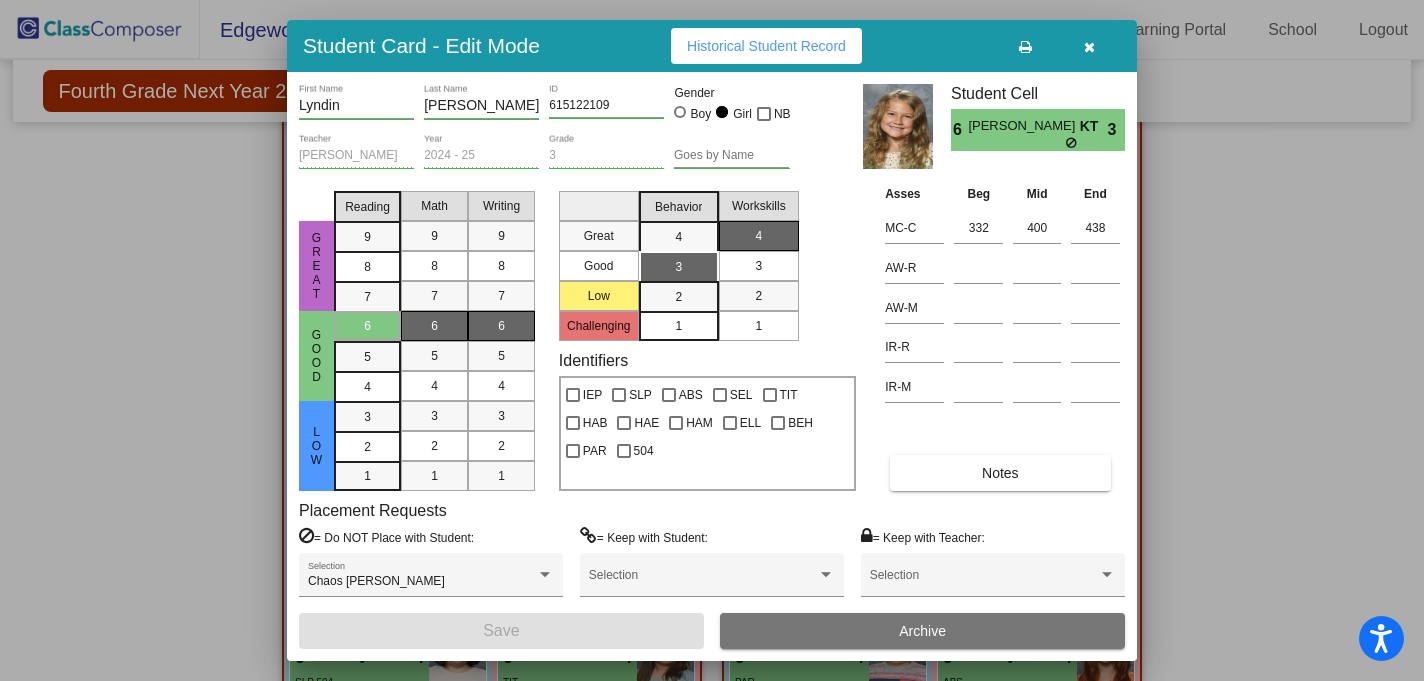 click at bounding box center [1089, 47] 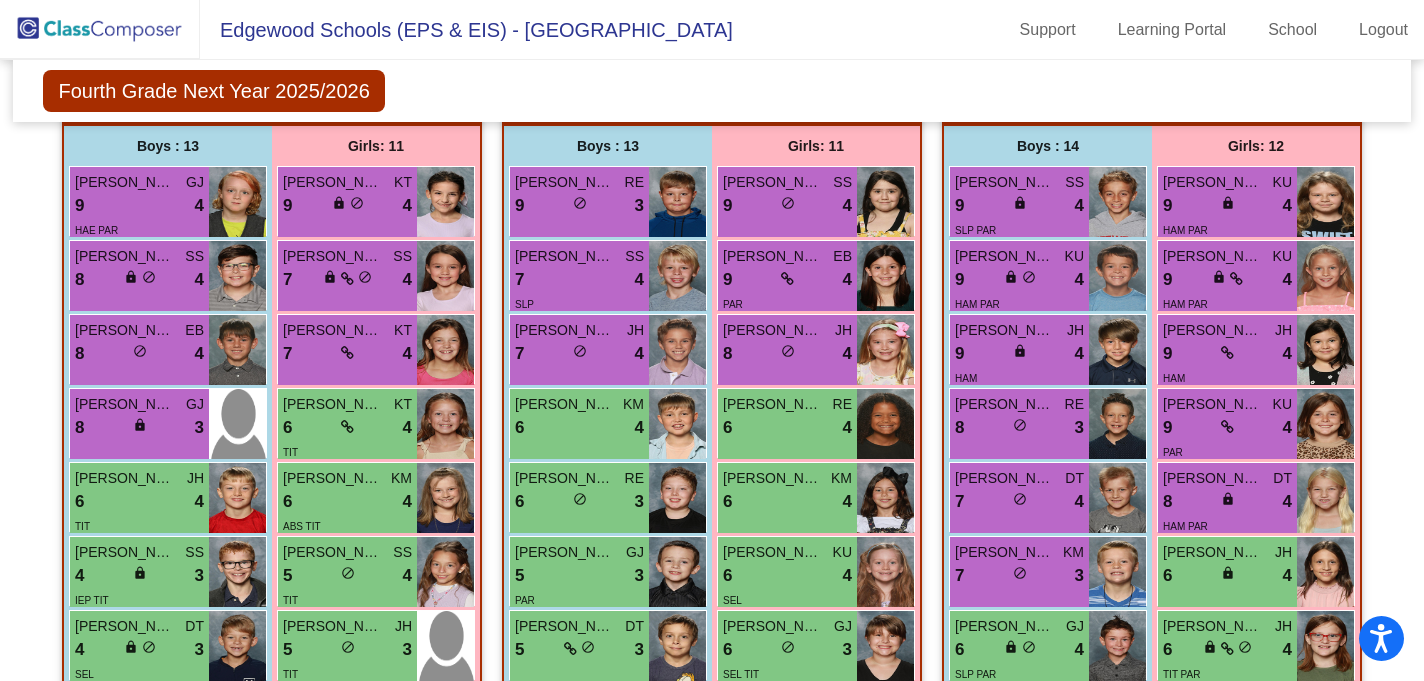scroll, scrollTop: 594, scrollLeft: 0, axis: vertical 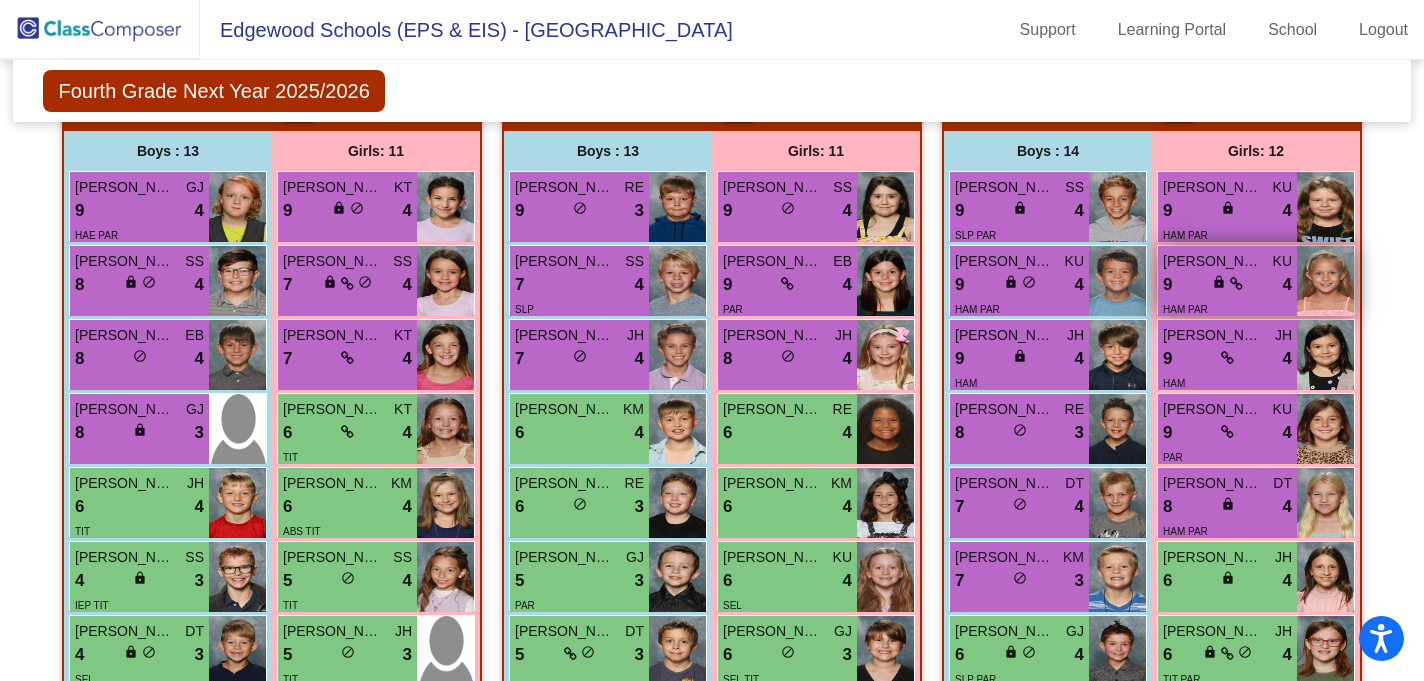 click on "9 lock do_not_disturb_alt 4" at bounding box center (1227, 285) 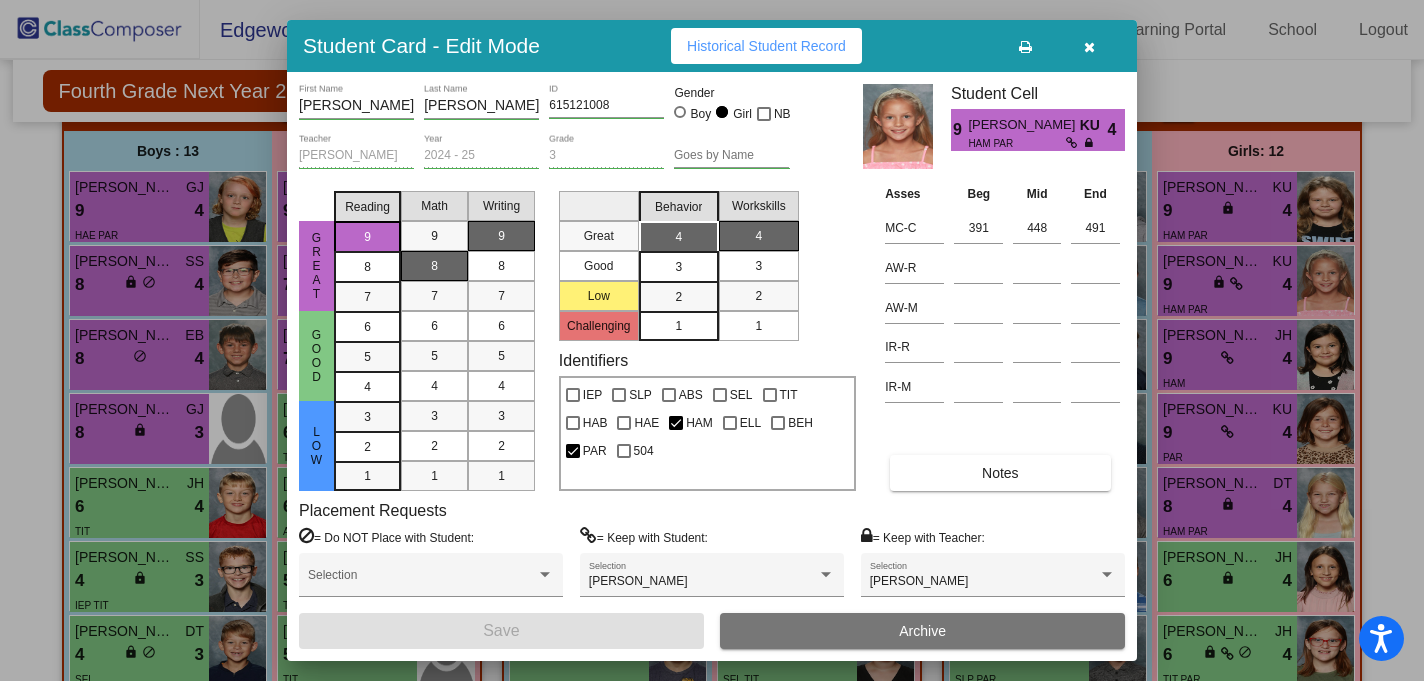 click at bounding box center [1089, 47] 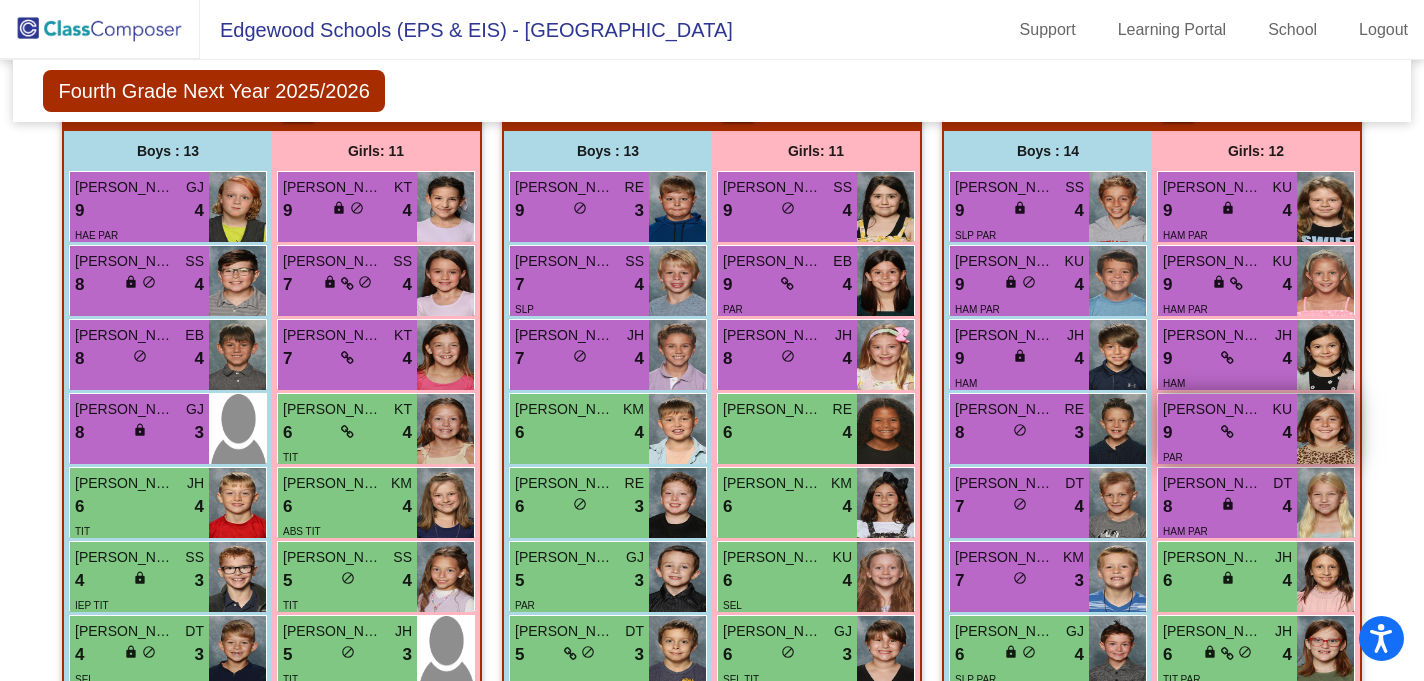 click at bounding box center (1325, 429) 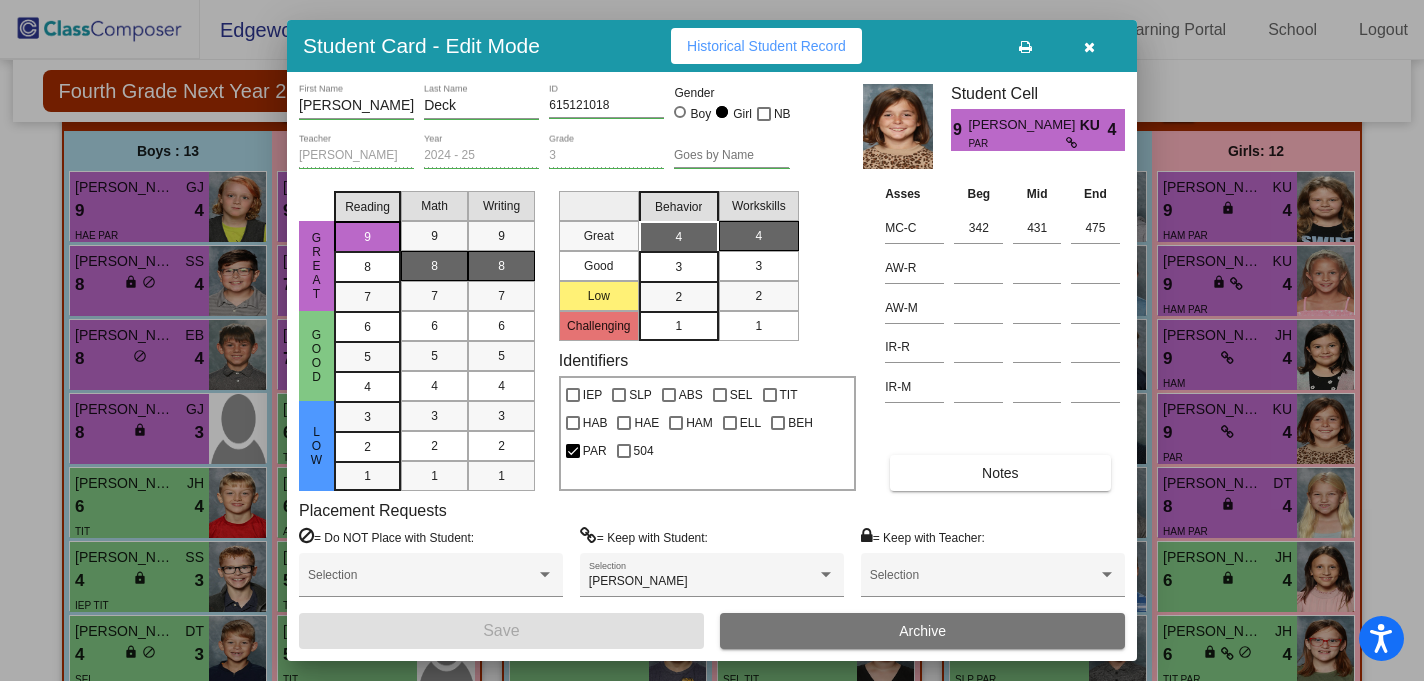 click at bounding box center [1089, 46] 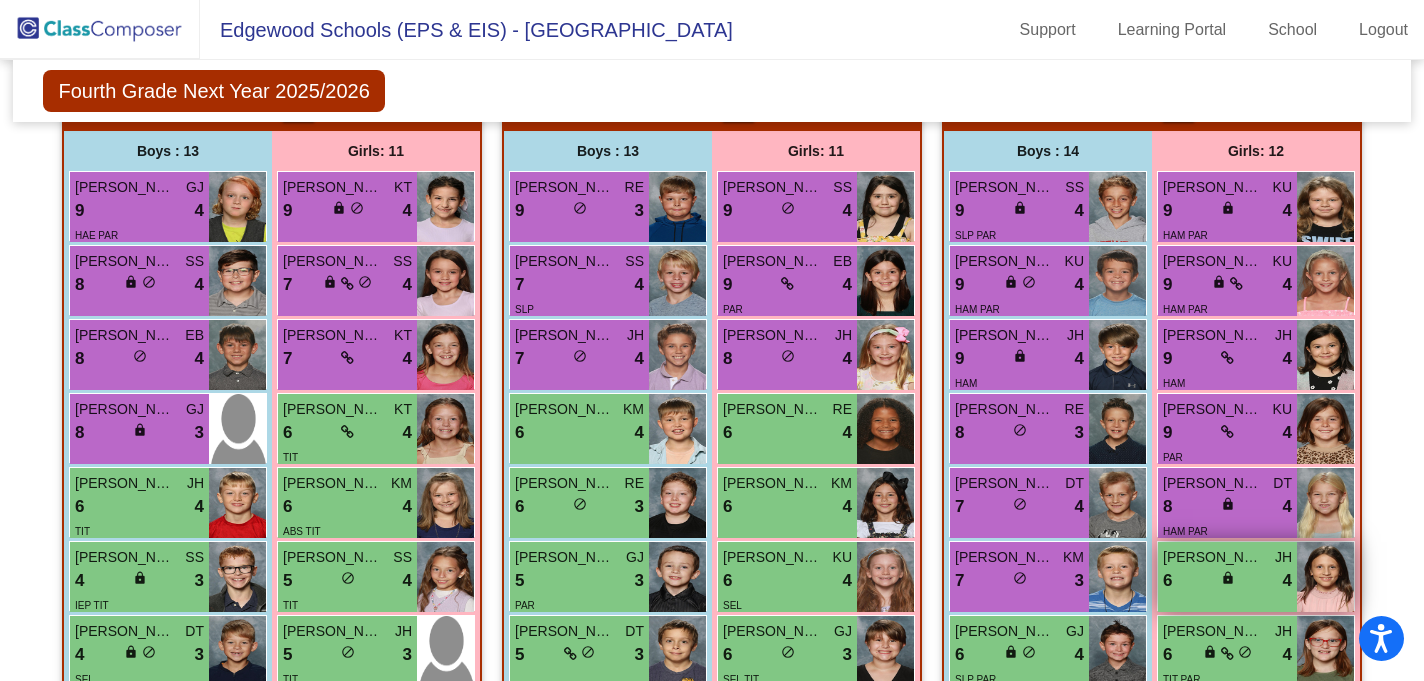 click at bounding box center (1325, 577) 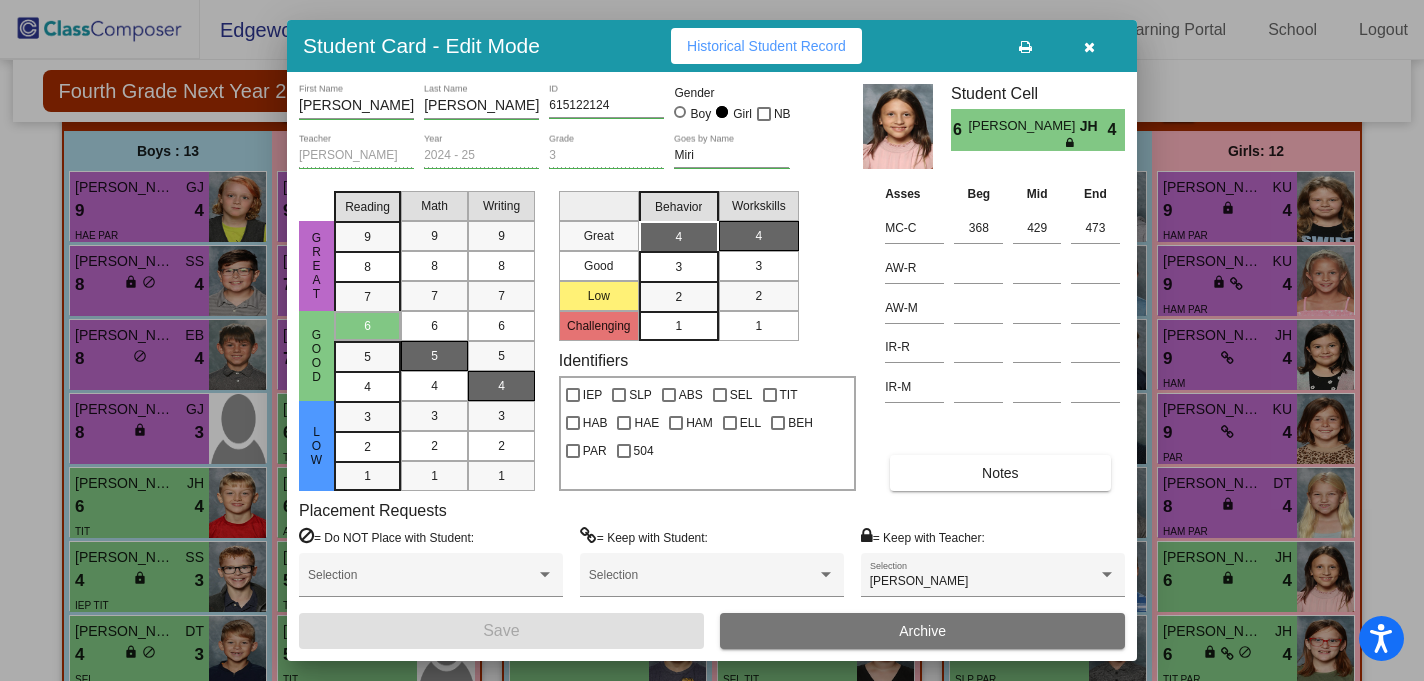 click at bounding box center (1089, 47) 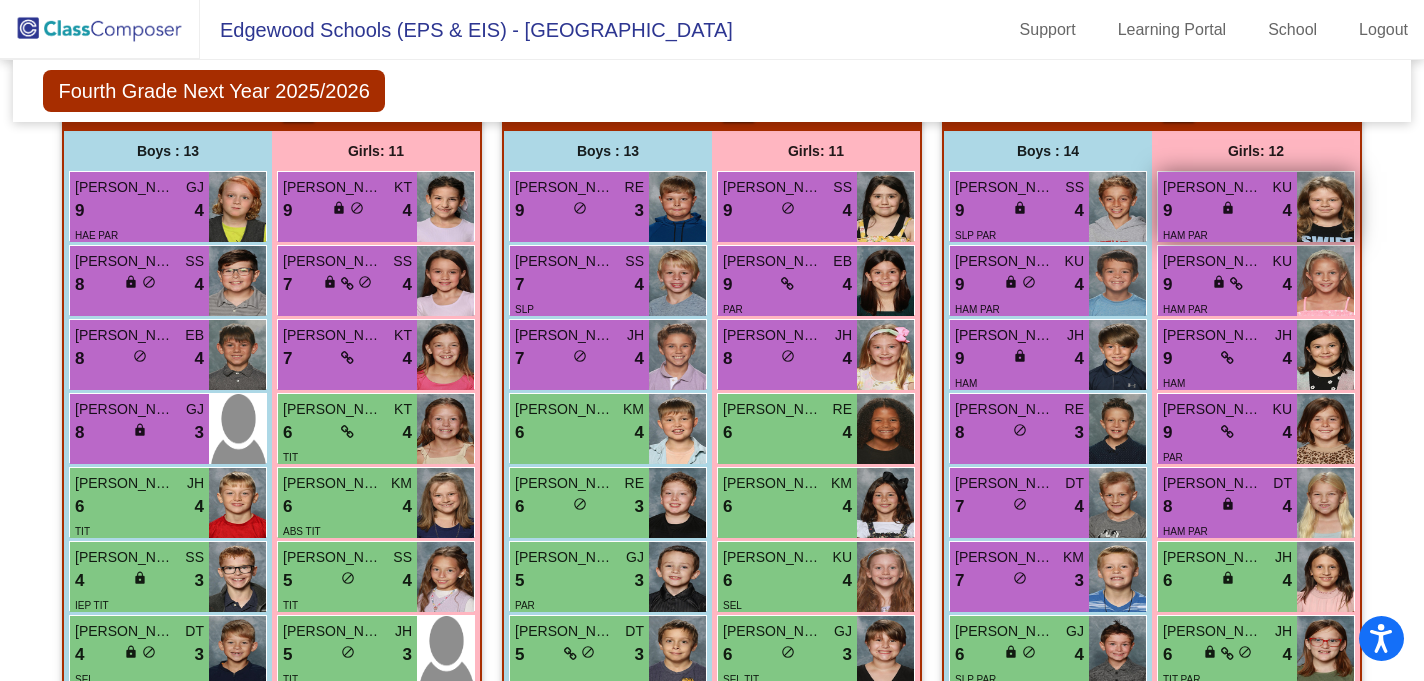 click on "HAM PAR" at bounding box center [1227, 234] 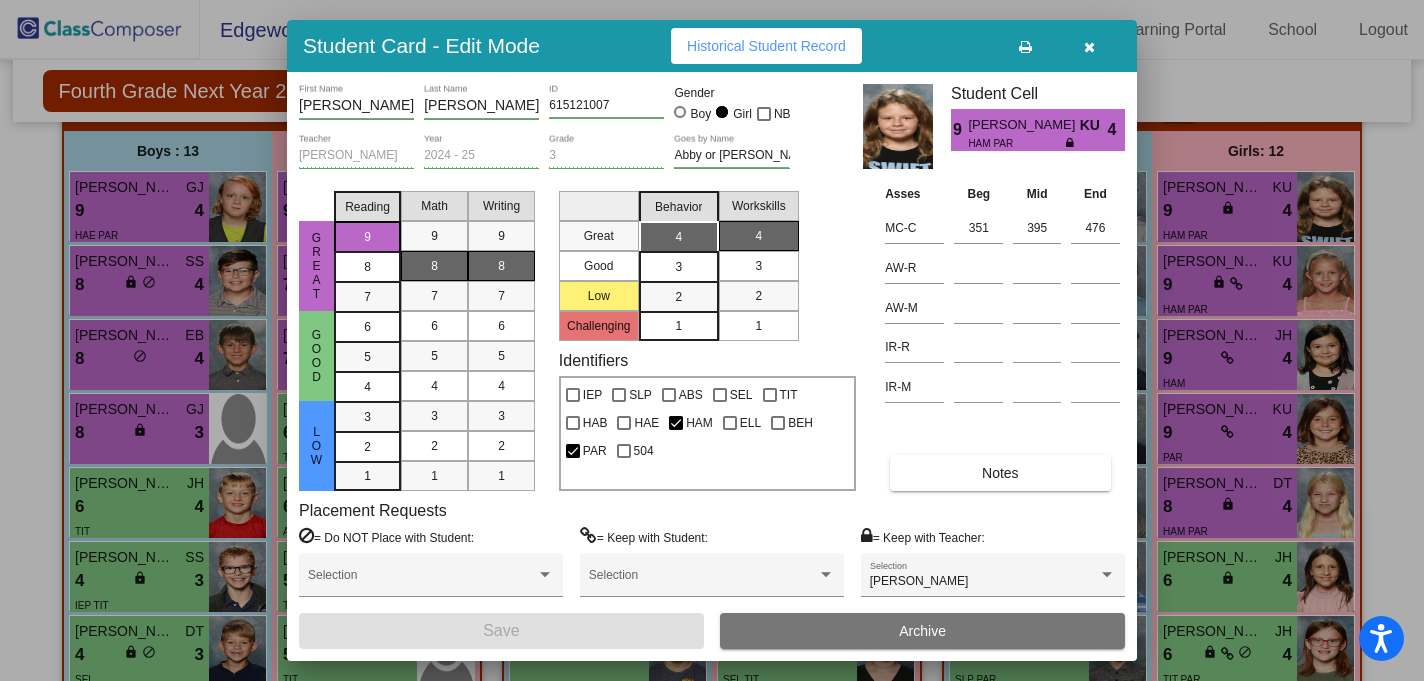 click at bounding box center (1089, 47) 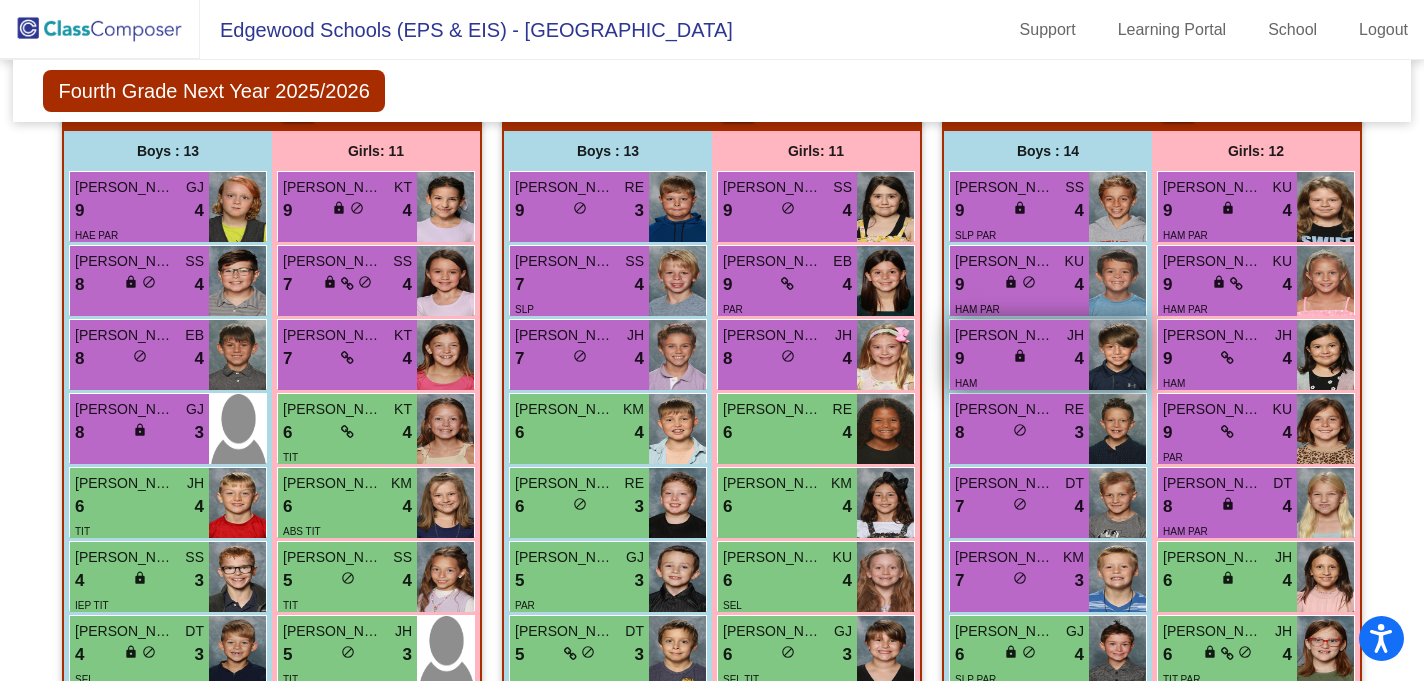 click on "9 lock do_not_disturb_alt 4" at bounding box center [1019, 359] 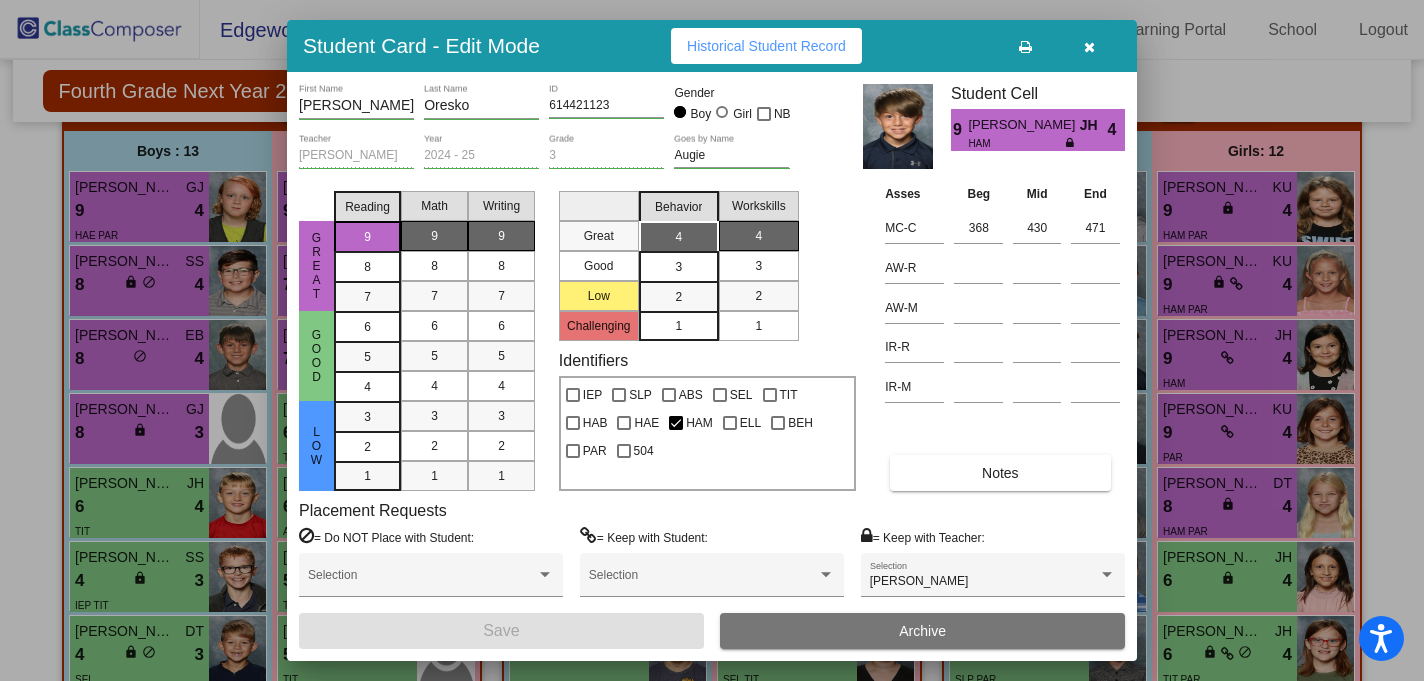 click at bounding box center [1089, 47] 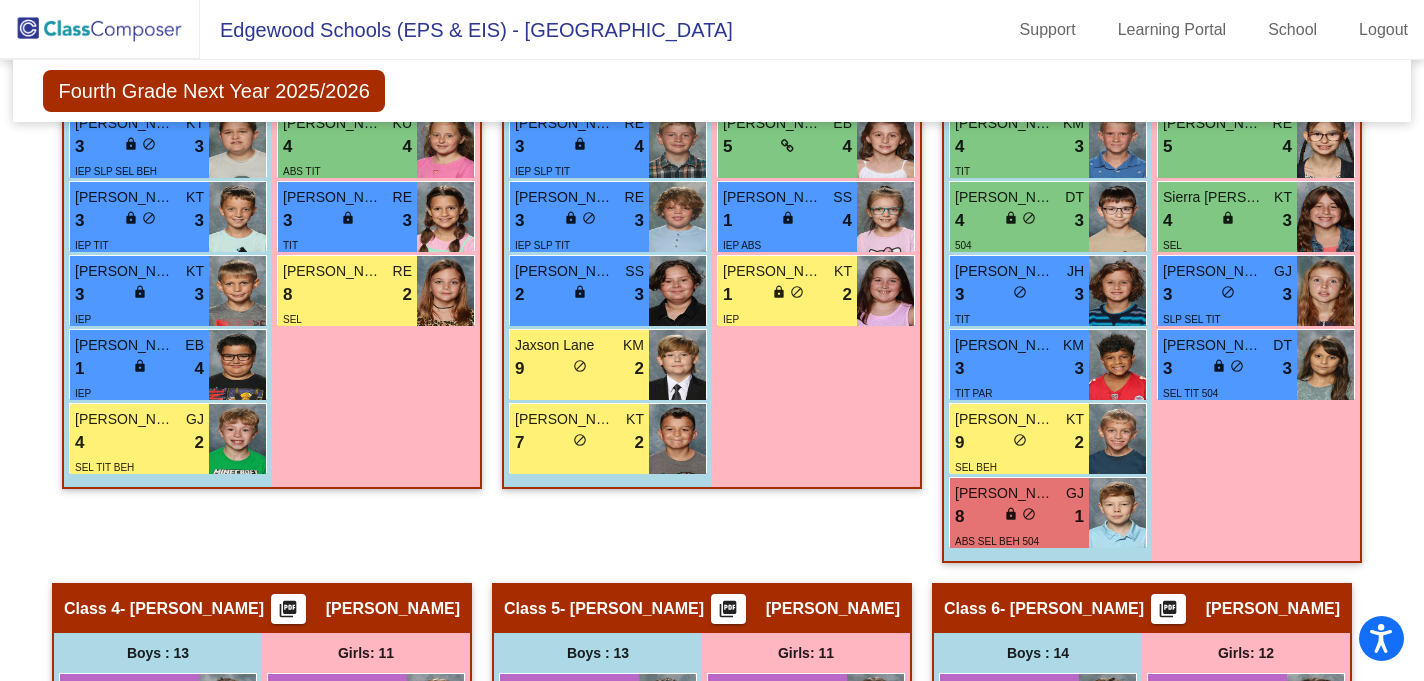 scroll, scrollTop: 1249, scrollLeft: 0, axis: vertical 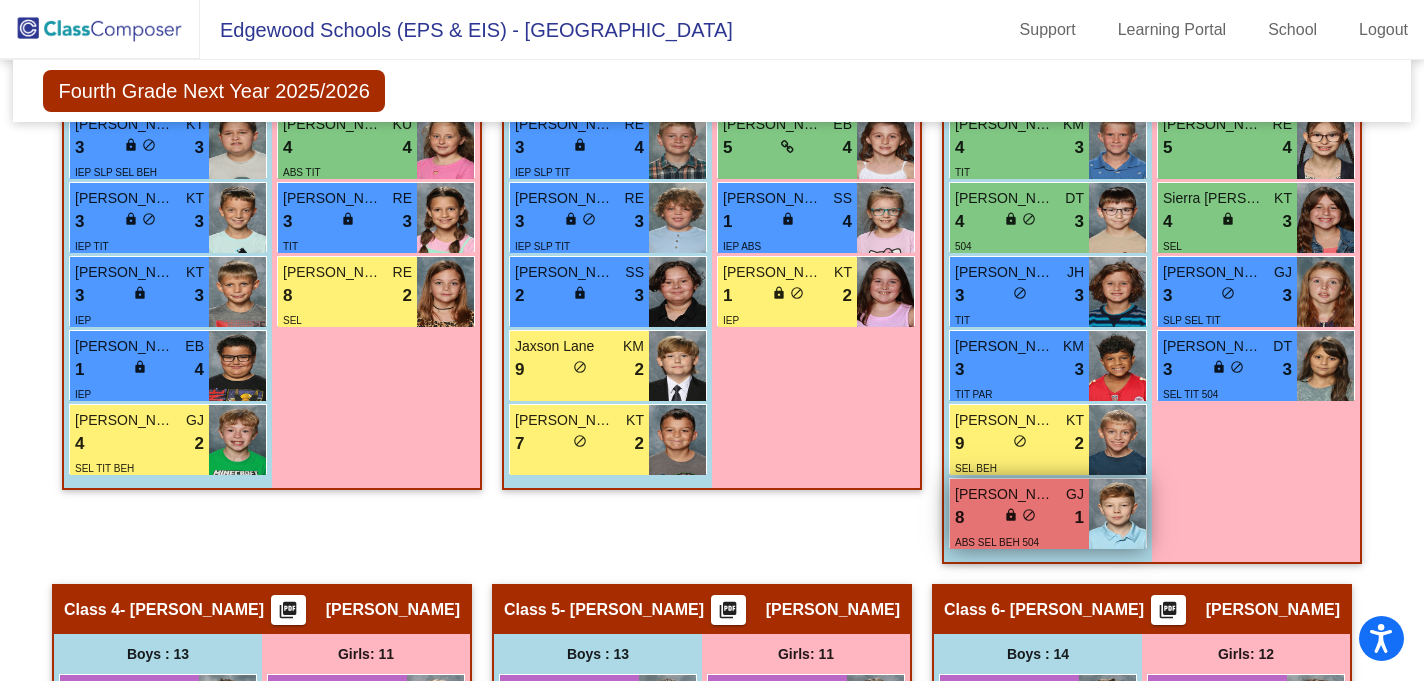 click on "lock do_not_disturb_alt" at bounding box center (1020, 517) 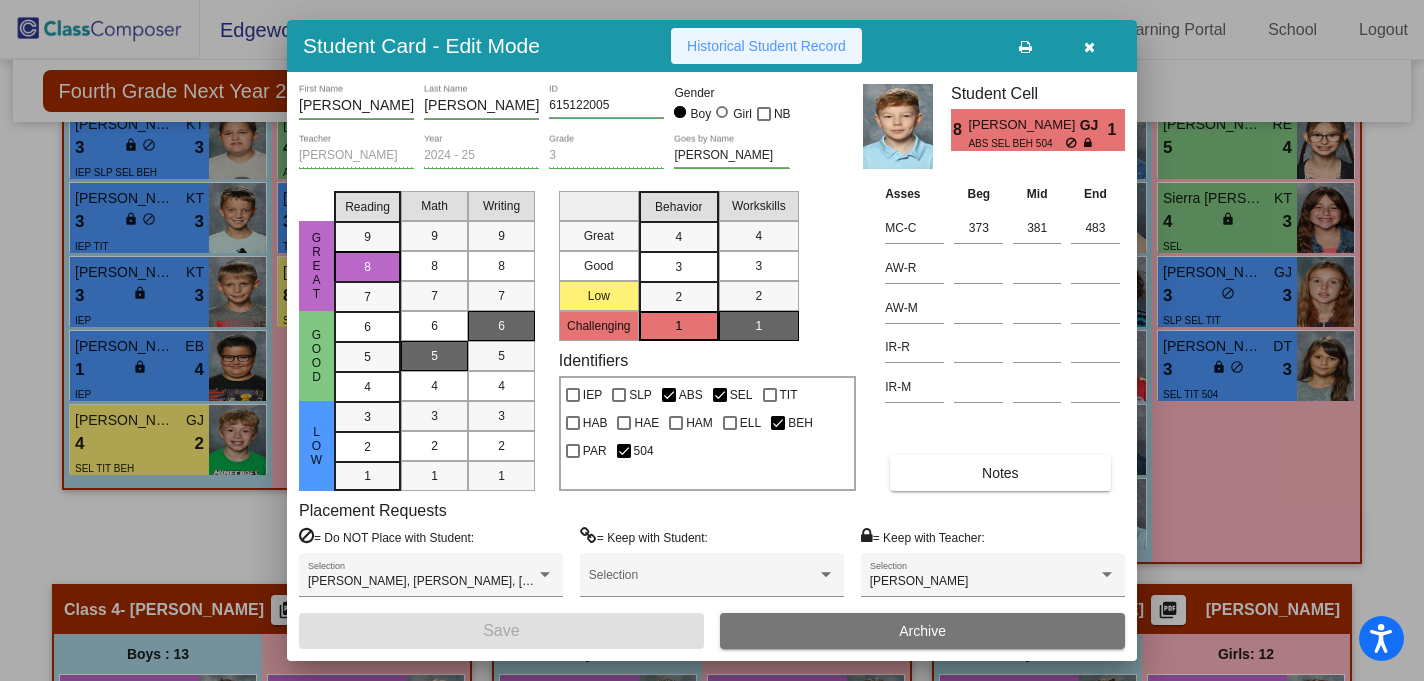 click on "Historical Student Record" at bounding box center (766, 46) 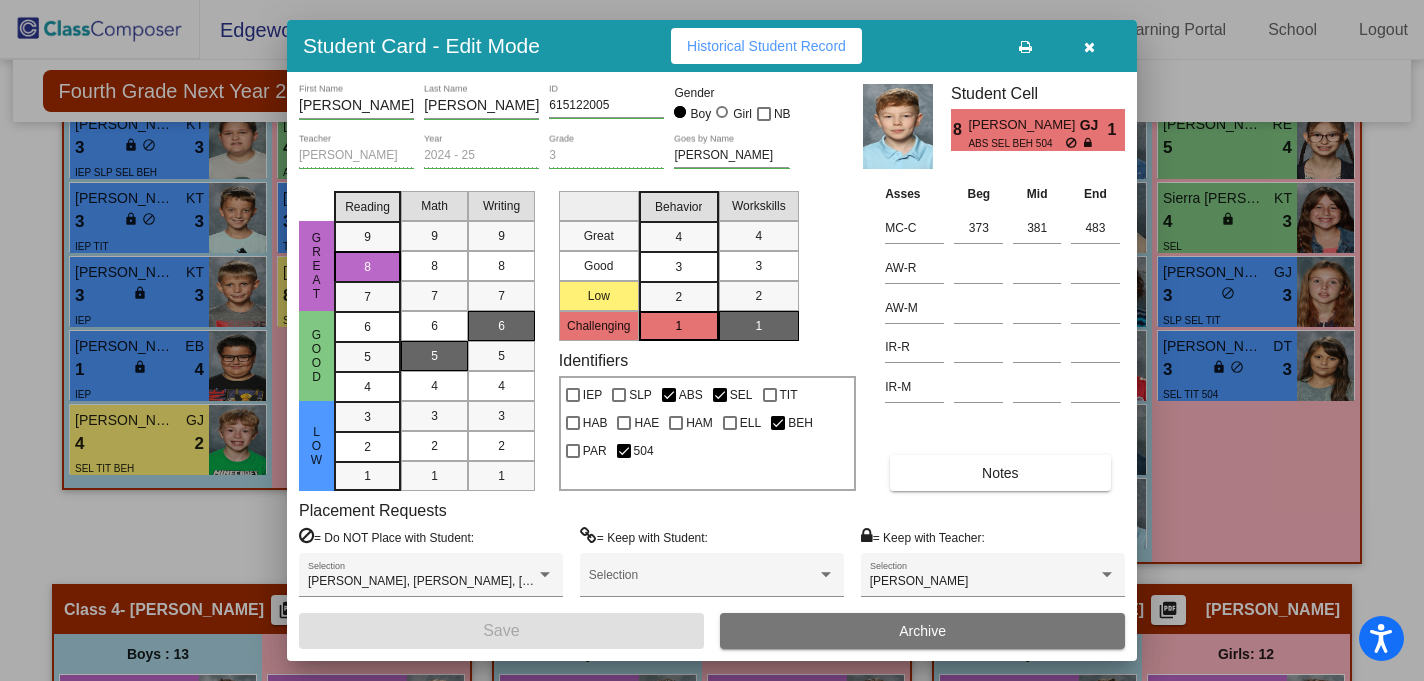 click at bounding box center [1089, 47] 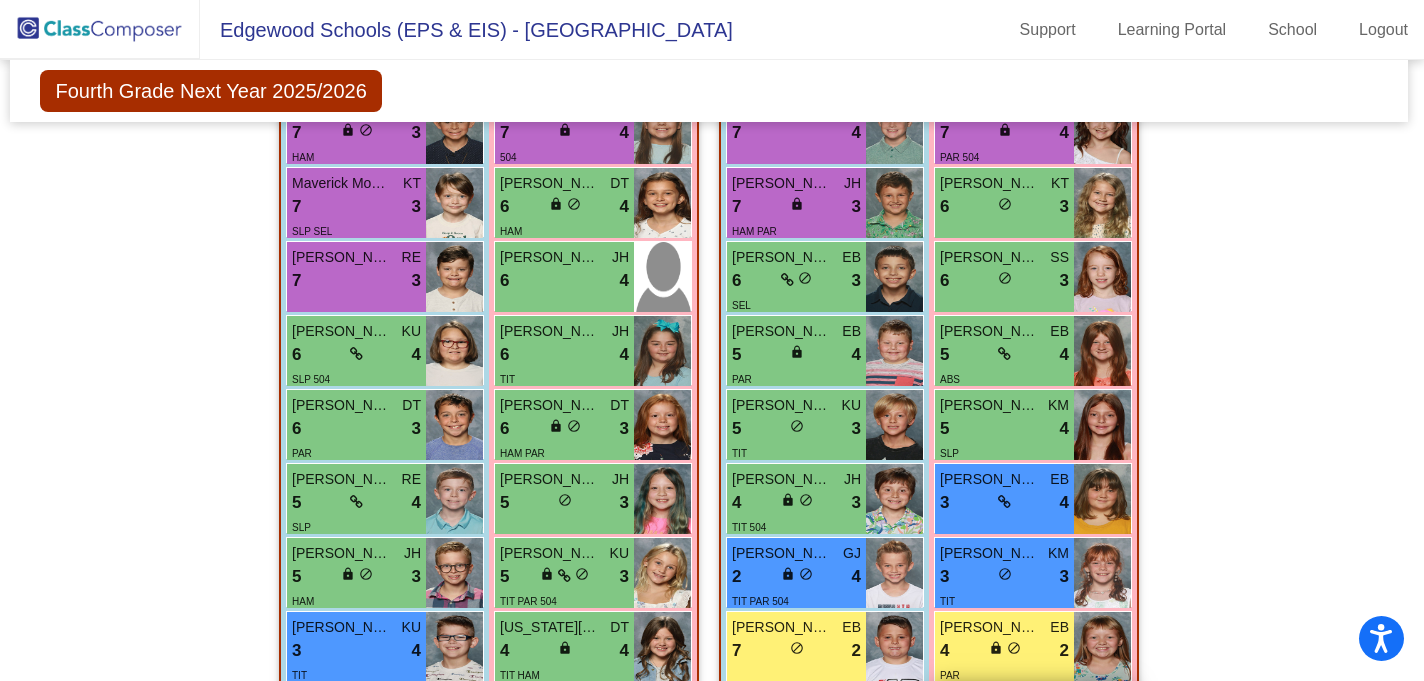 scroll, scrollTop: 3278, scrollLeft: 3, axis: both 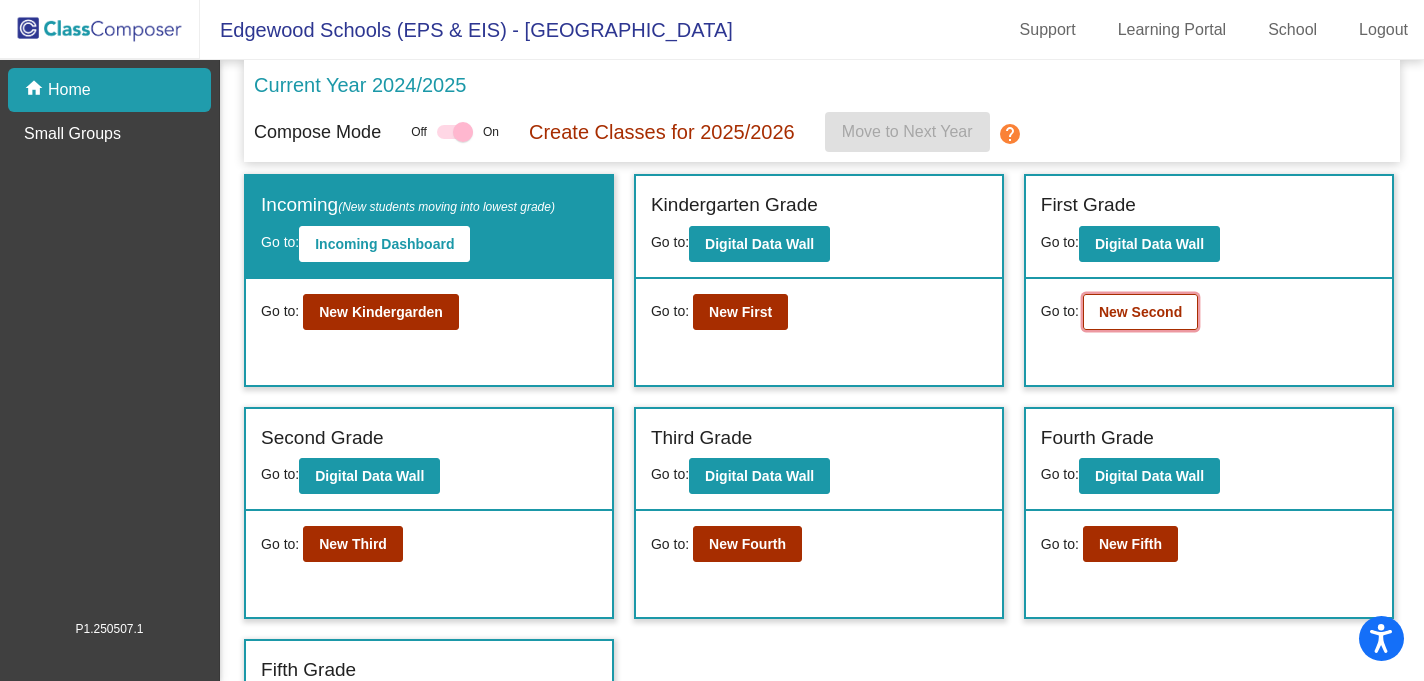 click on "New Second" 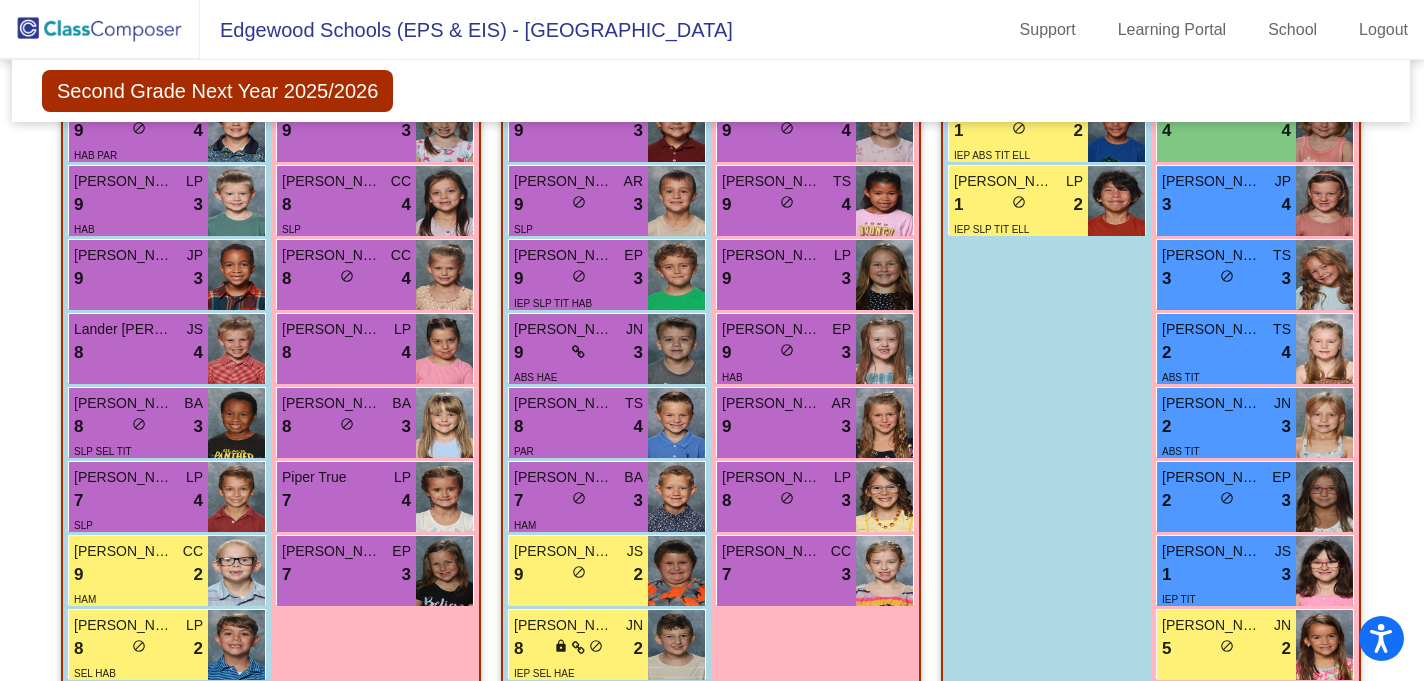 scroll, scrollTop: 1139, scrollLeft: 1, axis: both 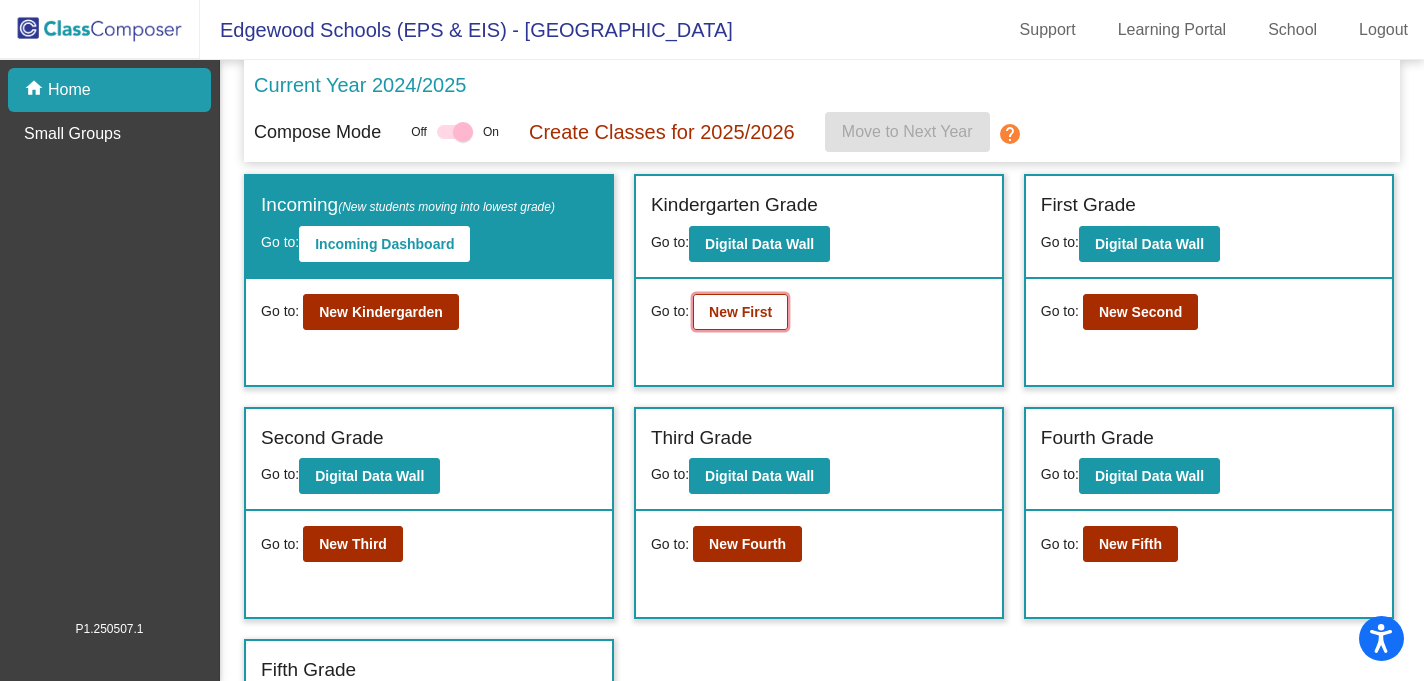 click on "New First" 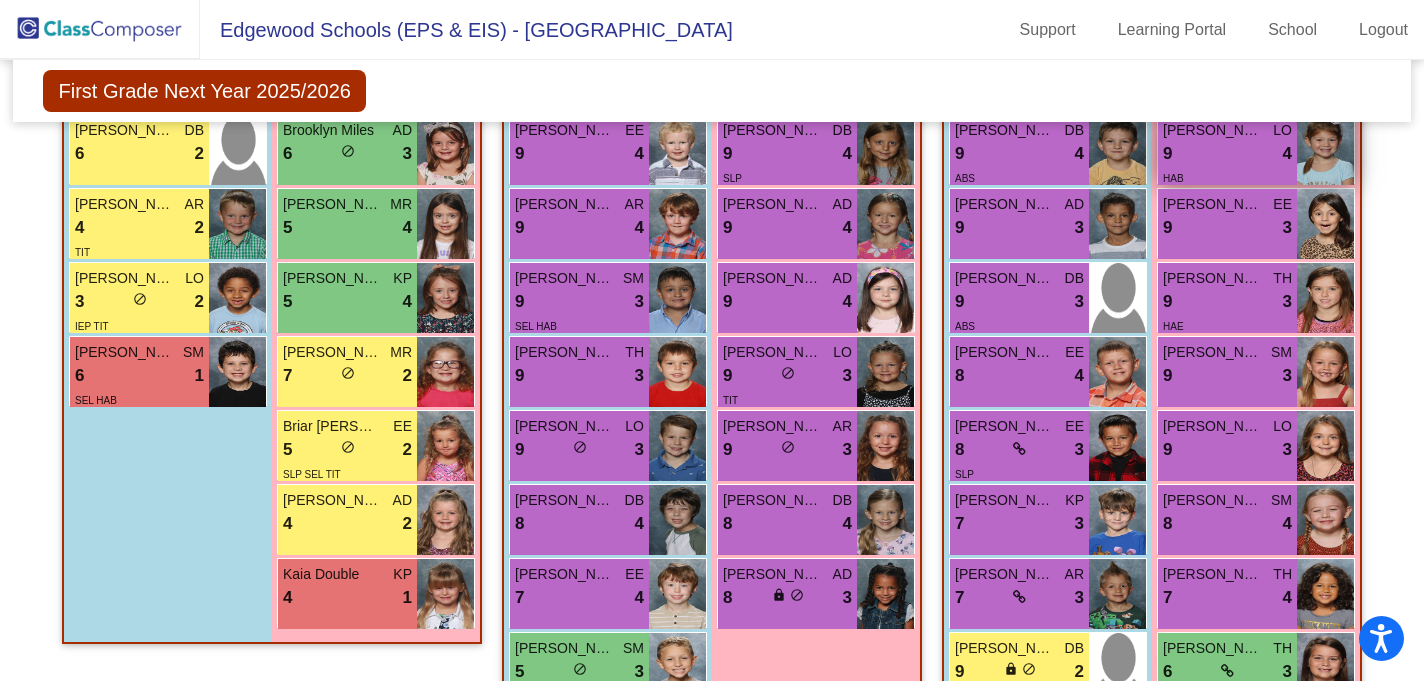 scroll, scrollTop: 2870, scrollLeft: 0, axis: vertical 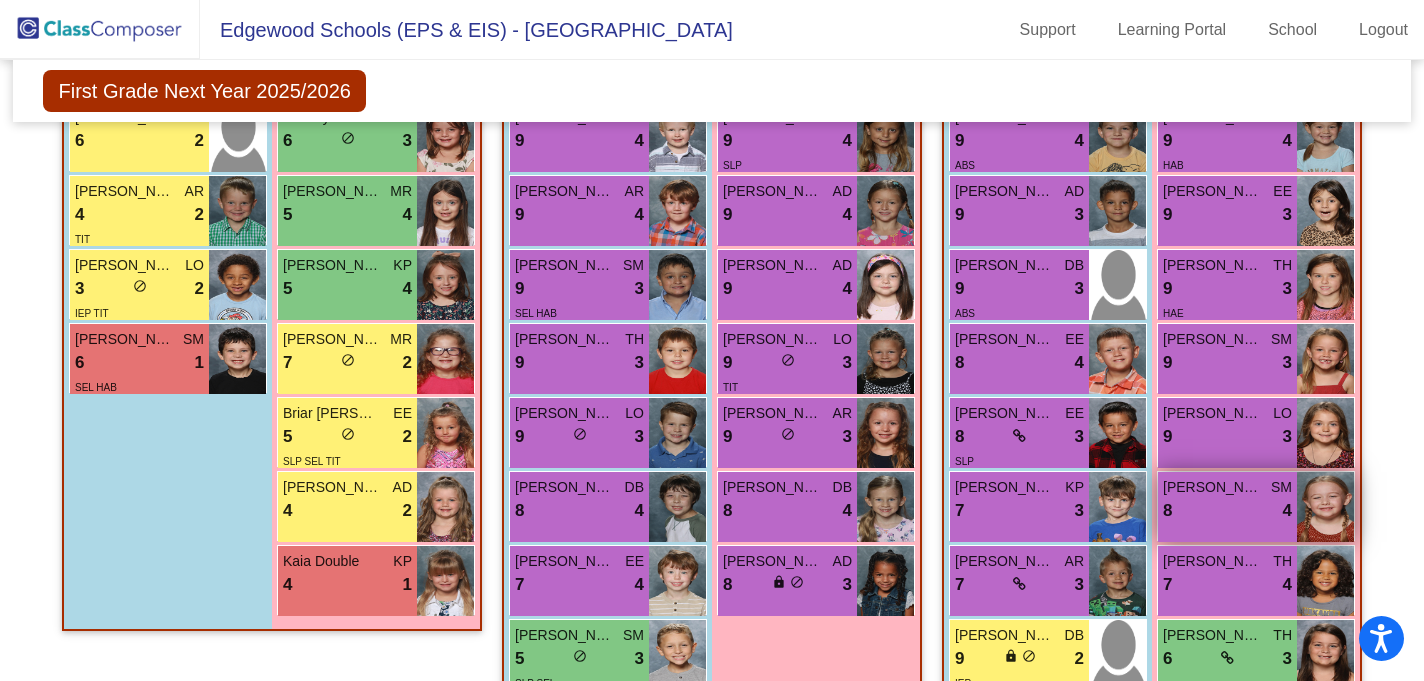 click on "8 lock do_not_disturb_alt 4" at bounding box center [1227, 511] 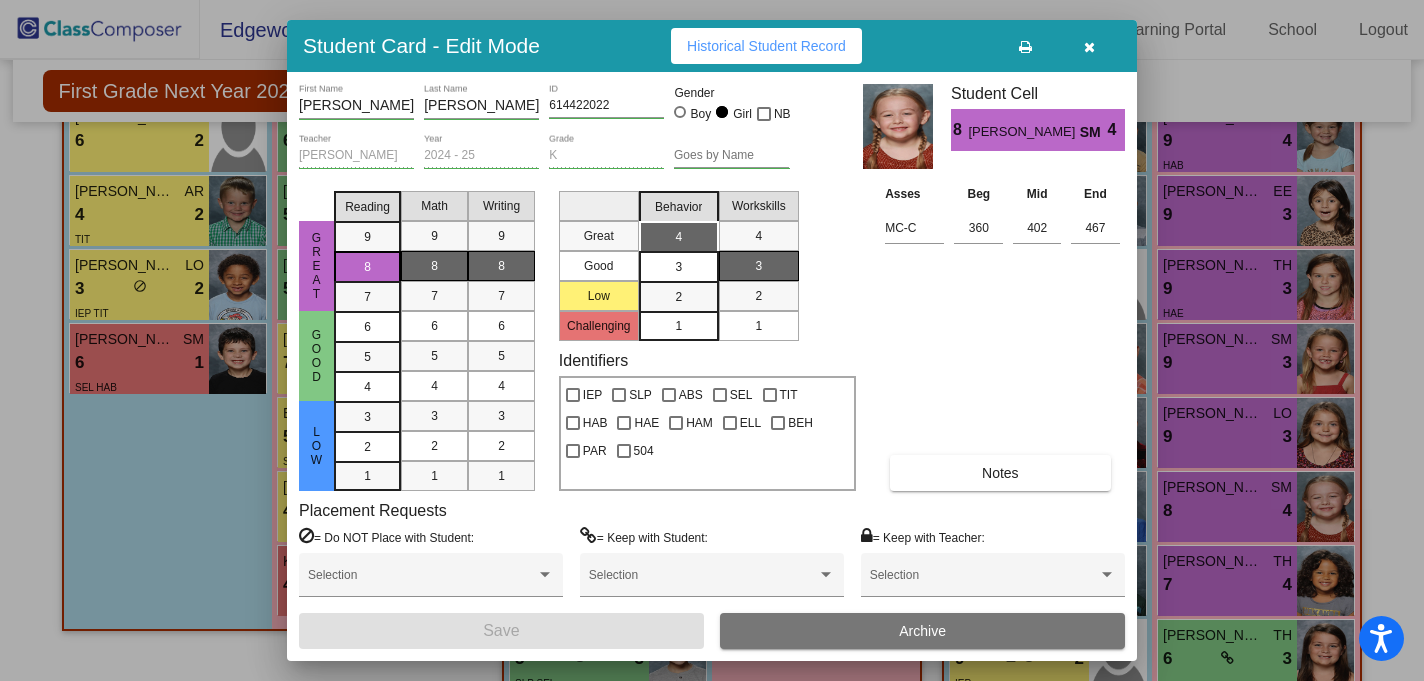 click on "Historical Student Record" at bounding box center [766, 46] 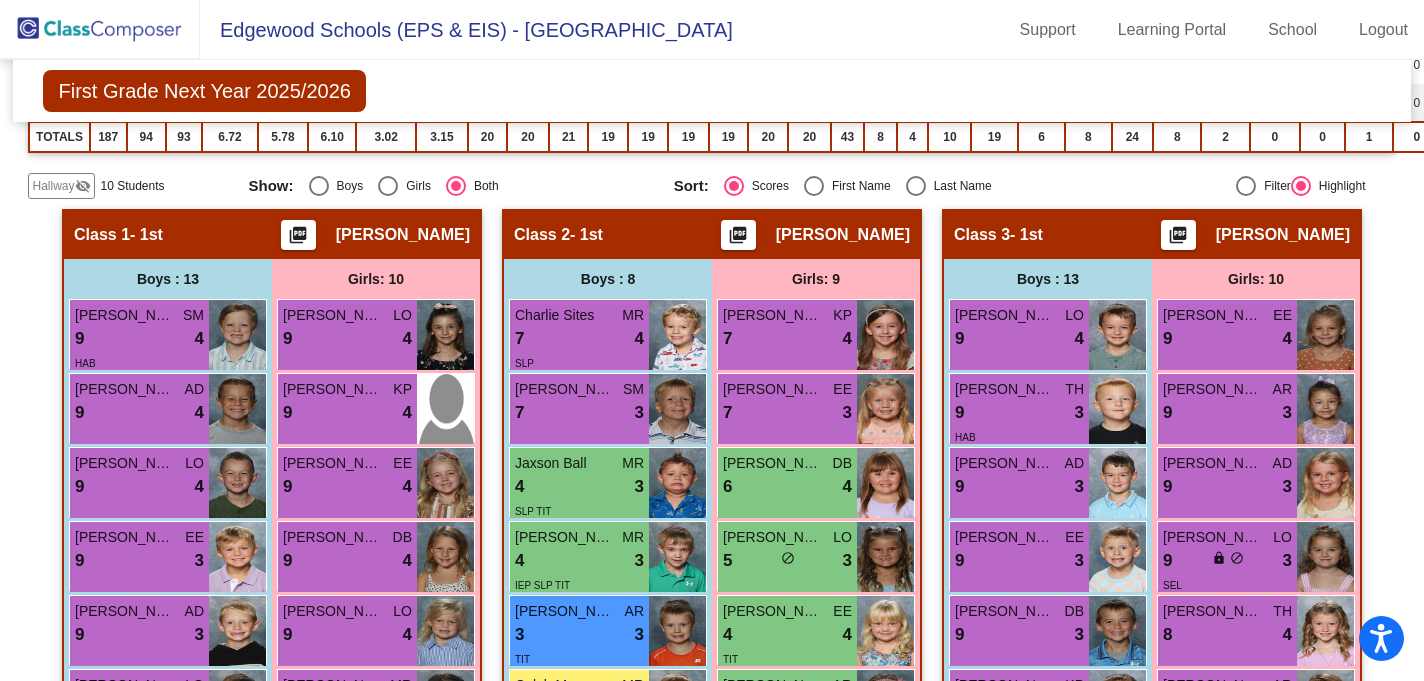 scroll, scrollTop: 502, scrollLeft: 0, axis: vertical 